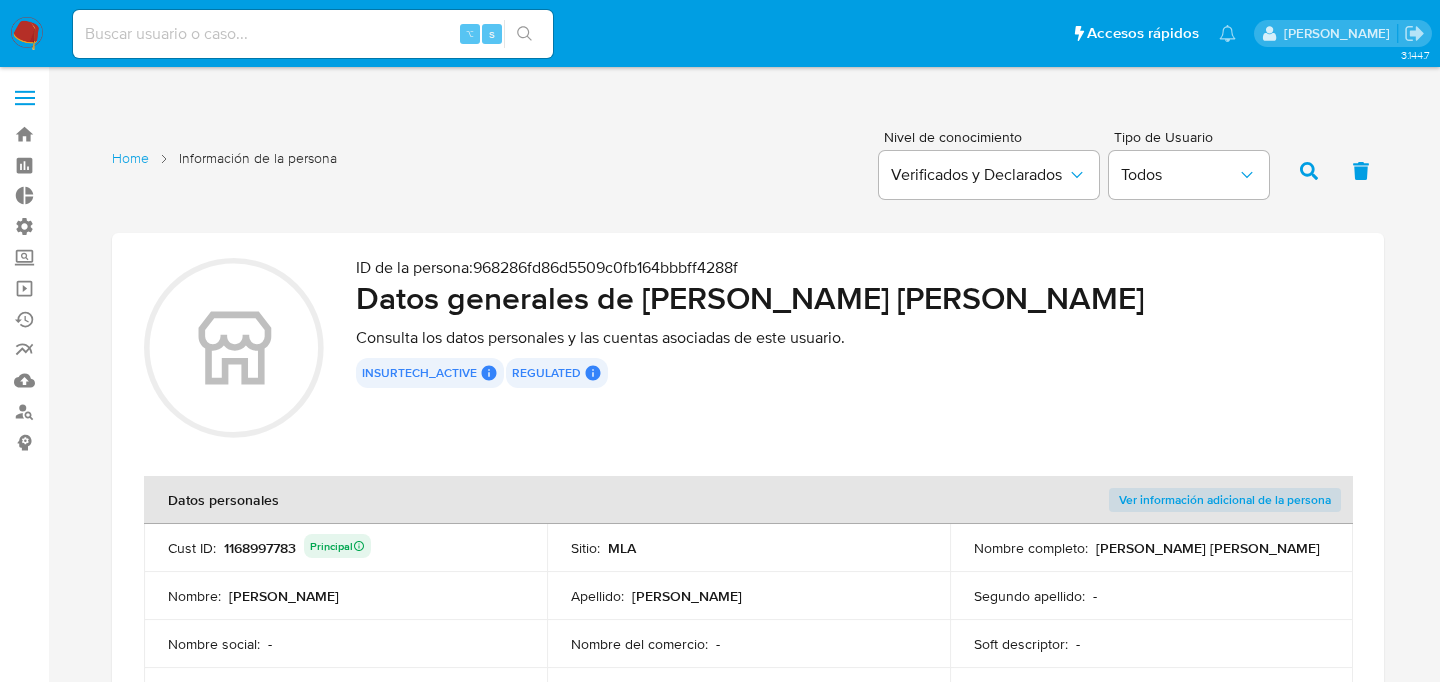 scroll, scrollTop: 351, scrollLeft: 0, axis: vertical 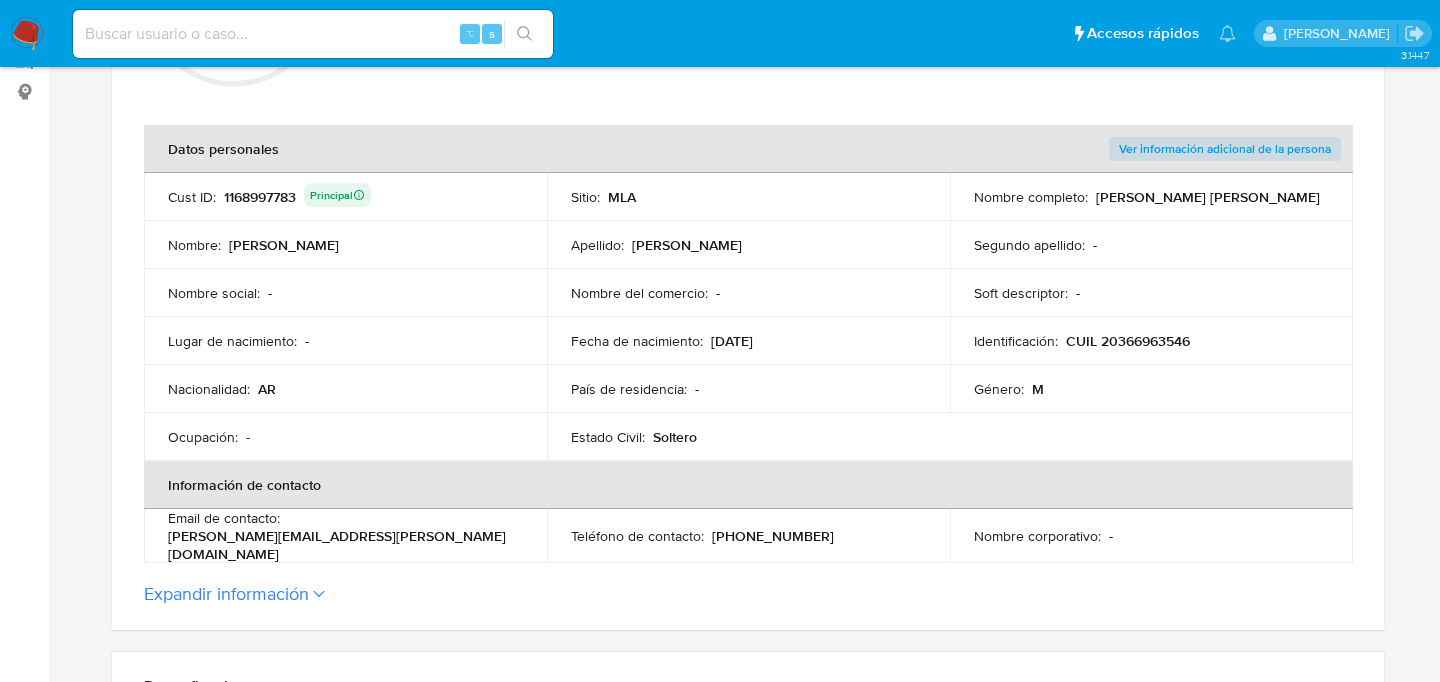 click on "País de residencia :" at bounding box center [629, 389] 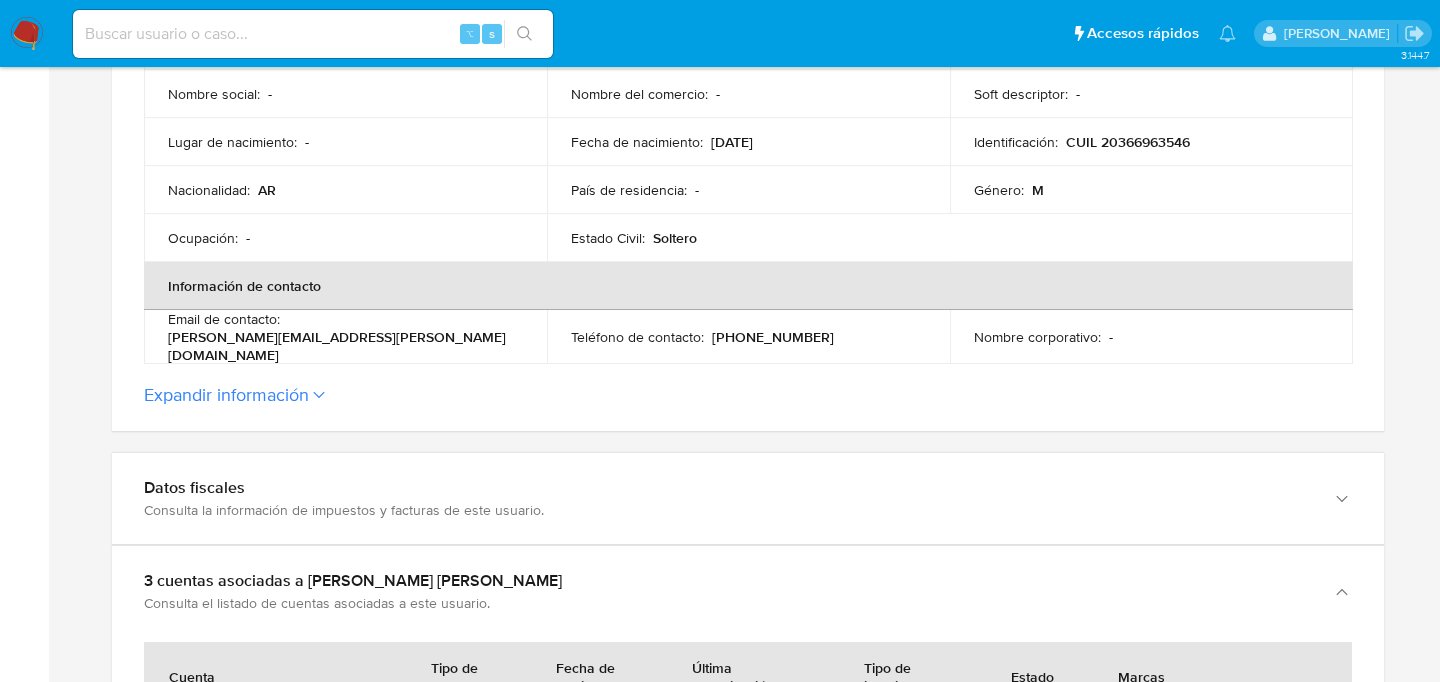 scroll, scrollTop: 610, scrollLeft: 0, axis: vertical 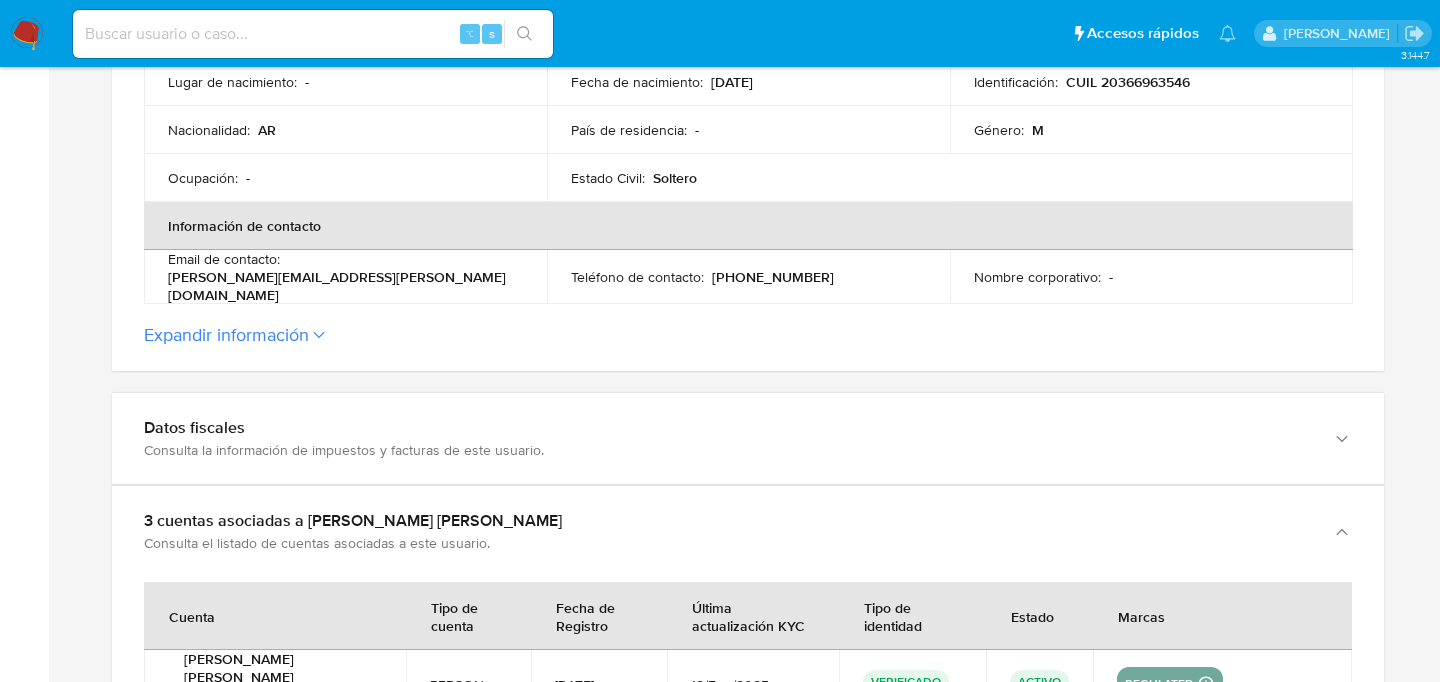 click on "Expandir información" at bounding box center (748, 335) 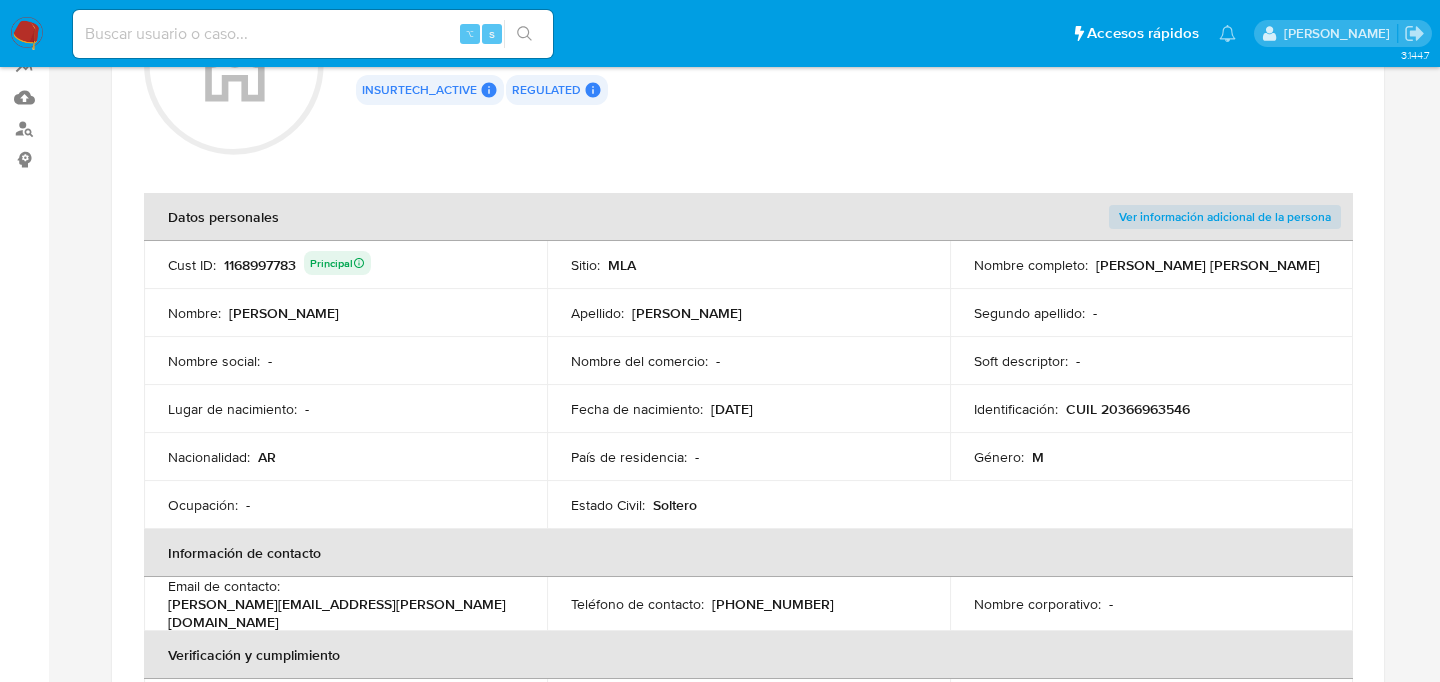 scroll, scrollTop: 218, scrollLeft: 0, axis: vertical 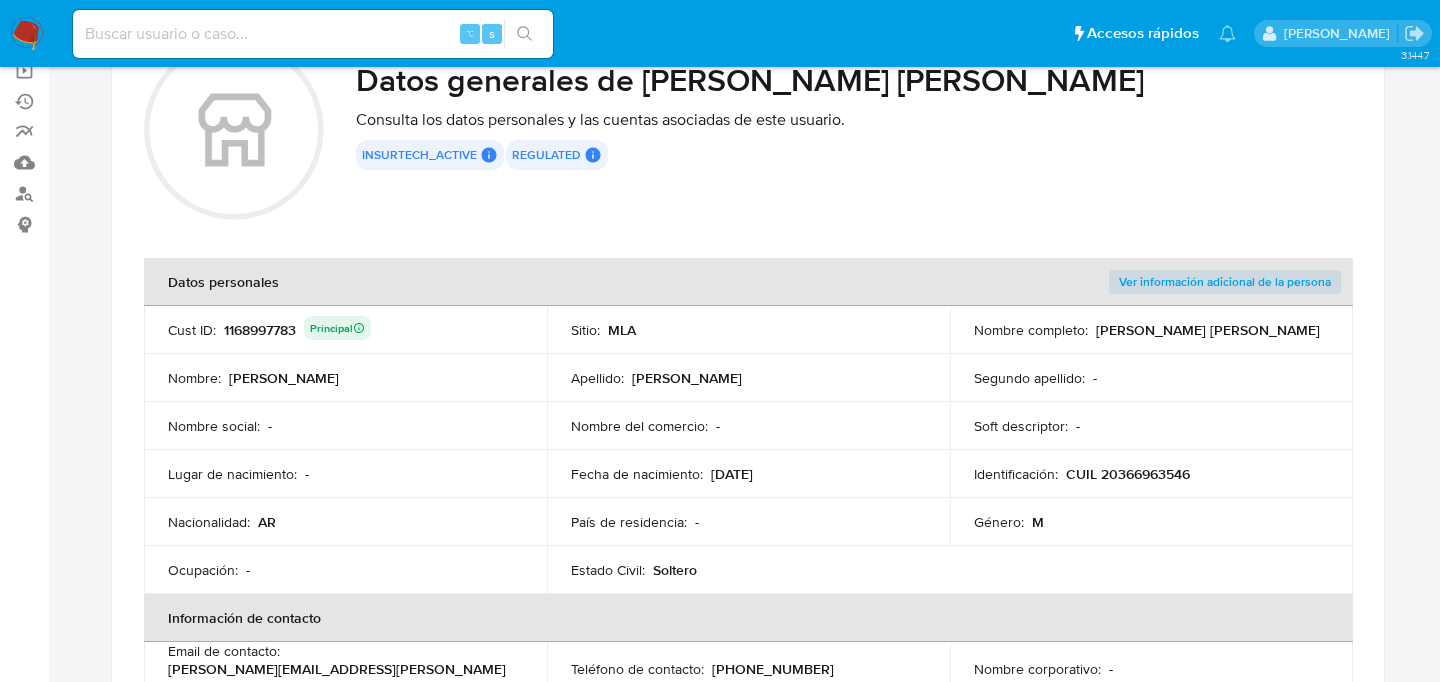 type 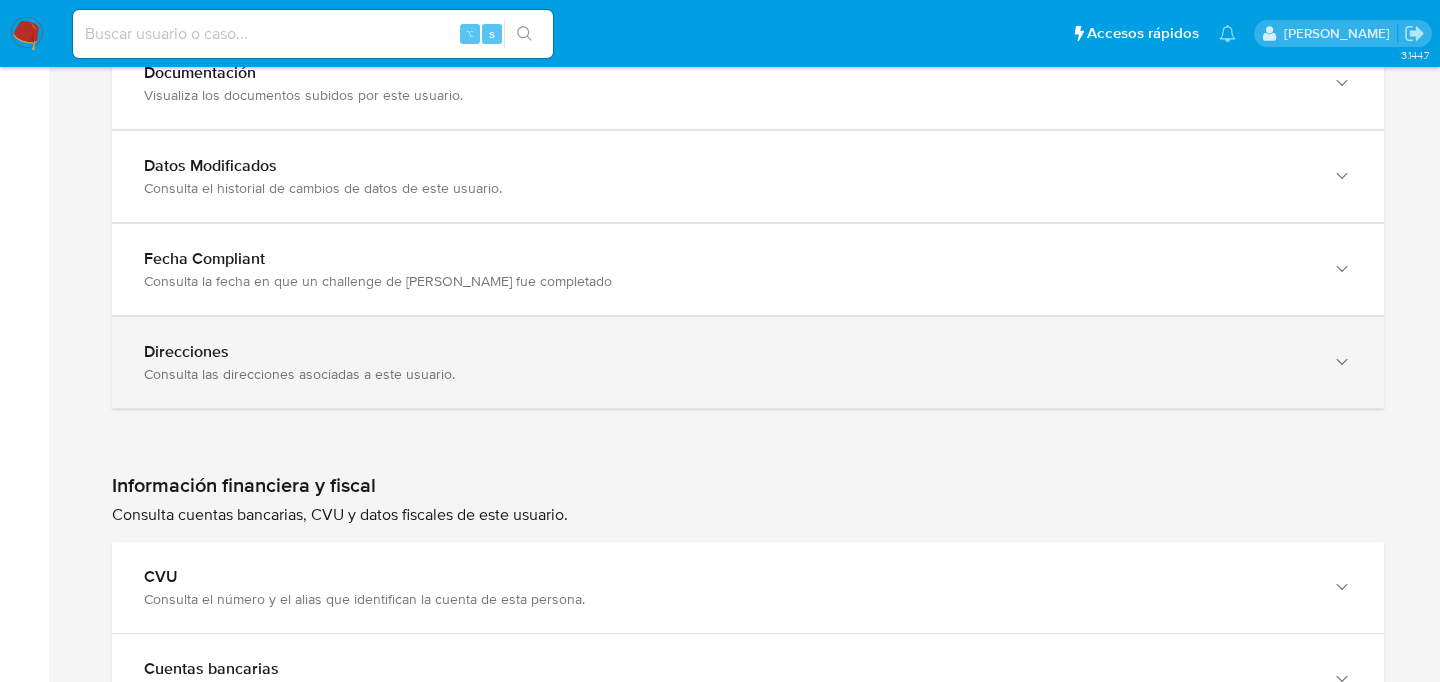 click on "Direcciones Consulta las direcciones asociadas a este usuario." at bounding box center (748, 362) 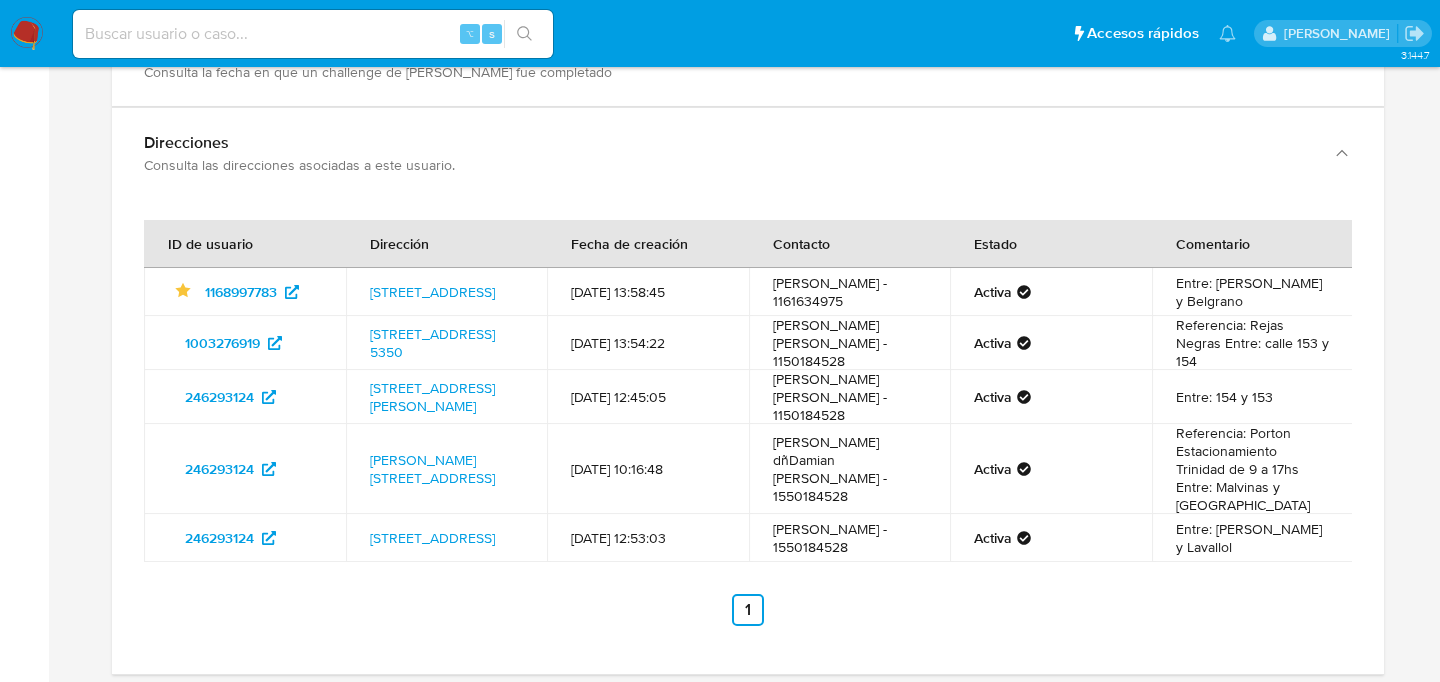 scroll, scrollTop: 3070, scrollLeft: 0, axis: vertical 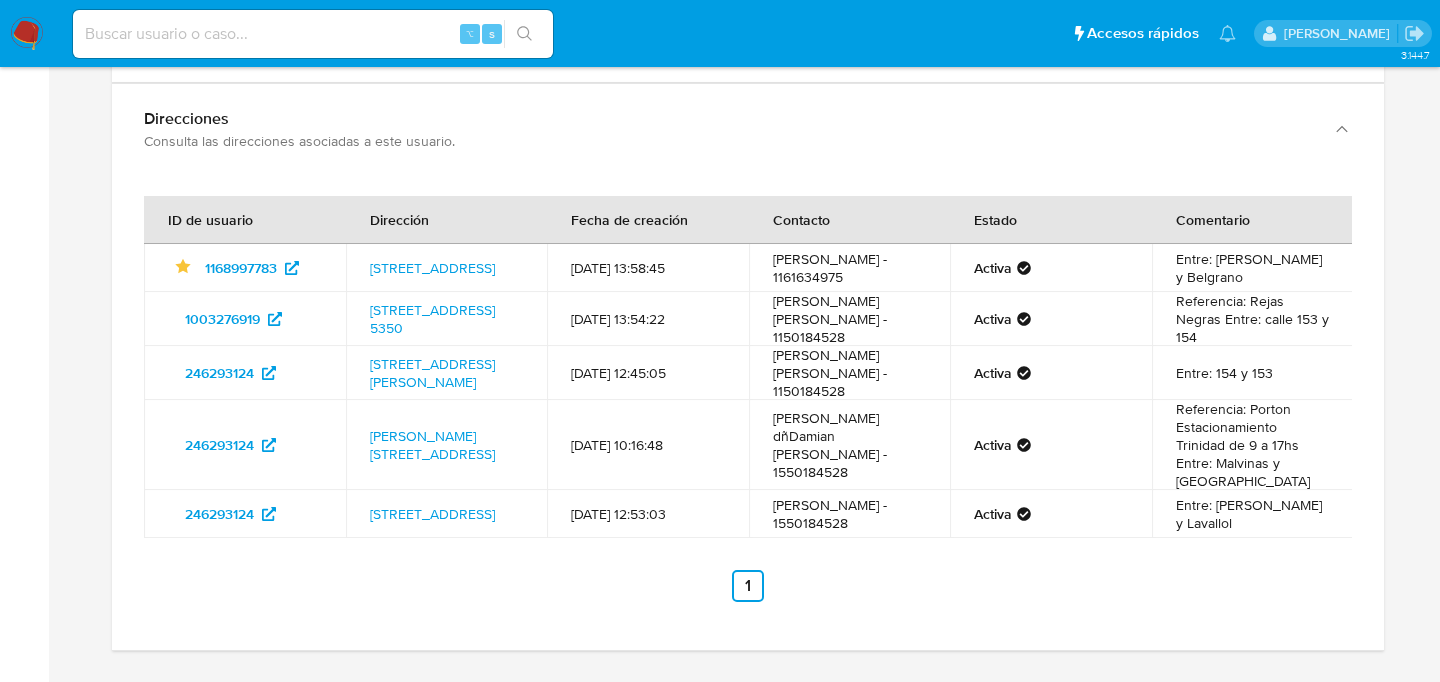 type 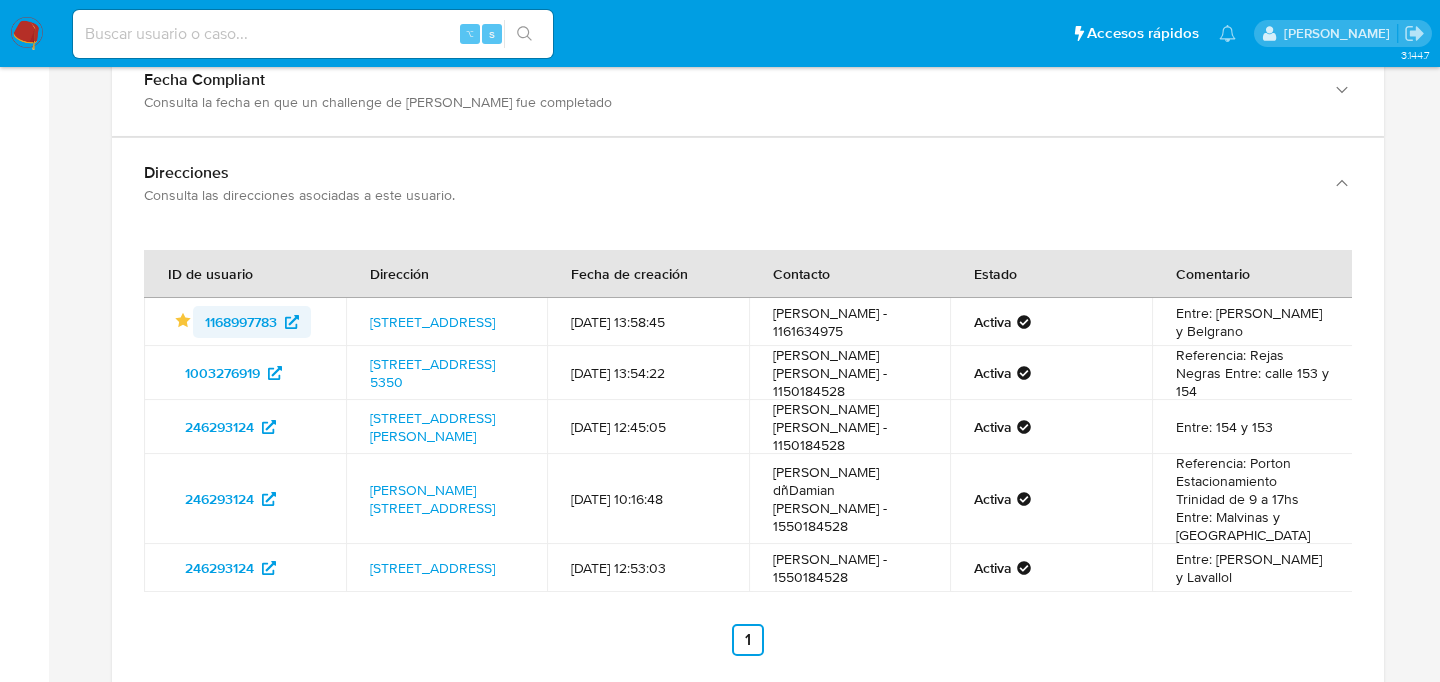 scroll, scrollTop: 3089, scrollLeft: 0, axis: vertical 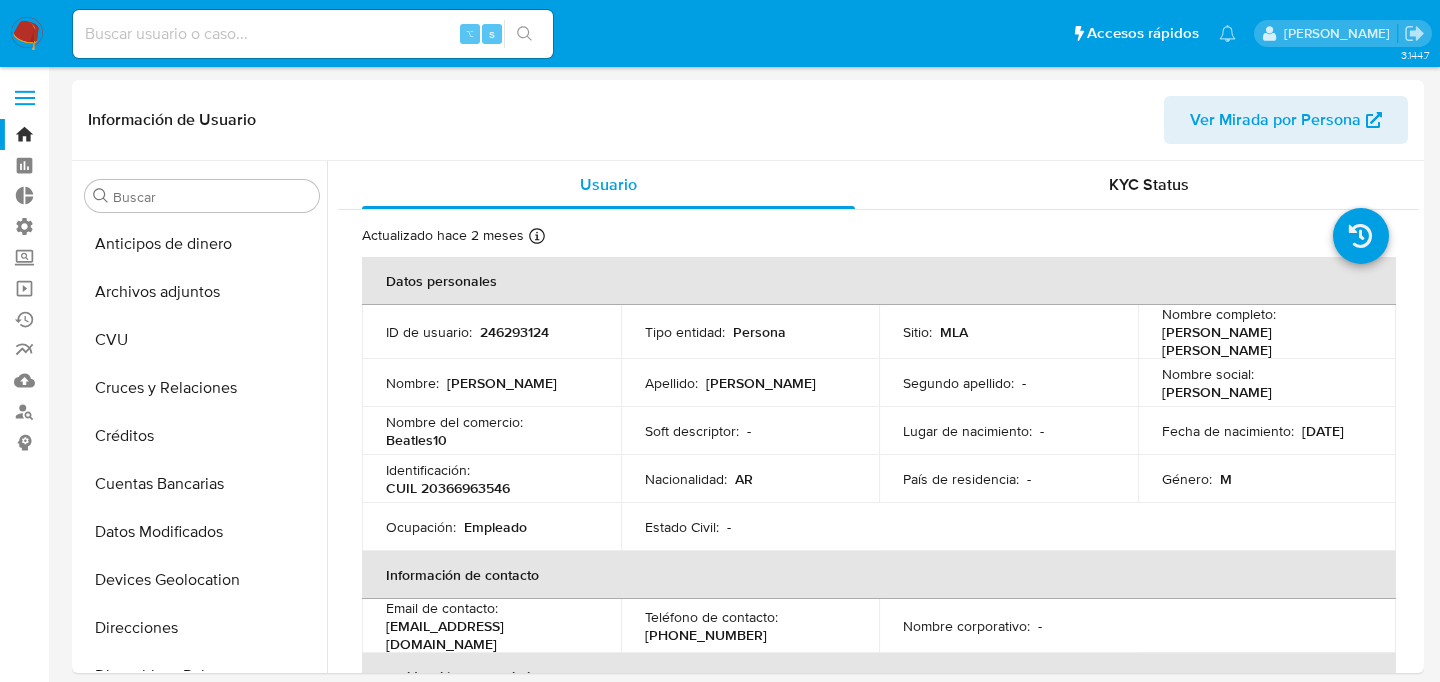 select on "10" 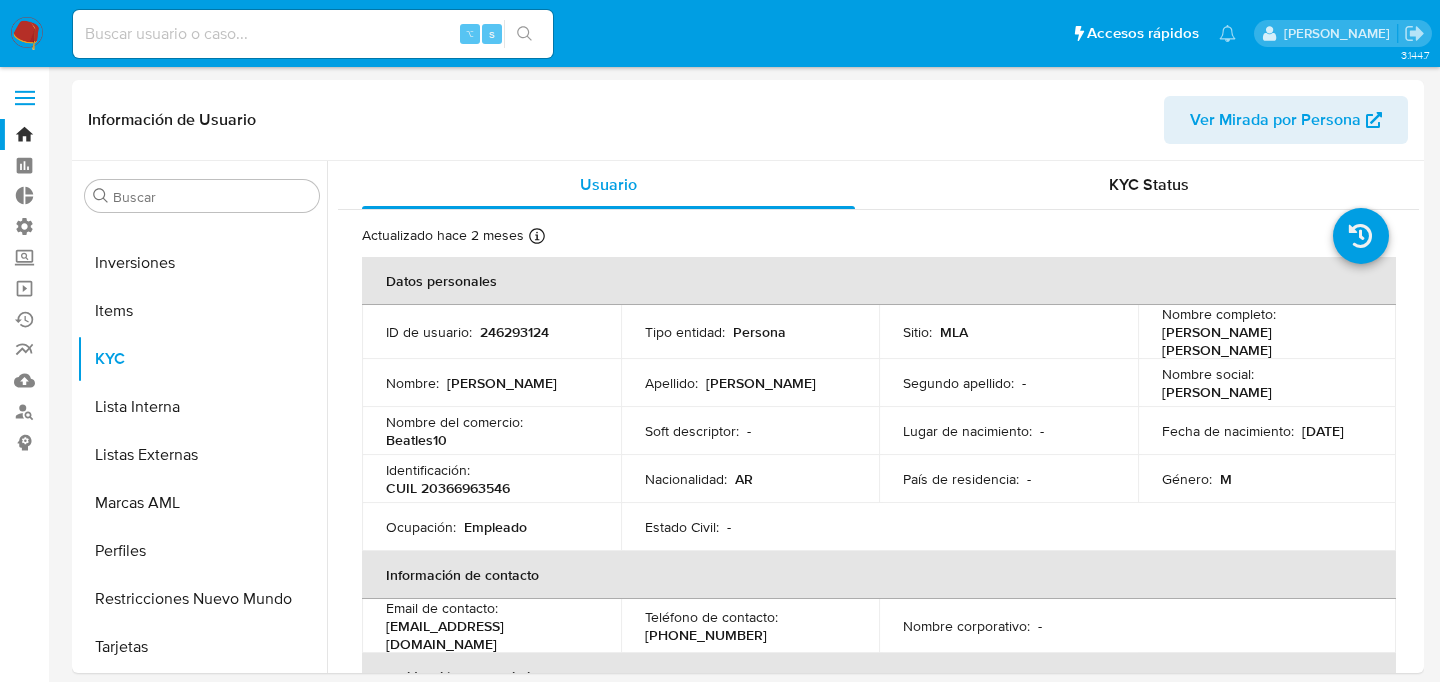 click at bounding box center [313, 34] 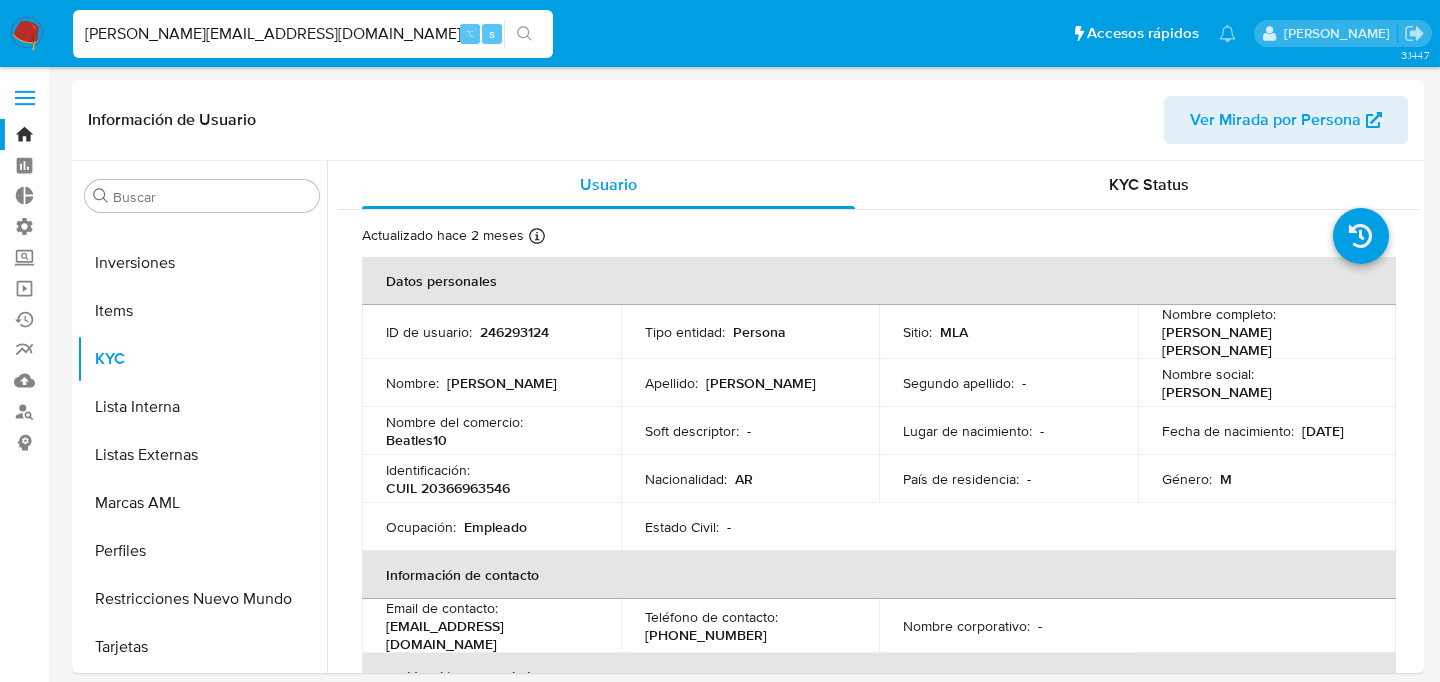 type on "[PERSON_NAME][EMAIL_ADDRESS][DOMAIN_NAME]" 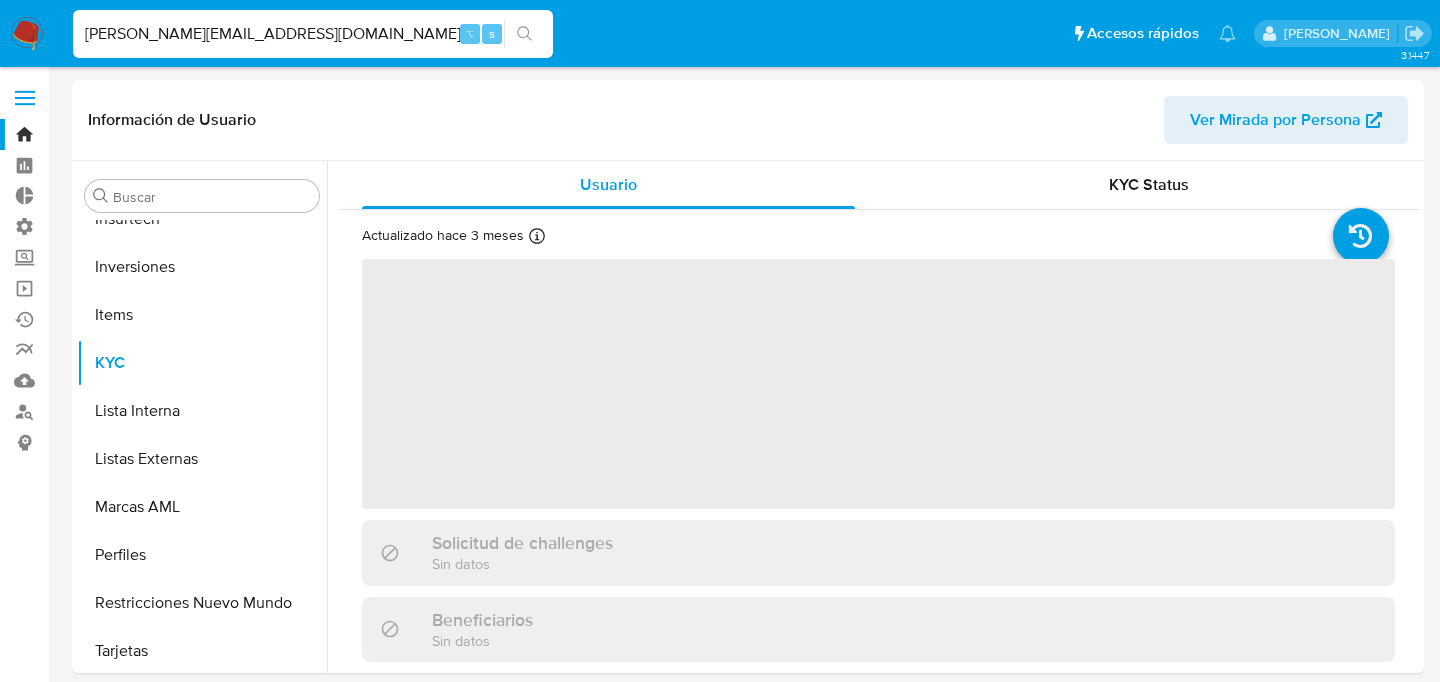 scroll, scrollTop: 893, scrollLeft: 0, axis: vertical 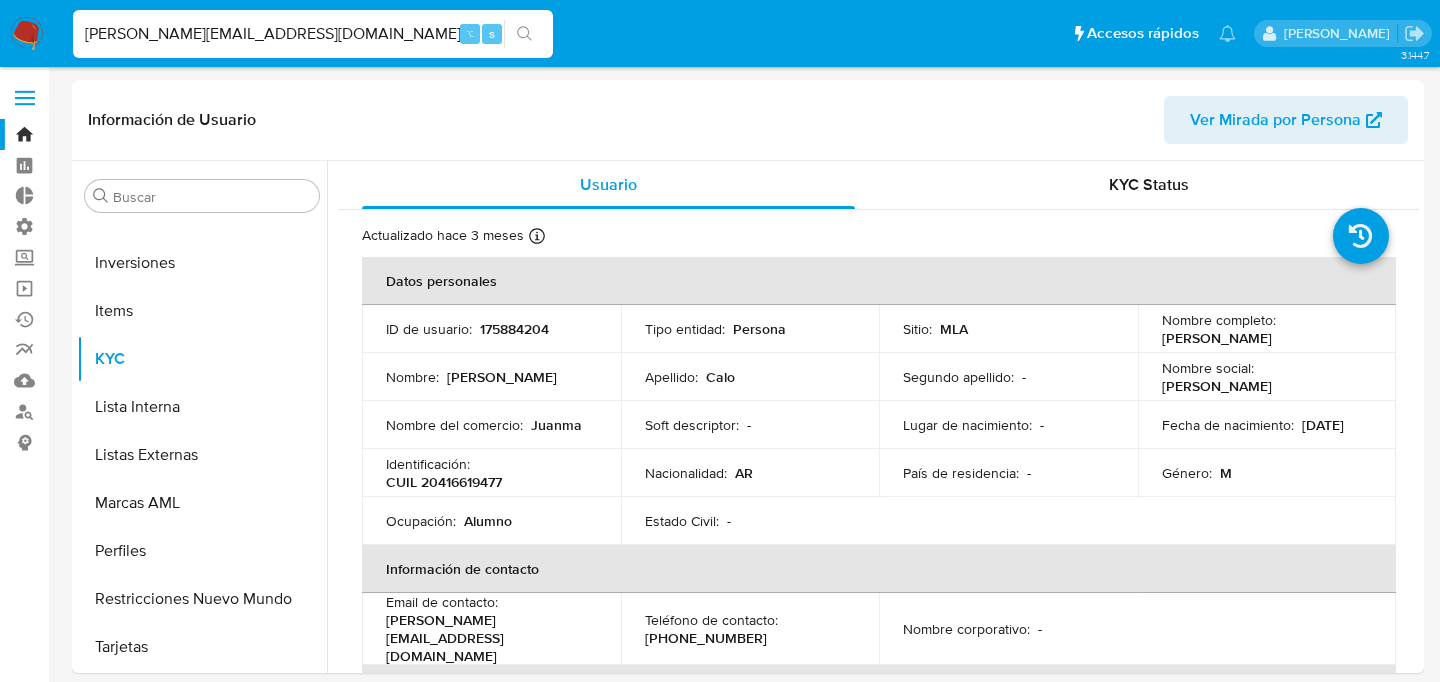 select on "10" 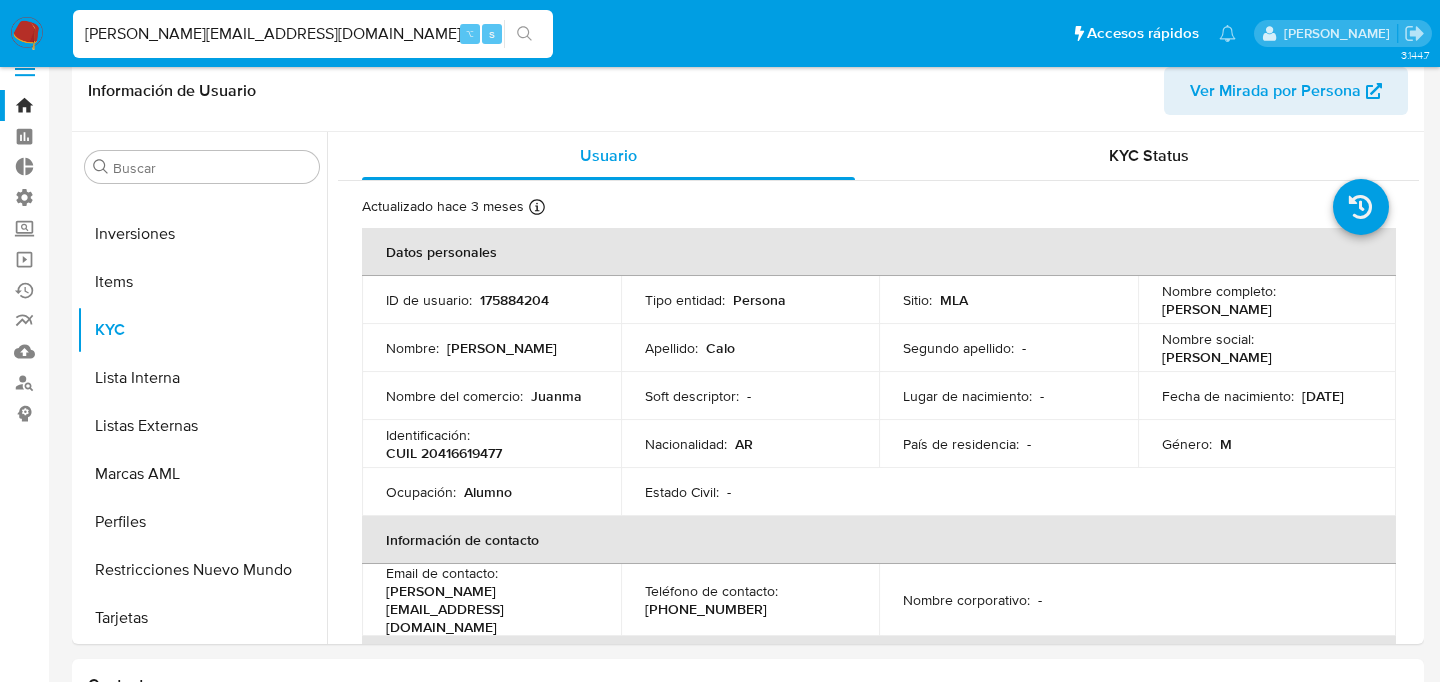 scroll, scrollTop: 31, scrollLeft: 0, axis: vertical 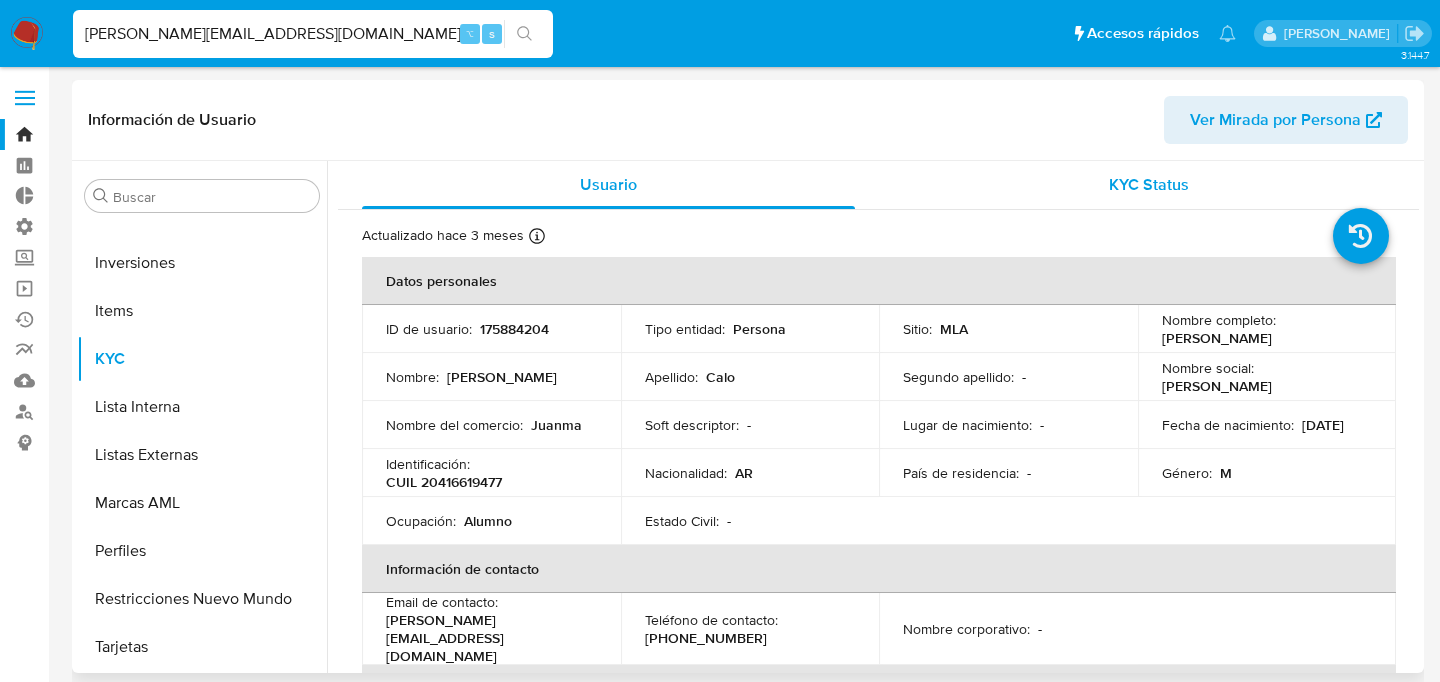 click on "KYC Status" at bounding box center (1149, 185) 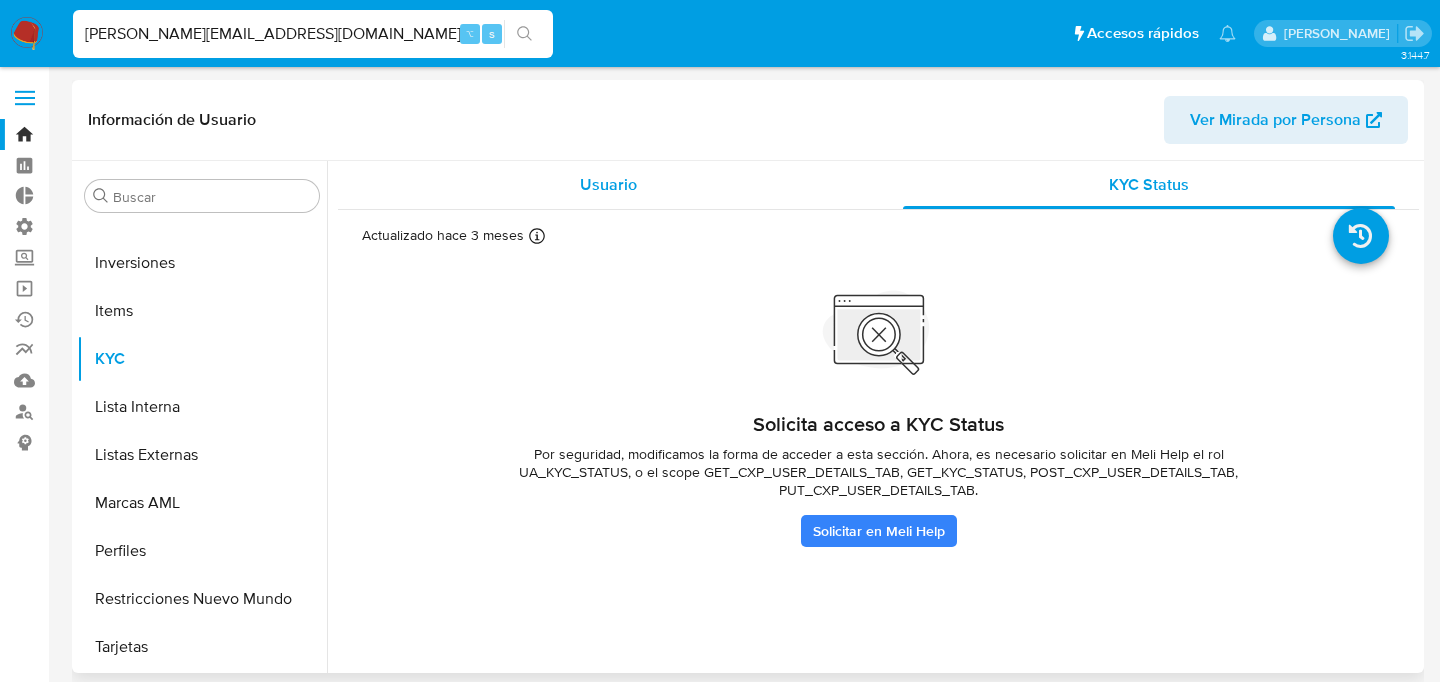 click on "Usuario" at bounding box center (608, 185) 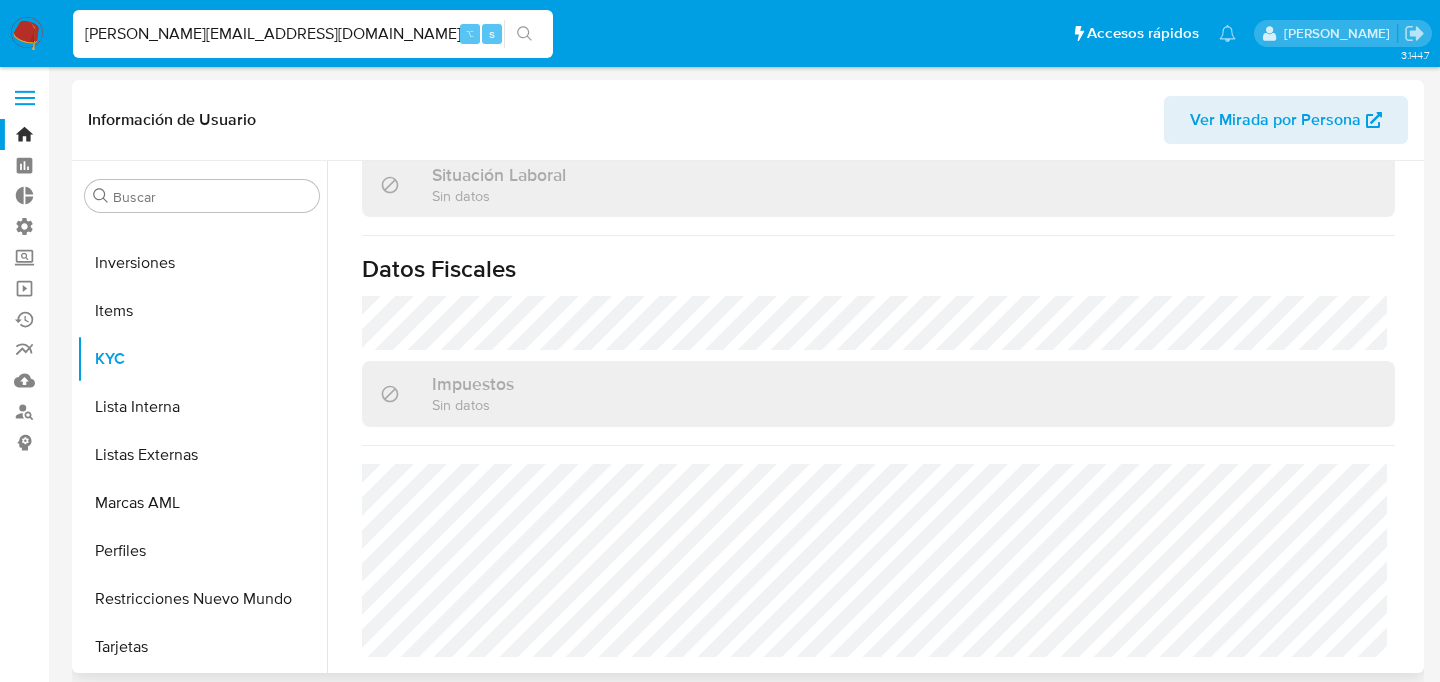 scroll, scrollTop: 1071, scrollLeft: 0, axis: vertical 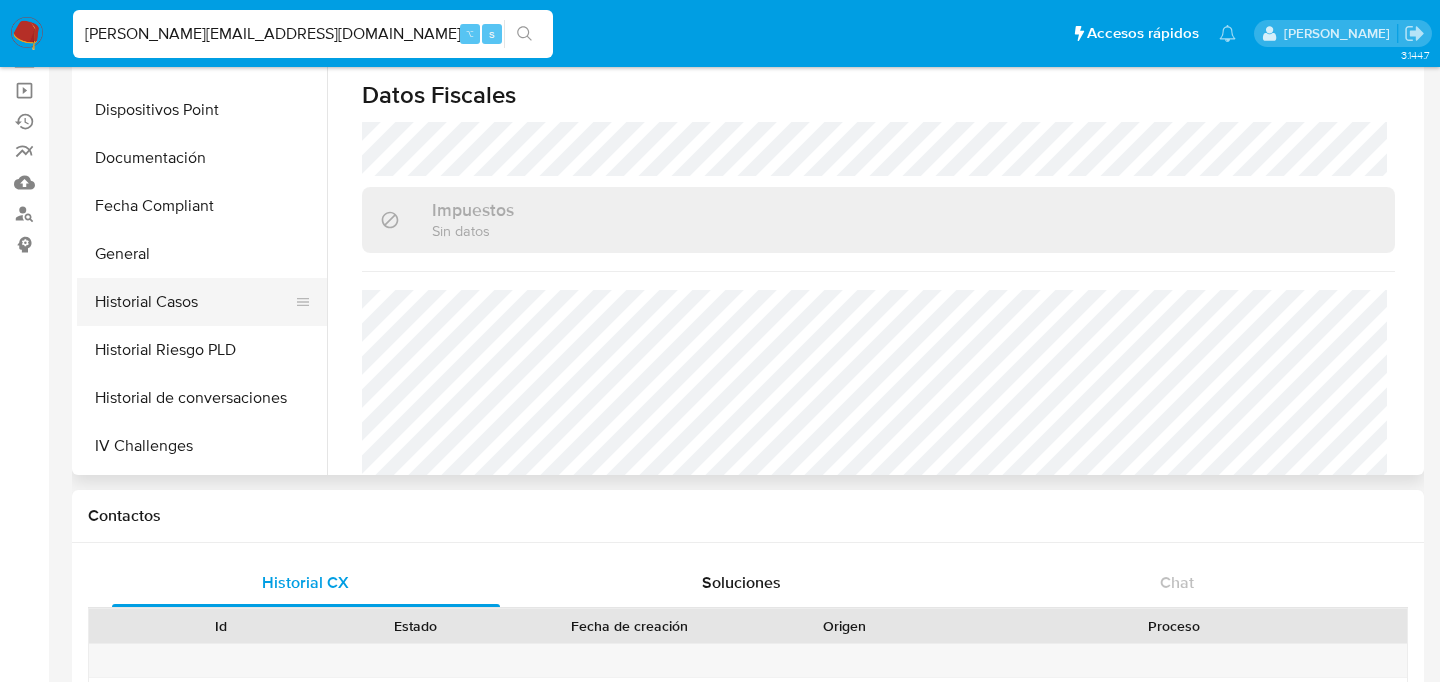 click on "Historial Casos" at bounding box center [194, 302] 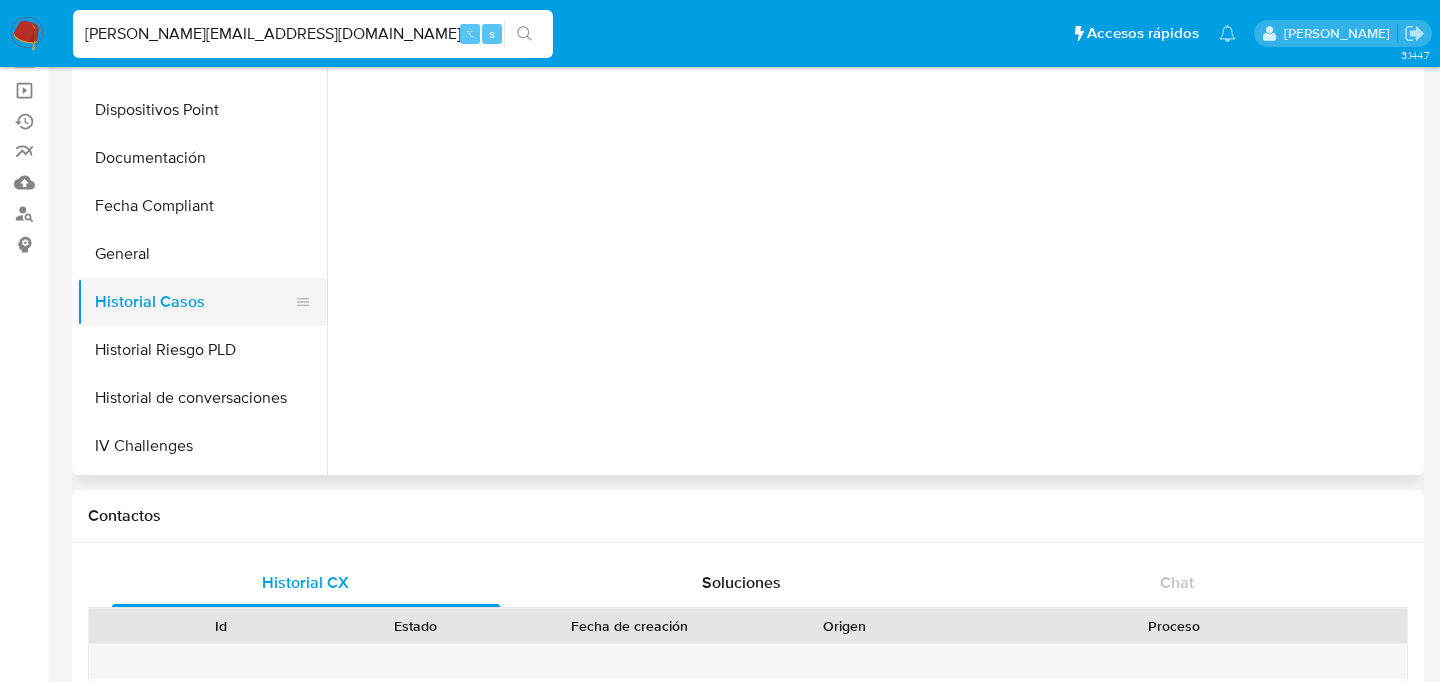 scroll, scrollTop: 0, scrollLeft: 0, axis: both 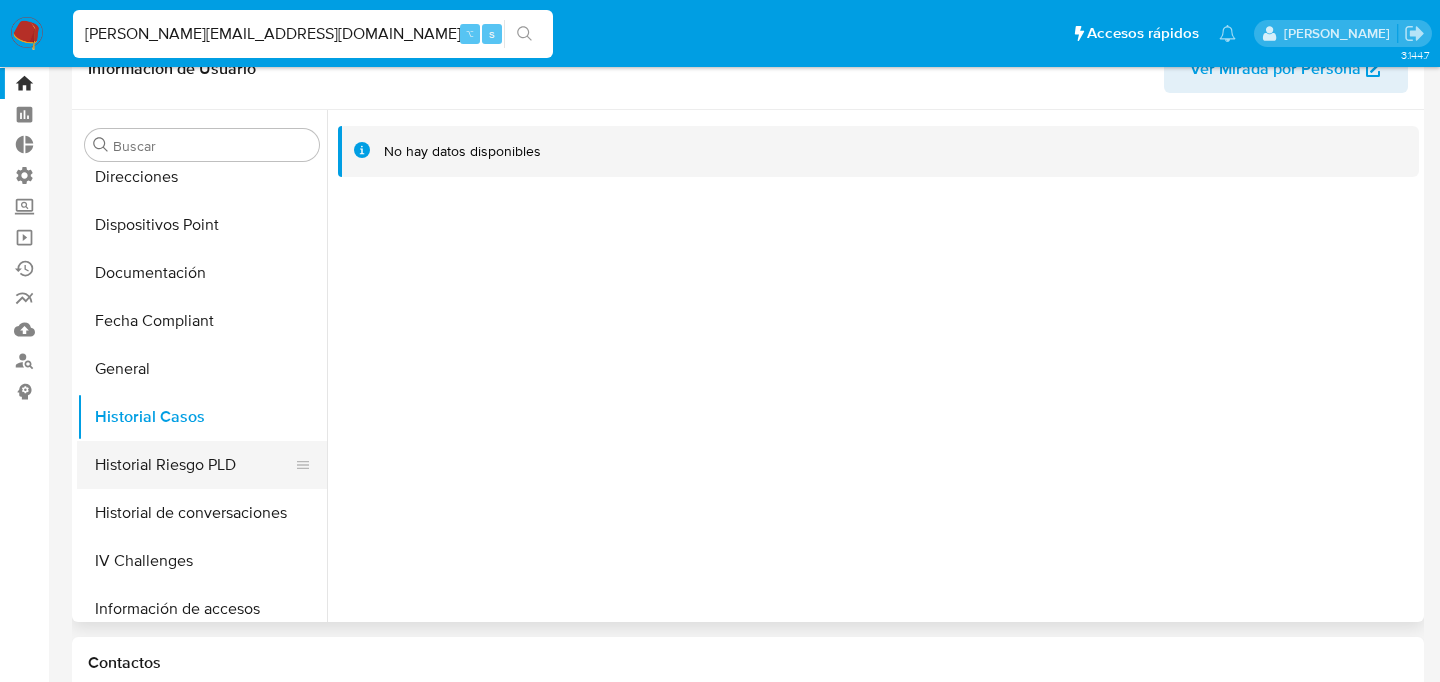 click on "Historial Riesgo PLD" at bounding box center (194, 465) 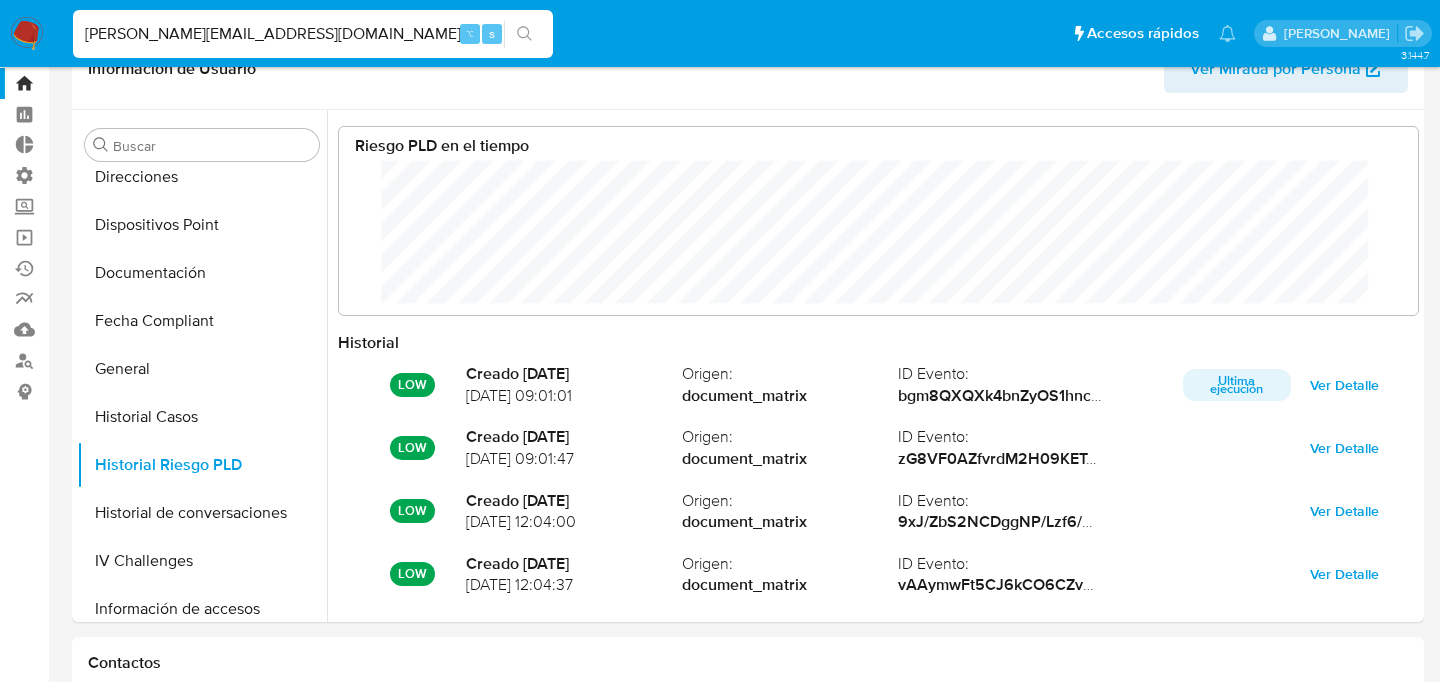 scroll, scrollTop: 999850, scrollLeft: 998961, axis: both 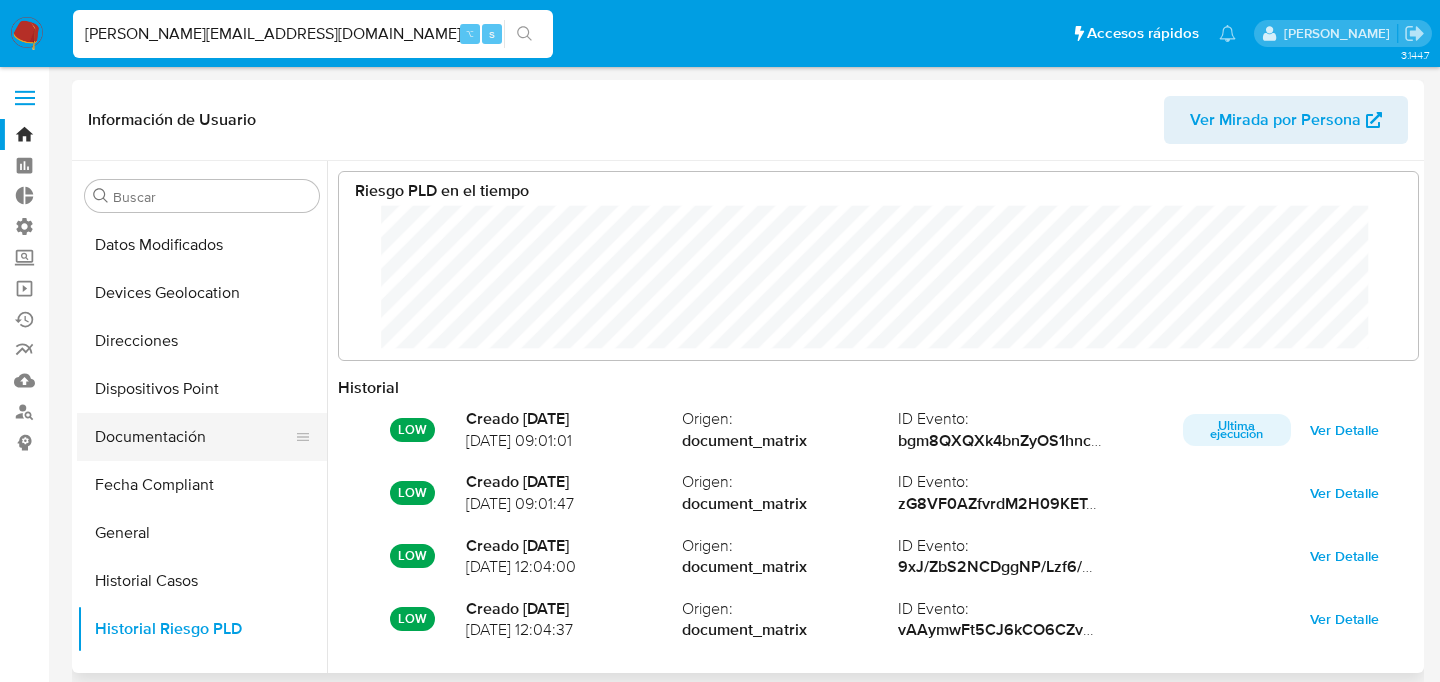 click on "Documentación" at bounding box center (194, 437) 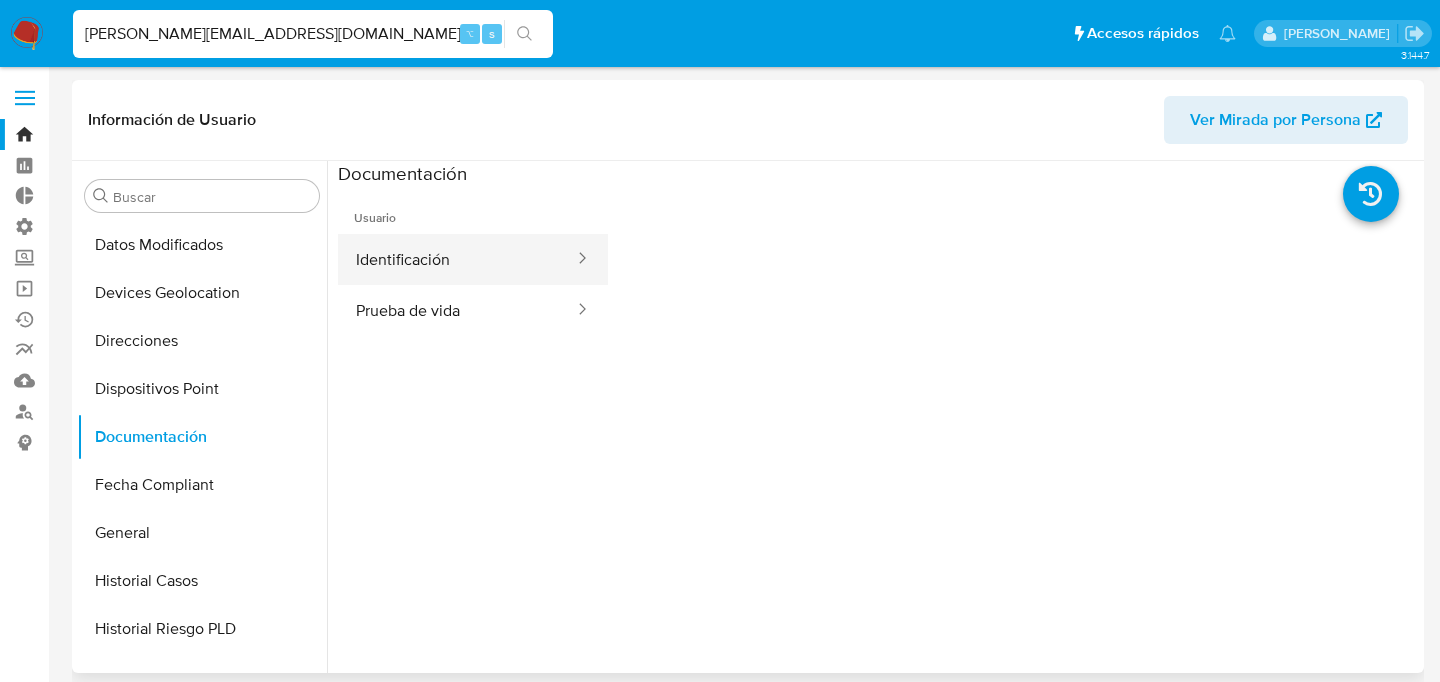 click on "Identificación" at bounding box center [457, 259] 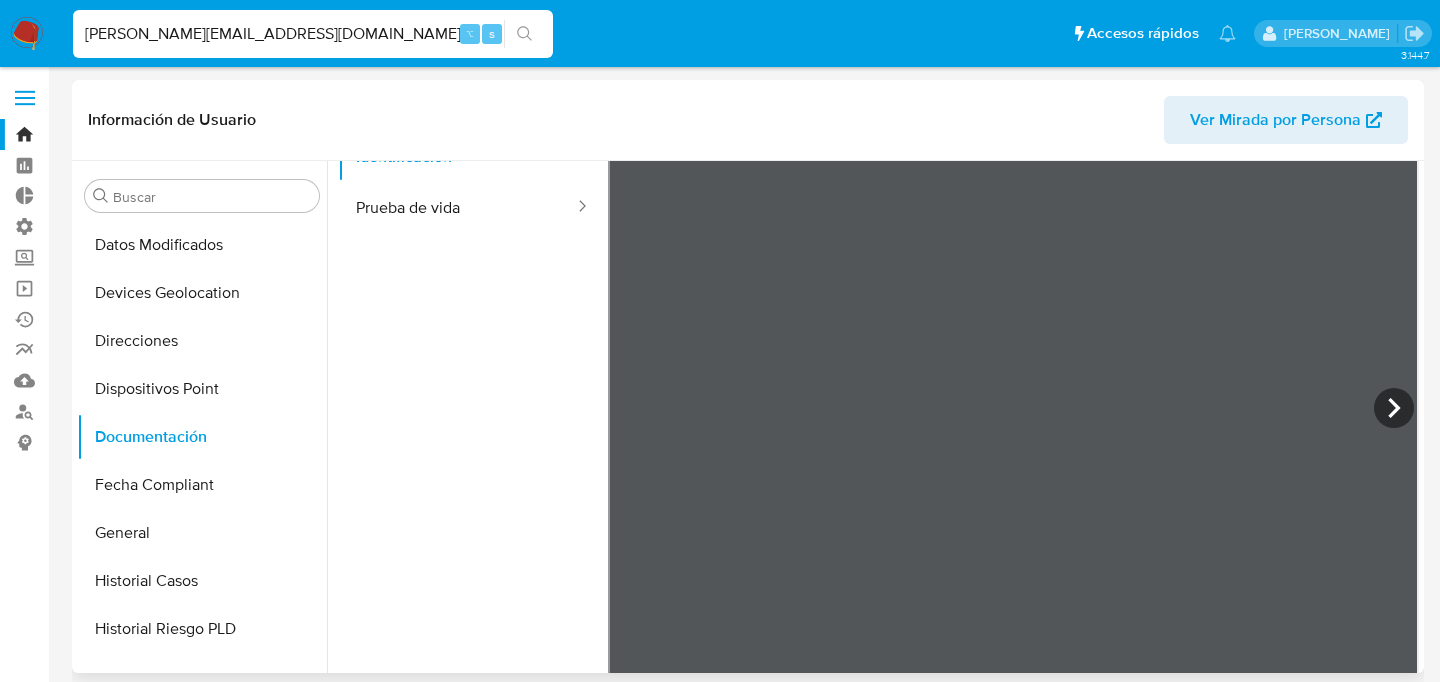 scroll, scrollTop: 85, scrollLeft: 0, axis: vertical 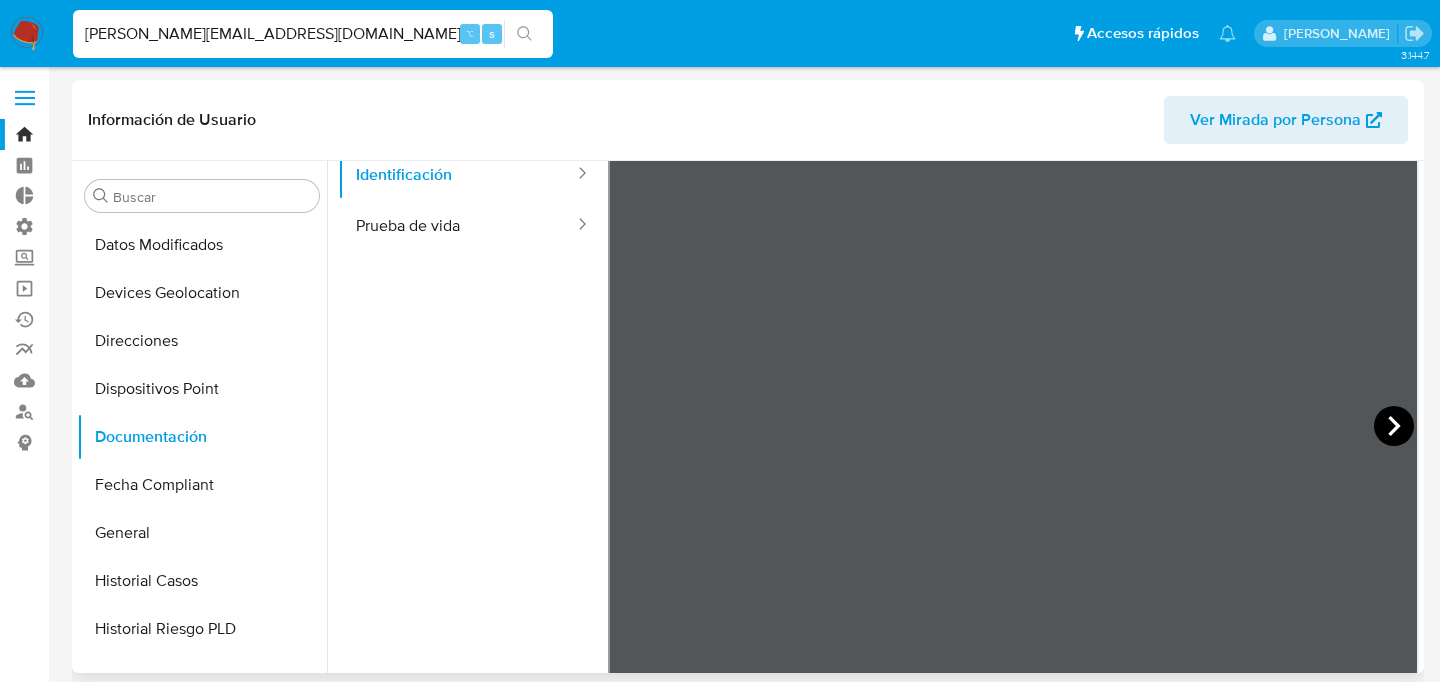 click 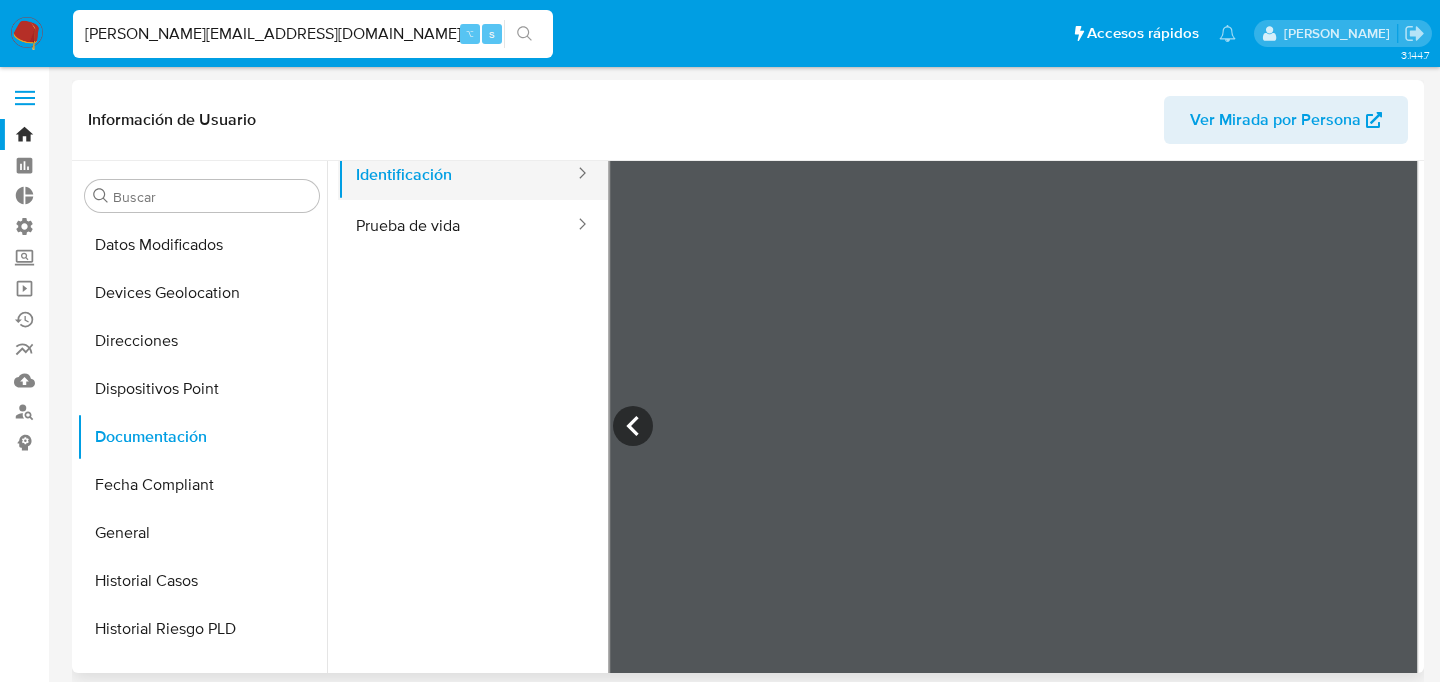 click on "Identificación" at bounding box center (457, 174) 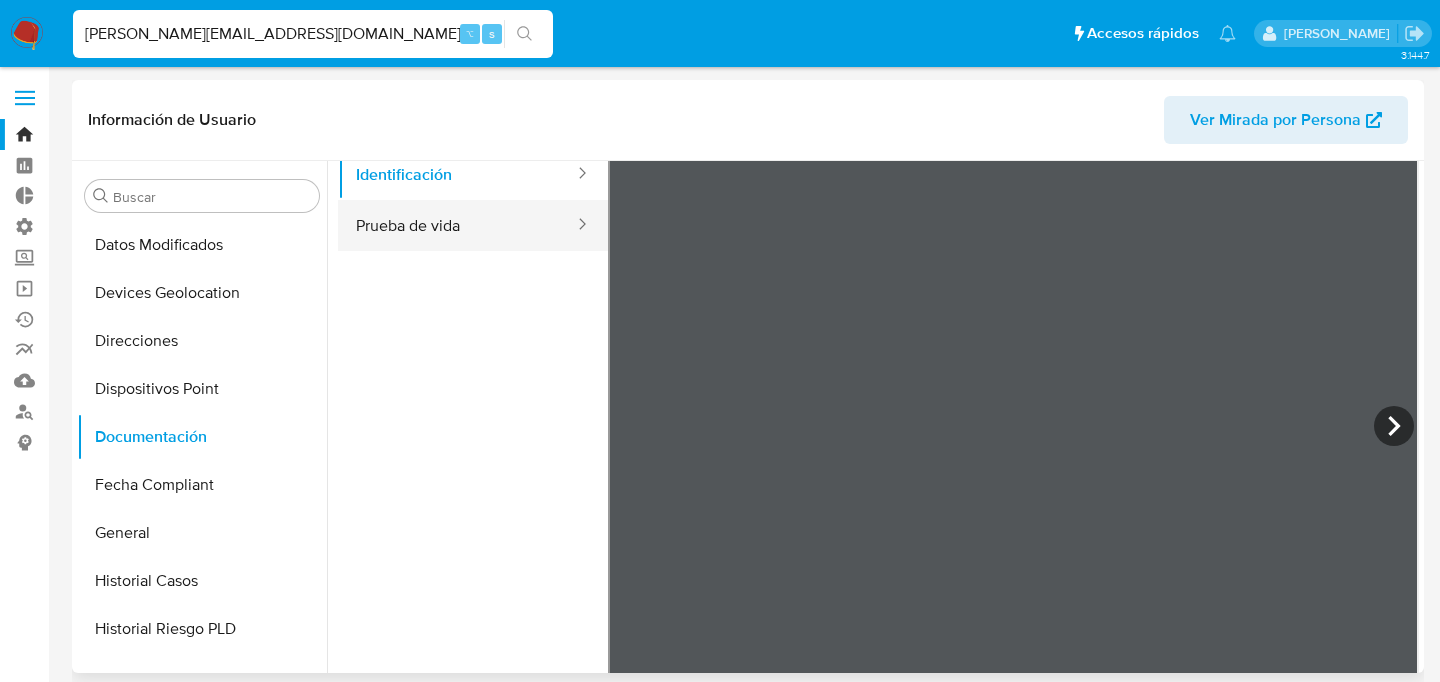 click on "Prueba de vida" at bounding box center [457, 225] 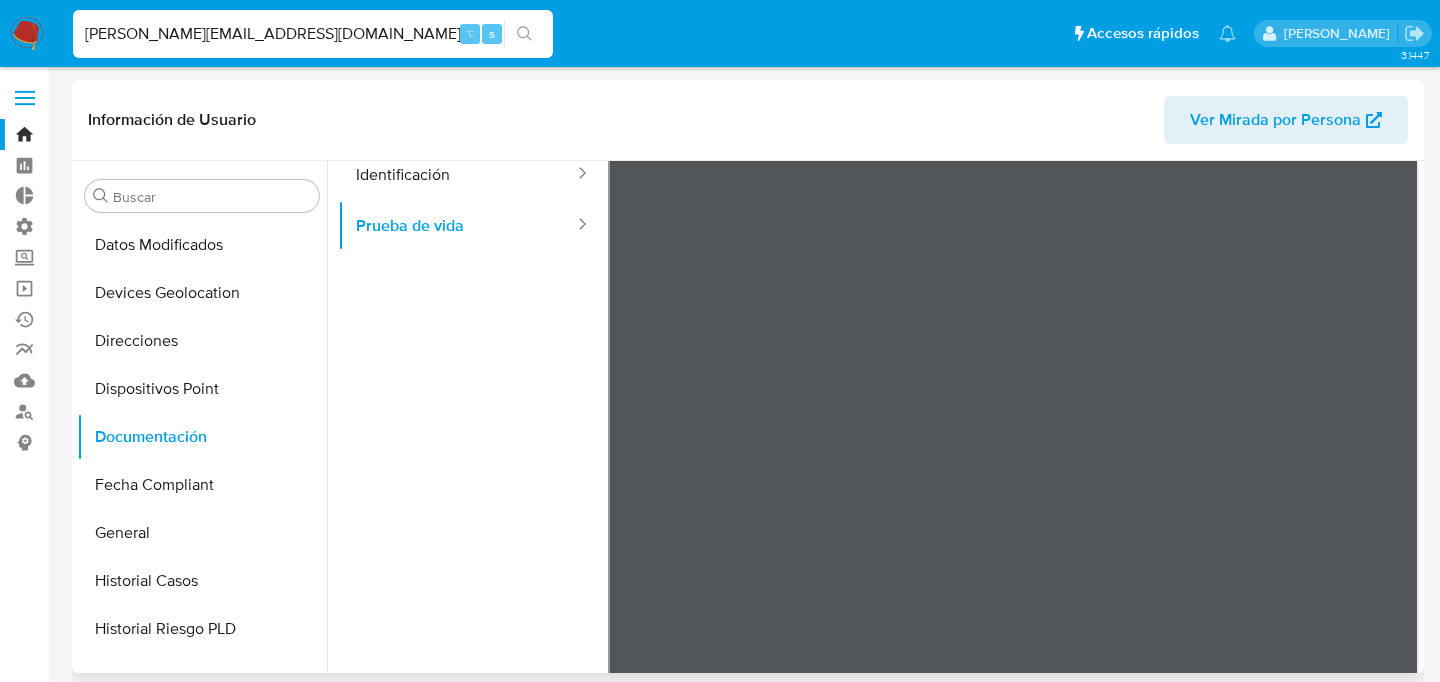 scroll, scrollTop: 169, scrollLeft: 0, axis: vertical 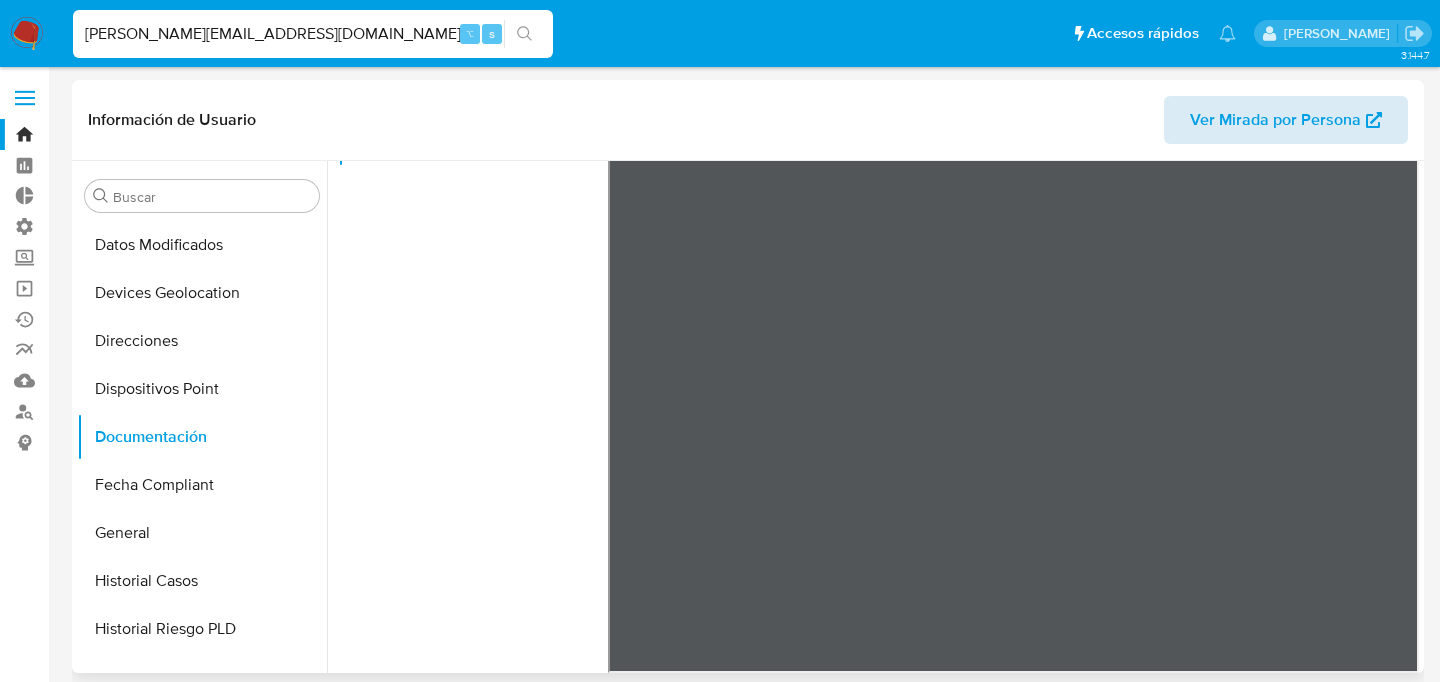 click on "Información de Usuario Ver Mirada por Persona Buscar Anticipos de dinero Archivos adjuntos CVU Cruces y Relaciones Créditos Cuentas Bancarias Datos Modificados Devices Geolocation Direcciones Dispositivos Point Documentación Fecha Compliant General Historial Casos Historial Riesgo PLD Historial de conversaciones IV Challenges Información de accesos Insurtech Inversiones Items KYC Lista Interna Listas Externas Marcas AML Perfiles Restricciones Nuevo Mundo Tarjetas" at bounding box center [748, 376] 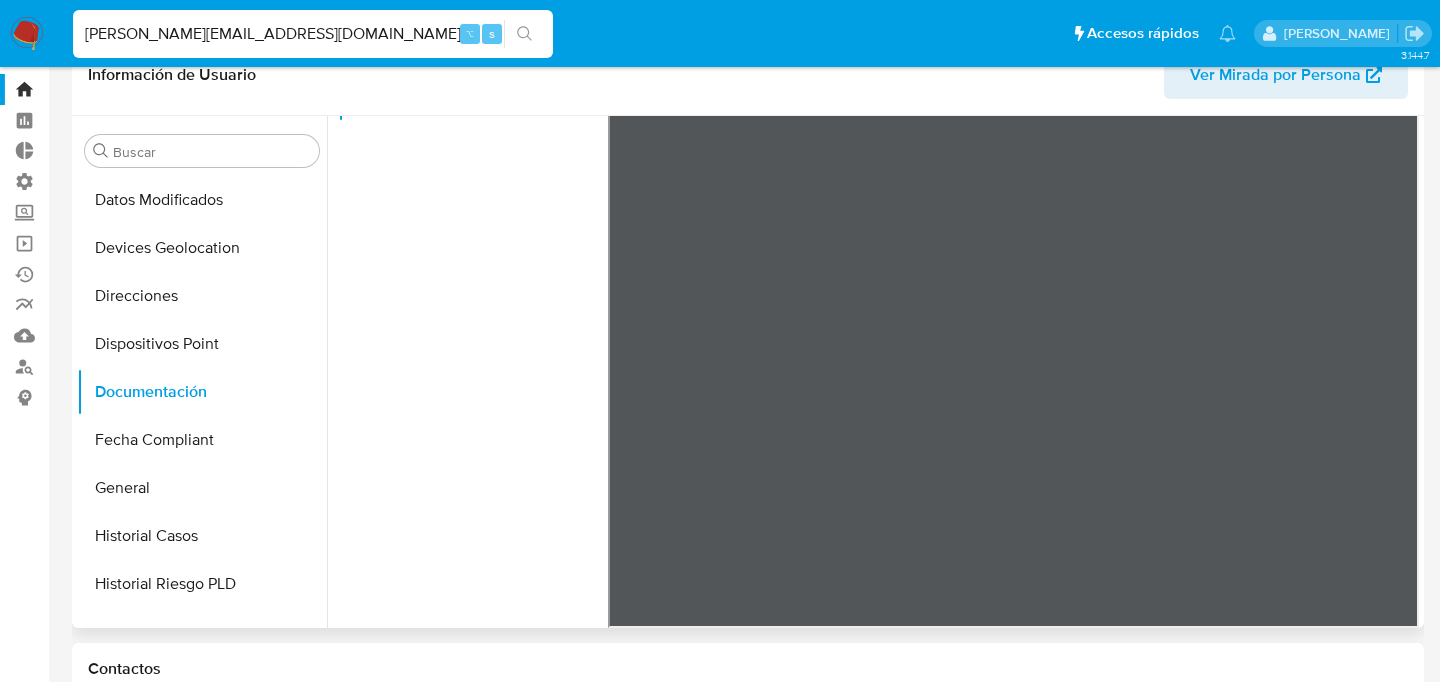 scroll, scrollTop: 88, scrollLeft: 0, axis: vertical 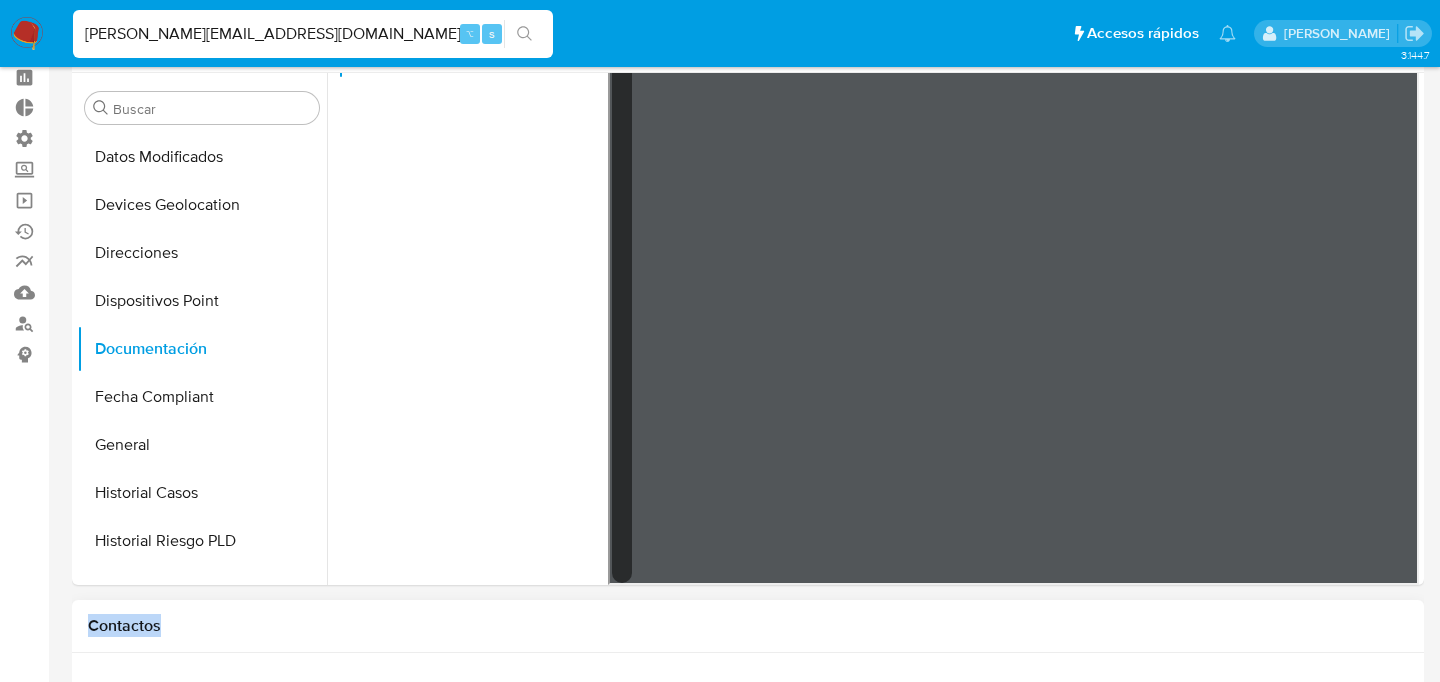 drag, startPoint x: 622, startPoint y: 577, endPoint x: 613, endPoint y: 638, distance: 61.66036 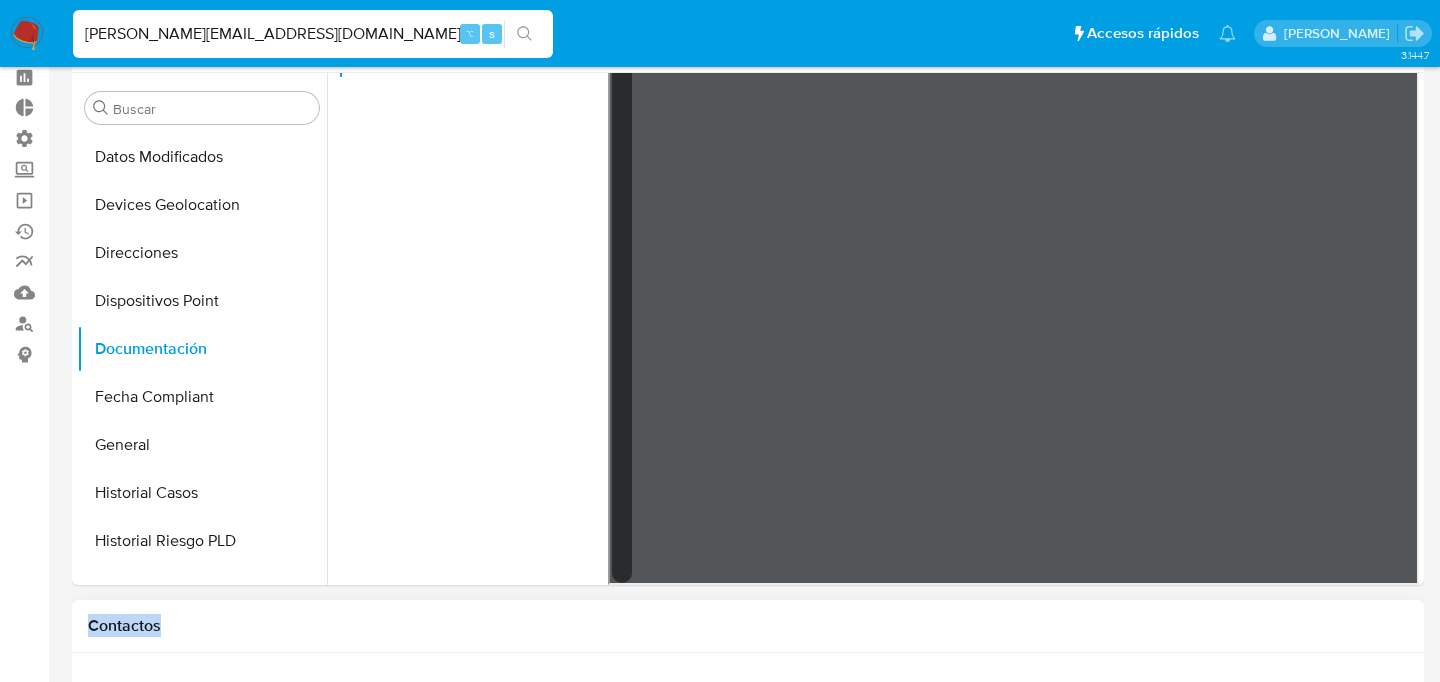 click on "Información de Usuario Ver Mirada por Persona Buscar Anticipos de dinero Archivos adjuntos CVU Cruces y Relaciones Créditos Cuentas Bancarias Datos Modificados Devices Geolocation Direcciones Dispositivos Point Documentación Fecha Compliant General Historial Casos Historial Riesgo PLD Historial de conversaciones IV Challenges Información de accesos Insurtech Inversiones Items KYC Lista Interna Listas Externas Marcas AML Perfiles Restricciones Nuevo Mundo Tarjetas Contactos Historial CX Soluciones Chat Id Estado Fecha de creación Origen Proceso                                                             Anterior Página   1   de   1 Siguiente Sin Datos Cargando... Transaccionalidad Usuarios Asociados" at bounding box center [748, 1555] 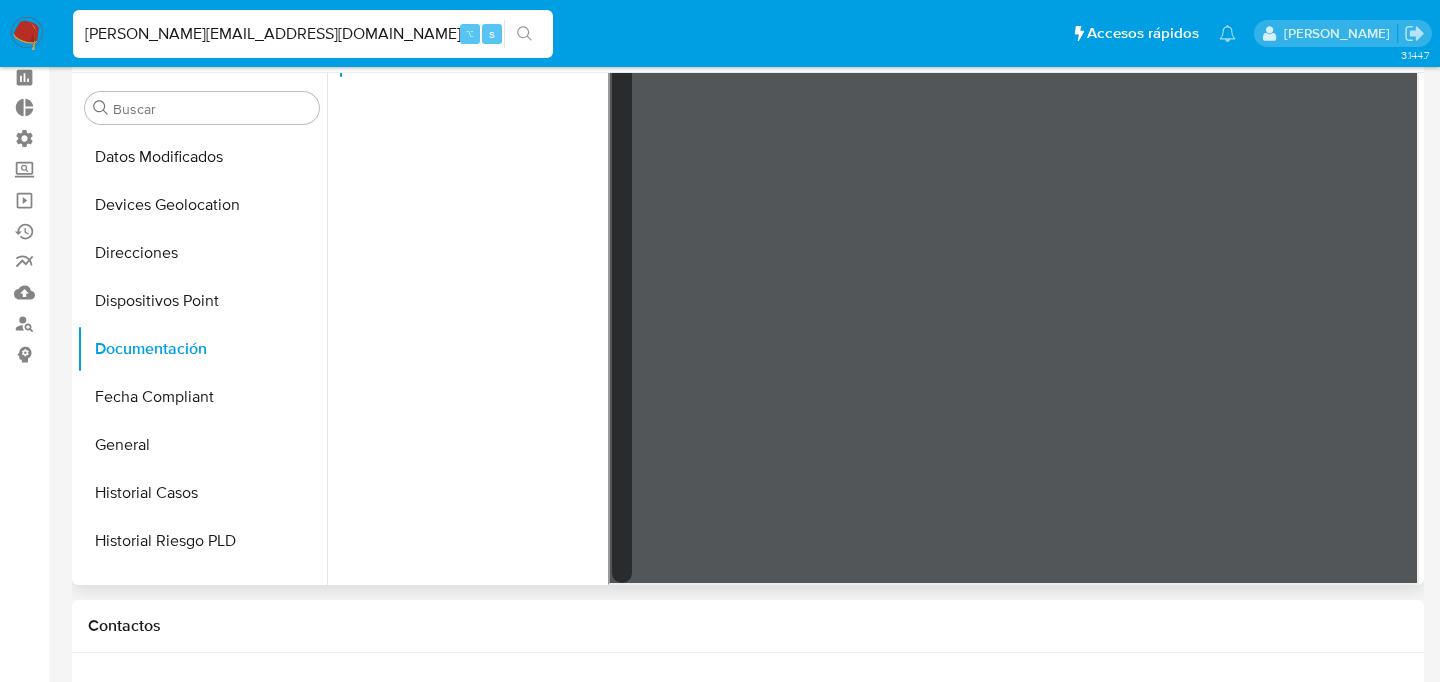 click on "Usuario Identificación Prueba de vida" at bounding box center (473, 217) 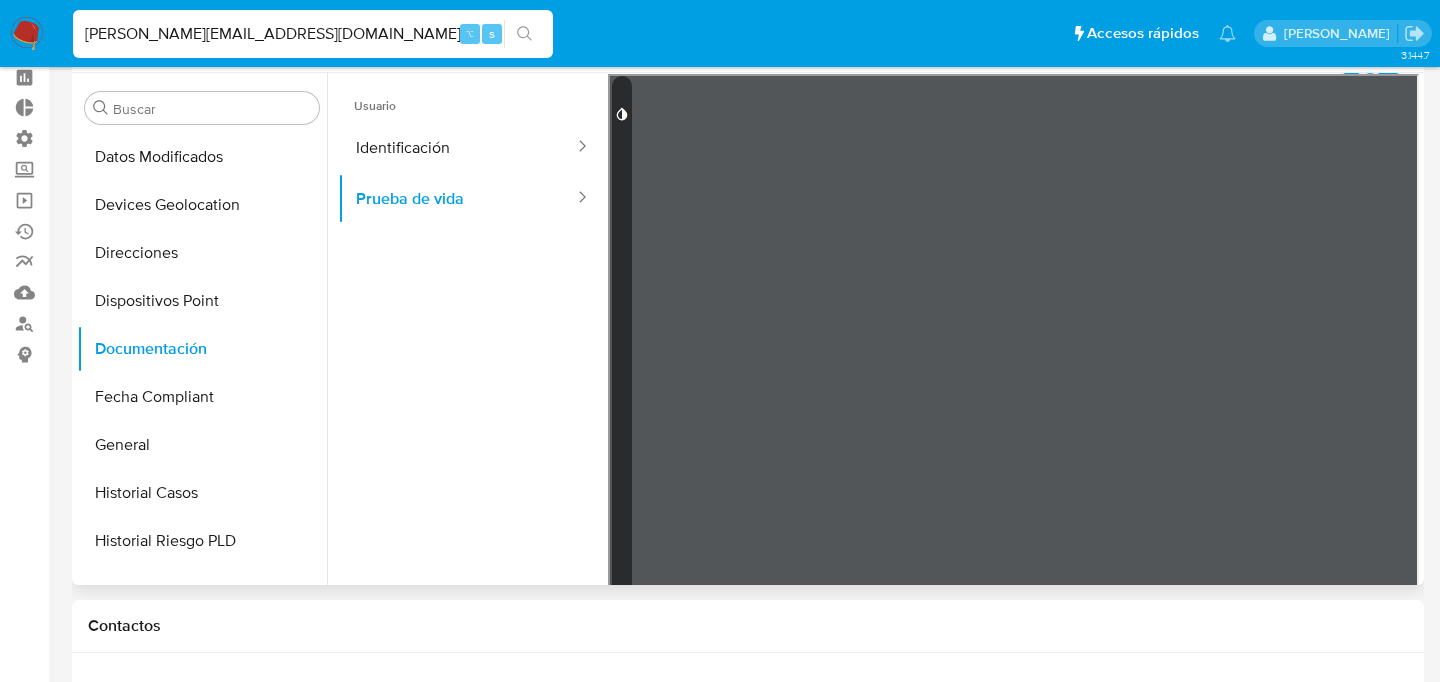 scroll, scrollTop: 0, scrollLeft: 0, axis: both 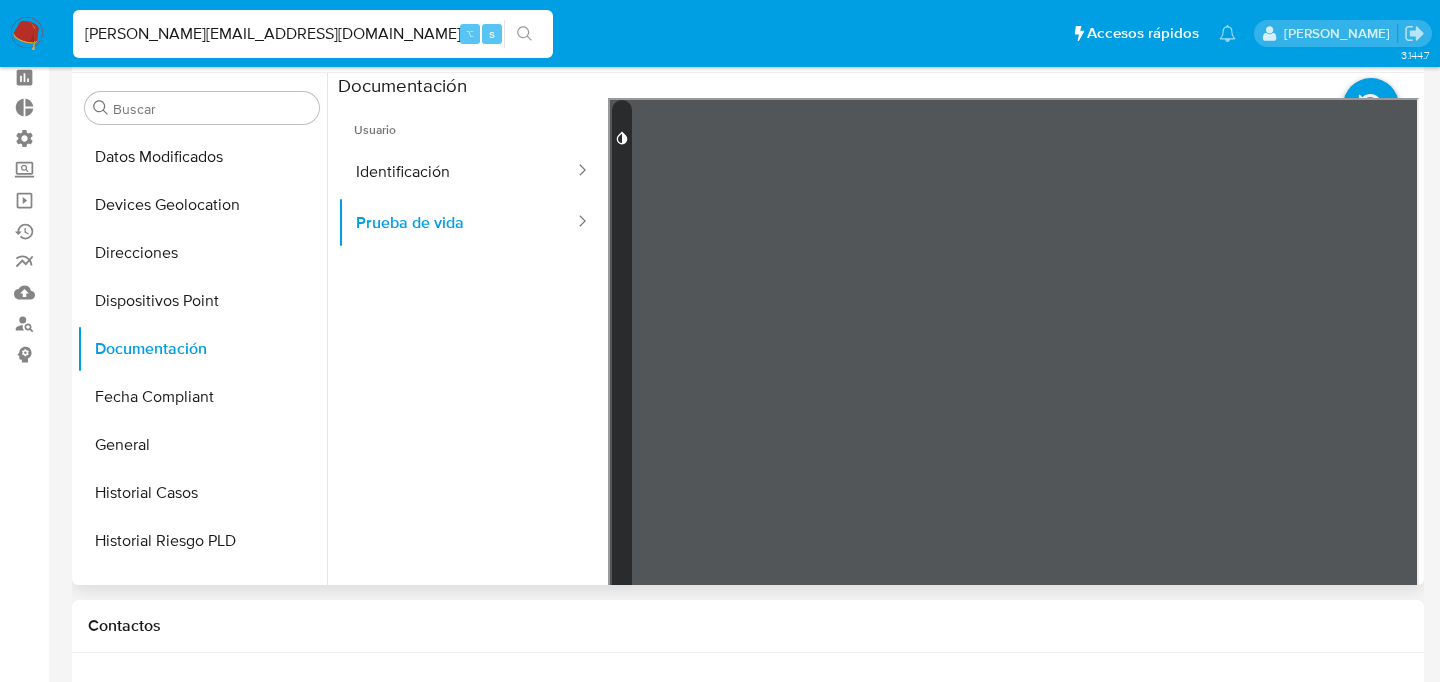 click 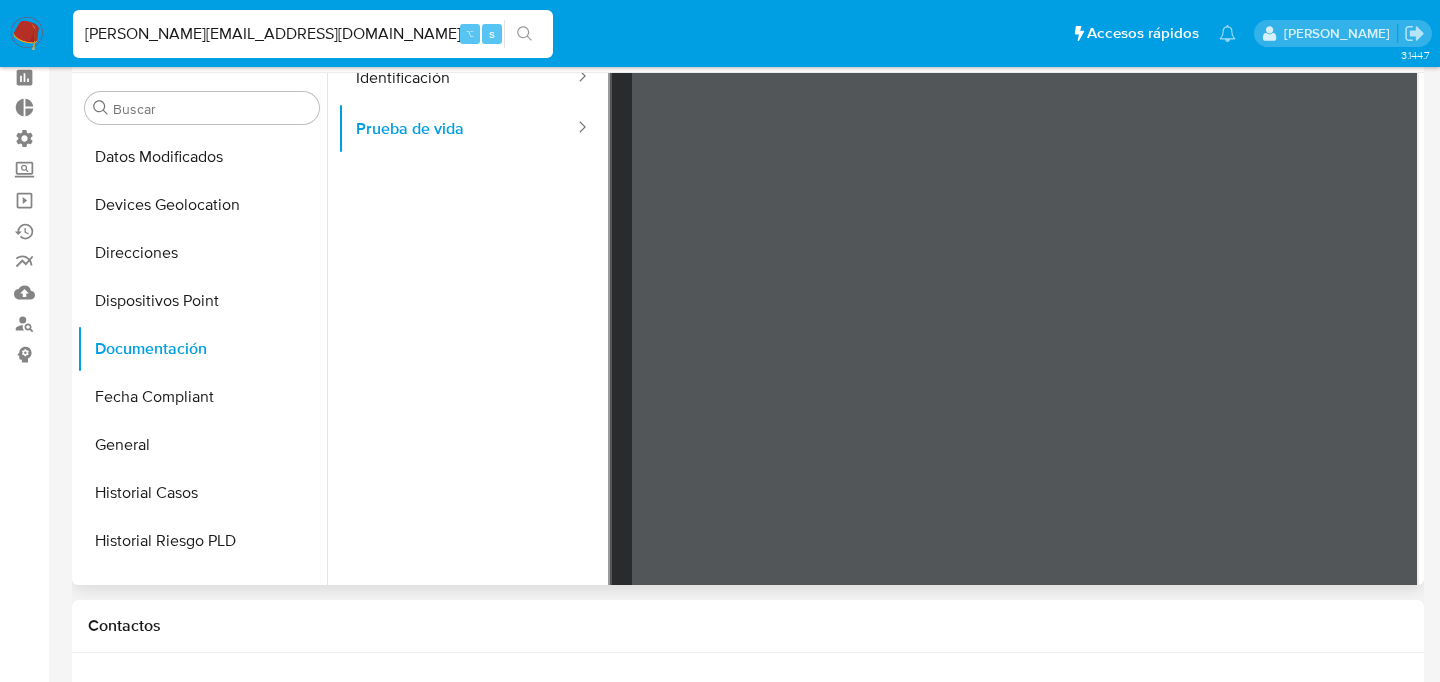 scroll, scrollTop: 95, scrollLeft: 0, axis: vertical 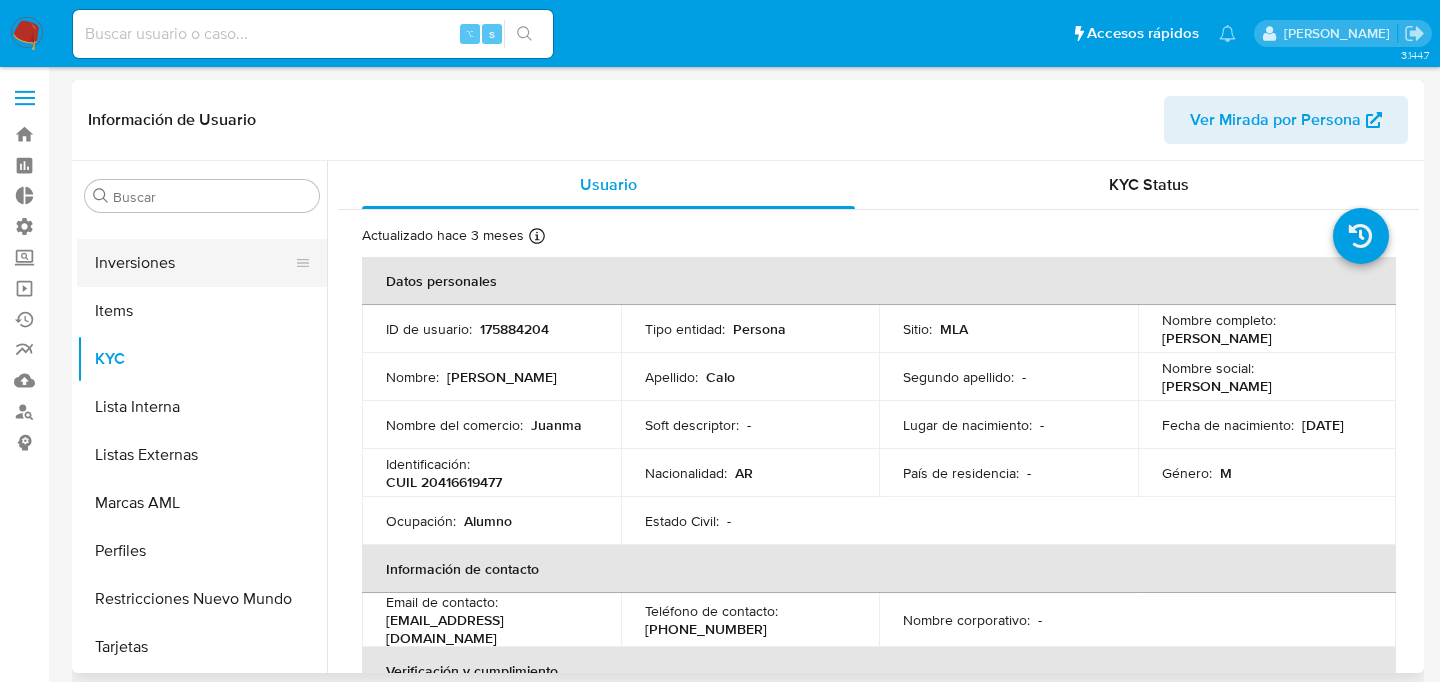 select on "10" 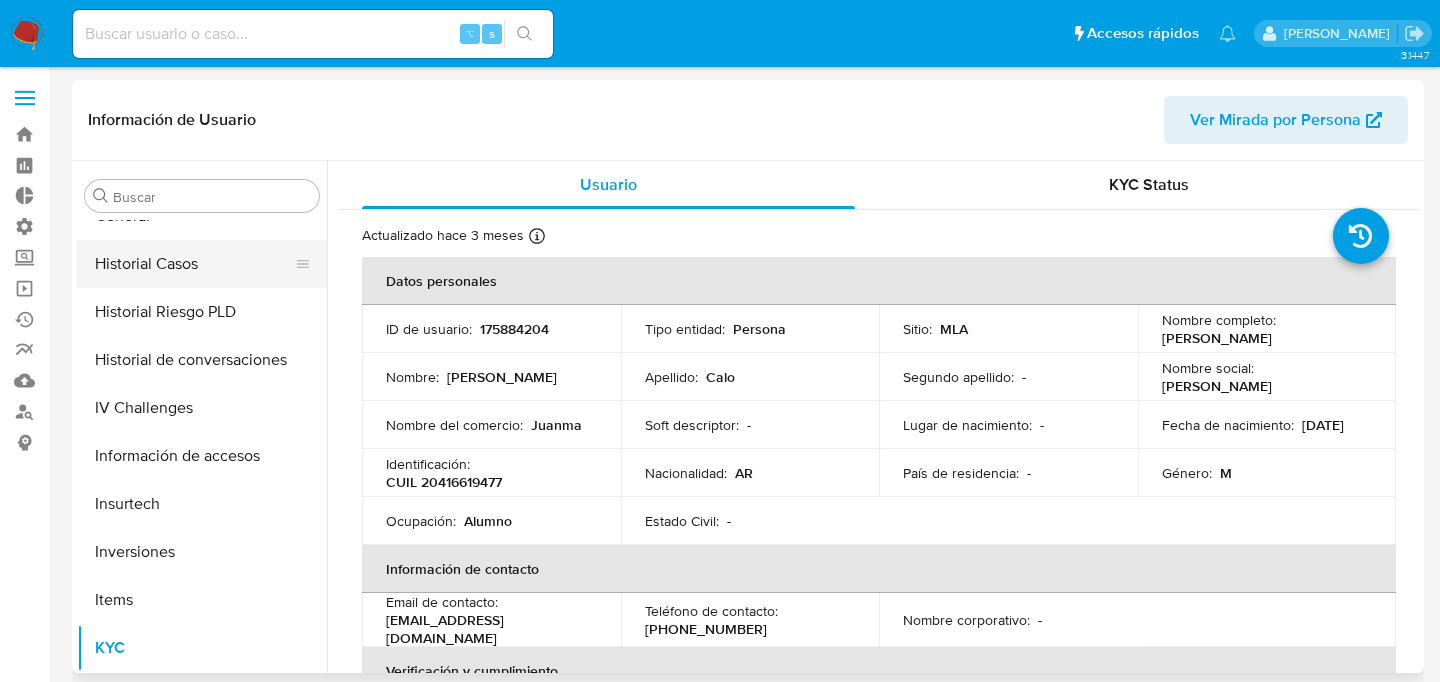click on "Historial Casos" at bounding box center [194, 264] 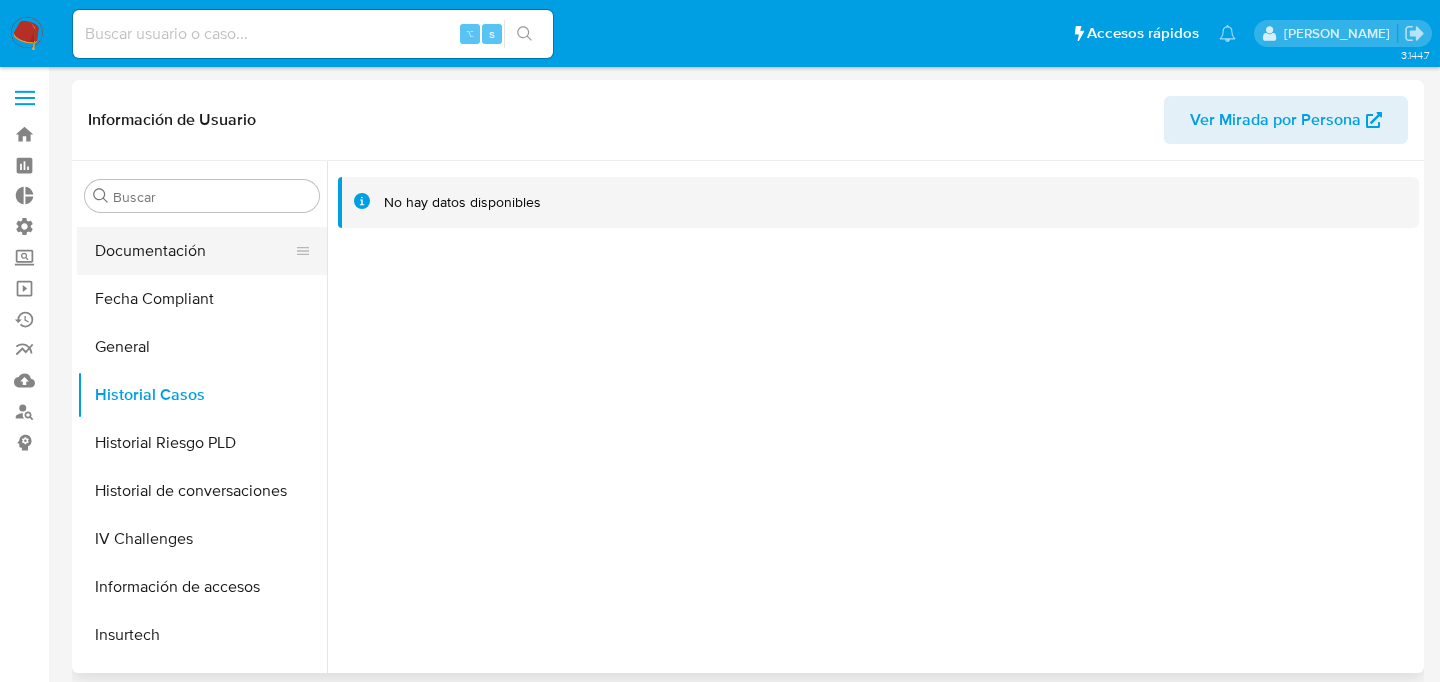 scroll, scrollTop: 461, scrollLeft: 0, axis: vertical 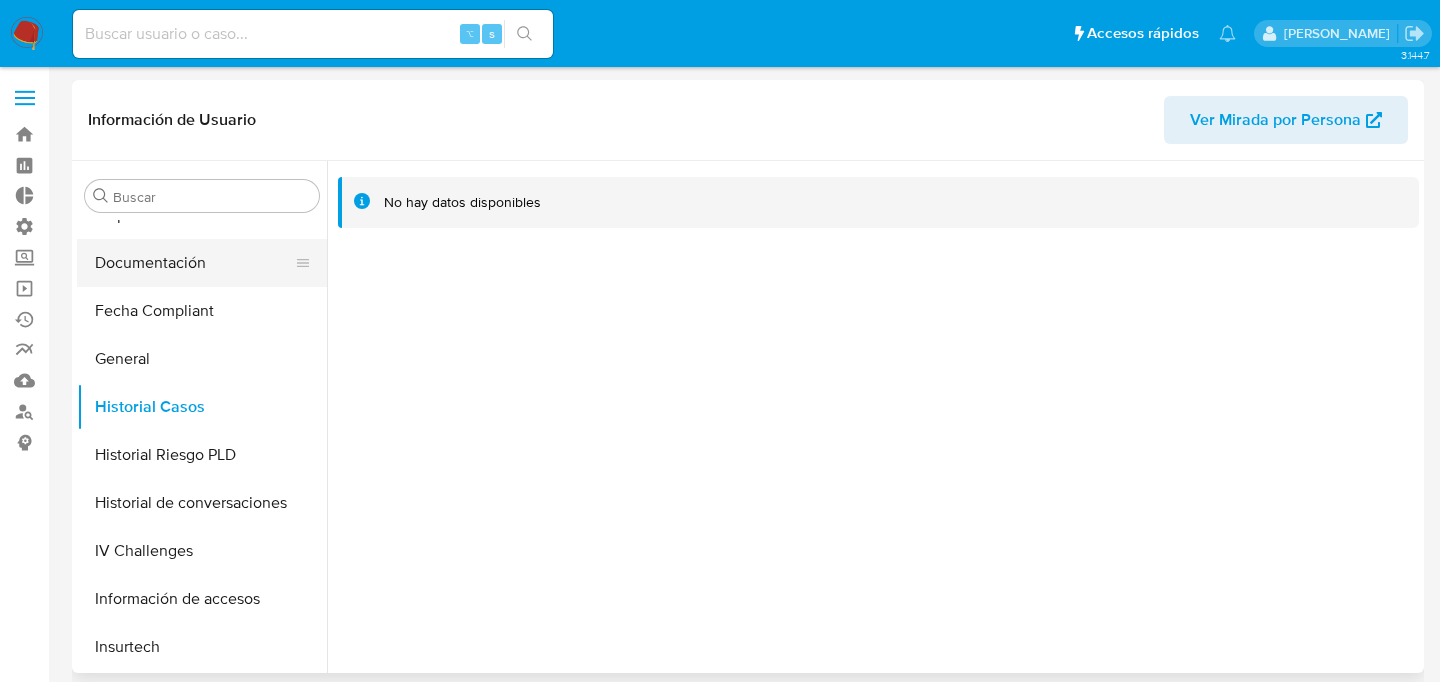 click on "Documentación" at bounding box center (194, 263) 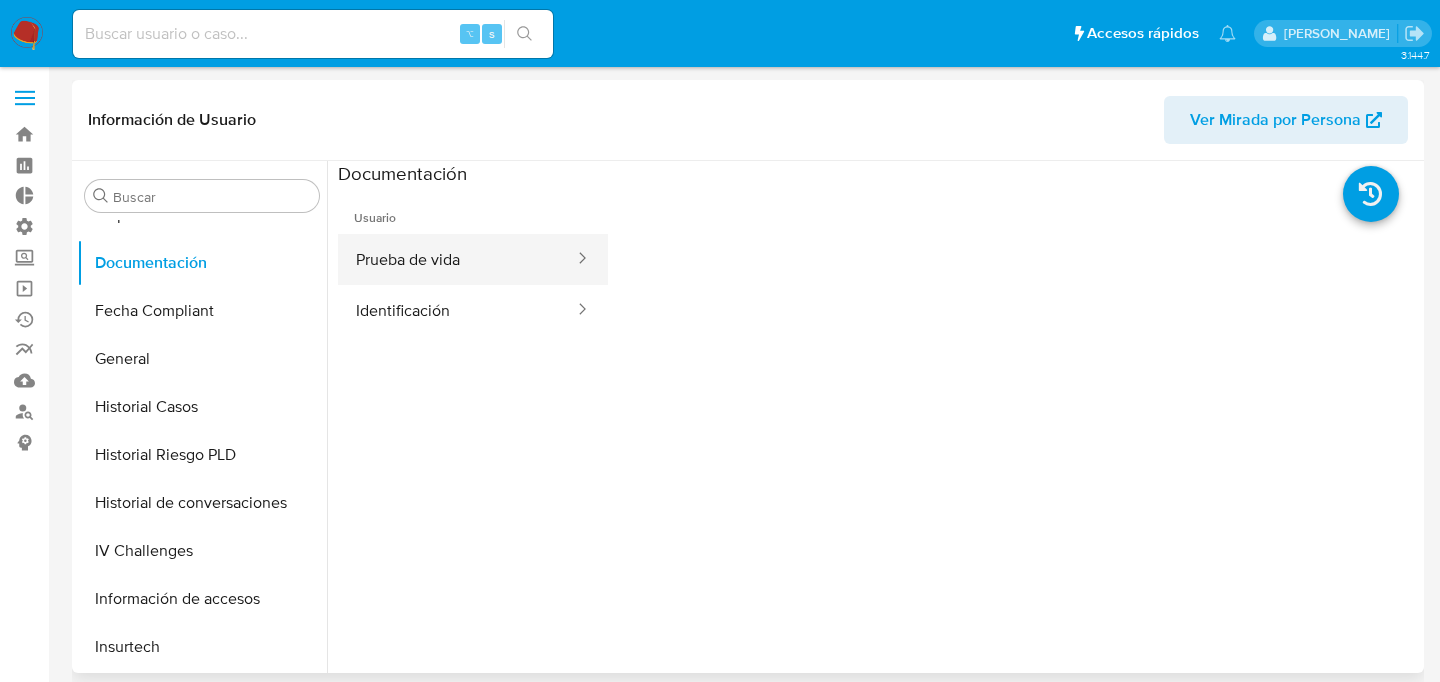 click on "Prueba de vida" at bounding box center [457, 259] 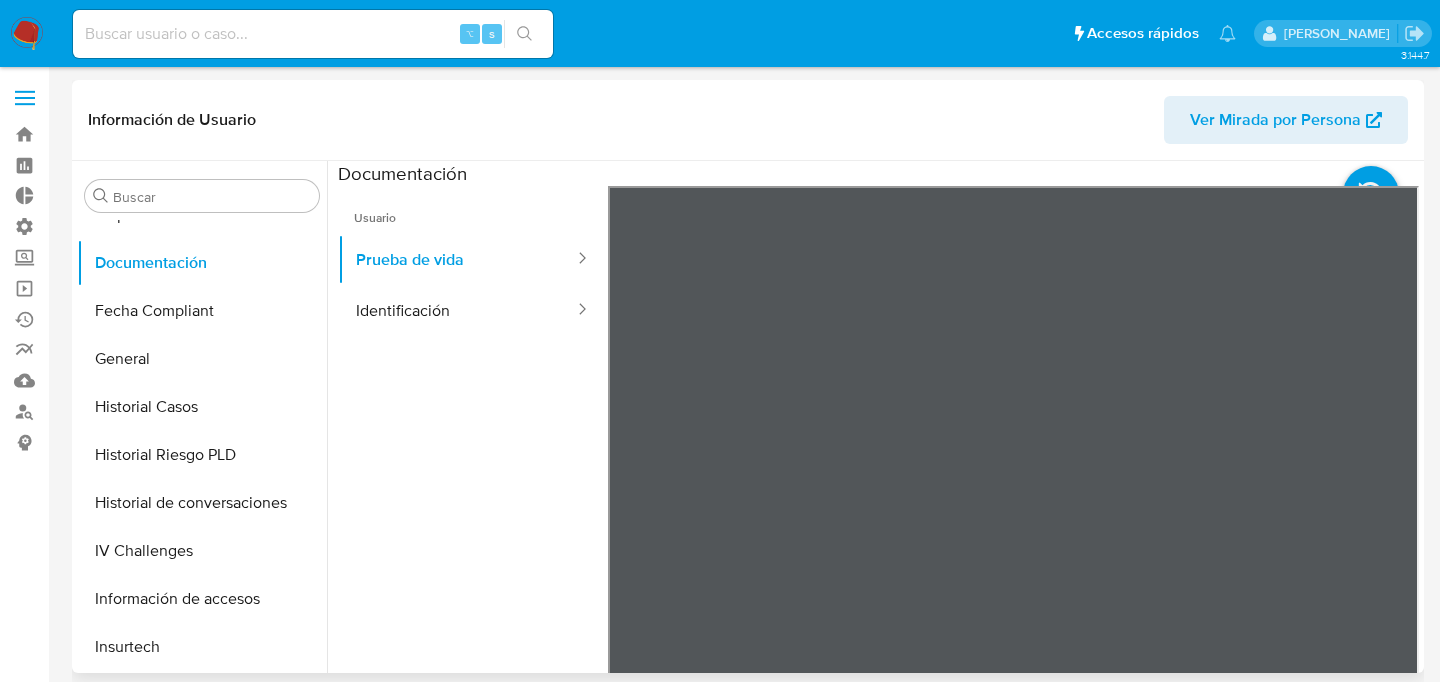 scroll, scrollTop: 169, scrollLeft: 0, axis: vertical 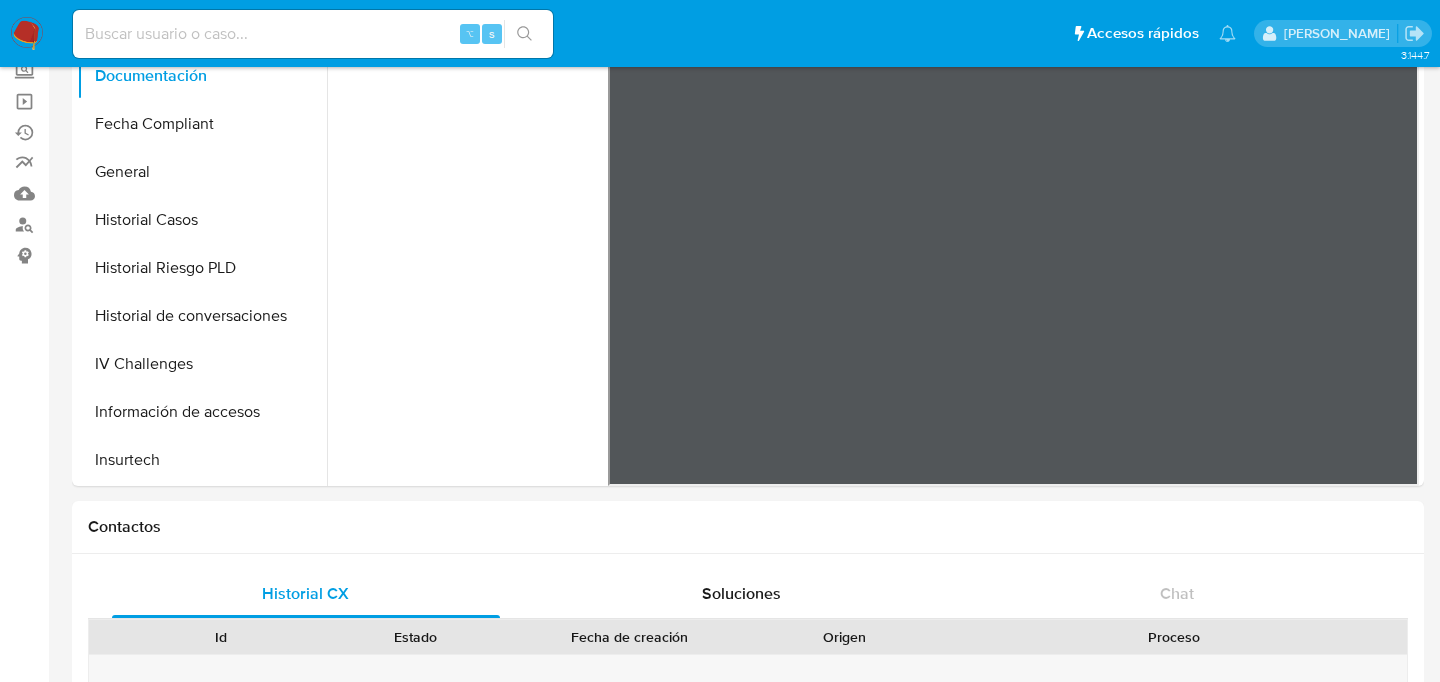 click on "Pausado Ver notificaciones ⌥ s Accesos rápidos   Presiona las siguientes teclas para acceder a algunas de las funciones Buscar caso o usuario ⌥ s Volver al home ⌥ h Agregar un archivo adjunto ⌥ a Juan Manuel Calo Bandeja Tablero Tablero Externo Administración Reglas Roles Usuarios Equipos Configuración de Casos Screening Administrador de Listas Screening por Frecuencia Búsqueda en Listas Watchlist Operaciones masivas Ejecuciones automáticas Reportes Mulan Buscador de personas Consolidado 3.144.7 Información de Usuario Ver Mirada por Persona Buscar Anticipos de dinero Archivos adjuntos CVU Cruces y Relaciones Créditos Cuentas Bancarias Datos Modificados Devices Geolocation Direcciones Dispositivos Point Documentación Fecha Compliant General Historial Casos Historial Riesgo PLD Historial de conversaciones IV Challenges Información de accesos Insurtech Inversiones Items KYC Lista Interna Listas Externas Marcas AML Perfiles Restricciones Nuevo Mundo Tarjetas Contactos Historial CX Soluciones Chat" at bounding box center [720, 1430] 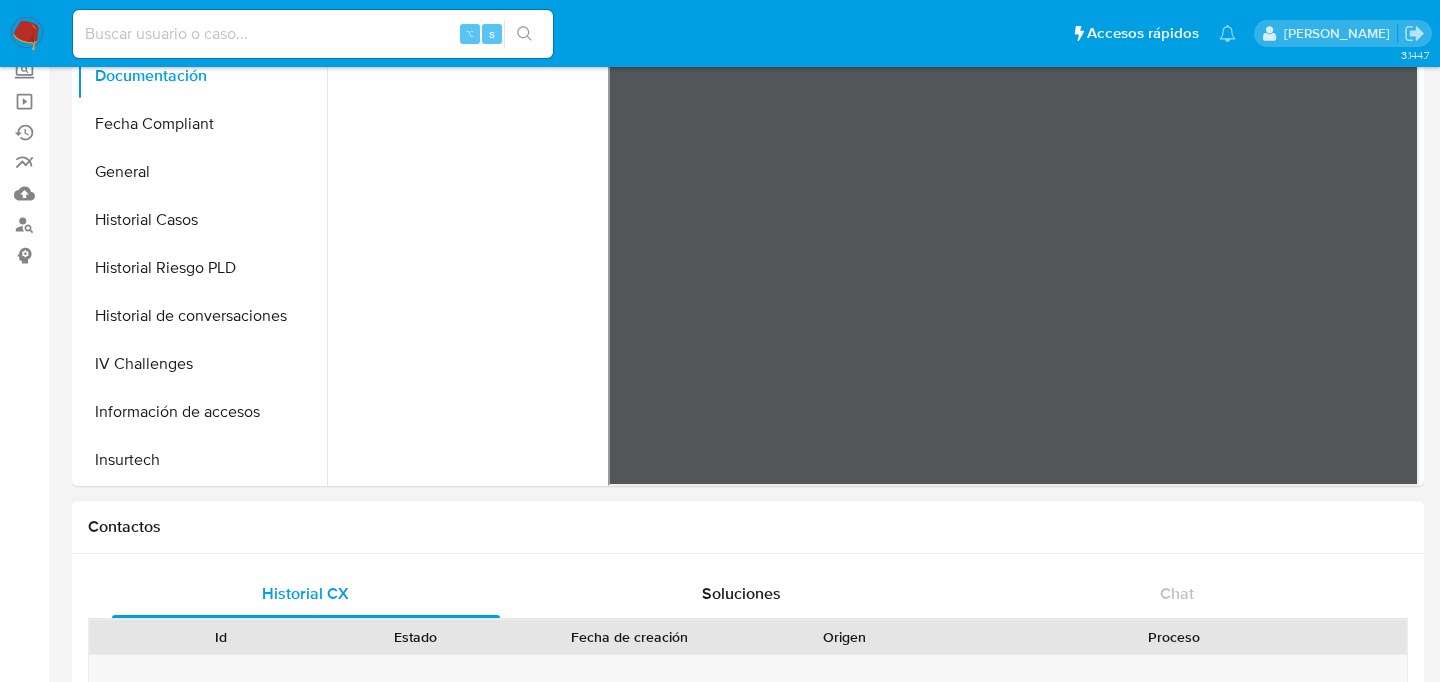 scroll, scrollTop: 0, scrollLeft: 0, axis: both 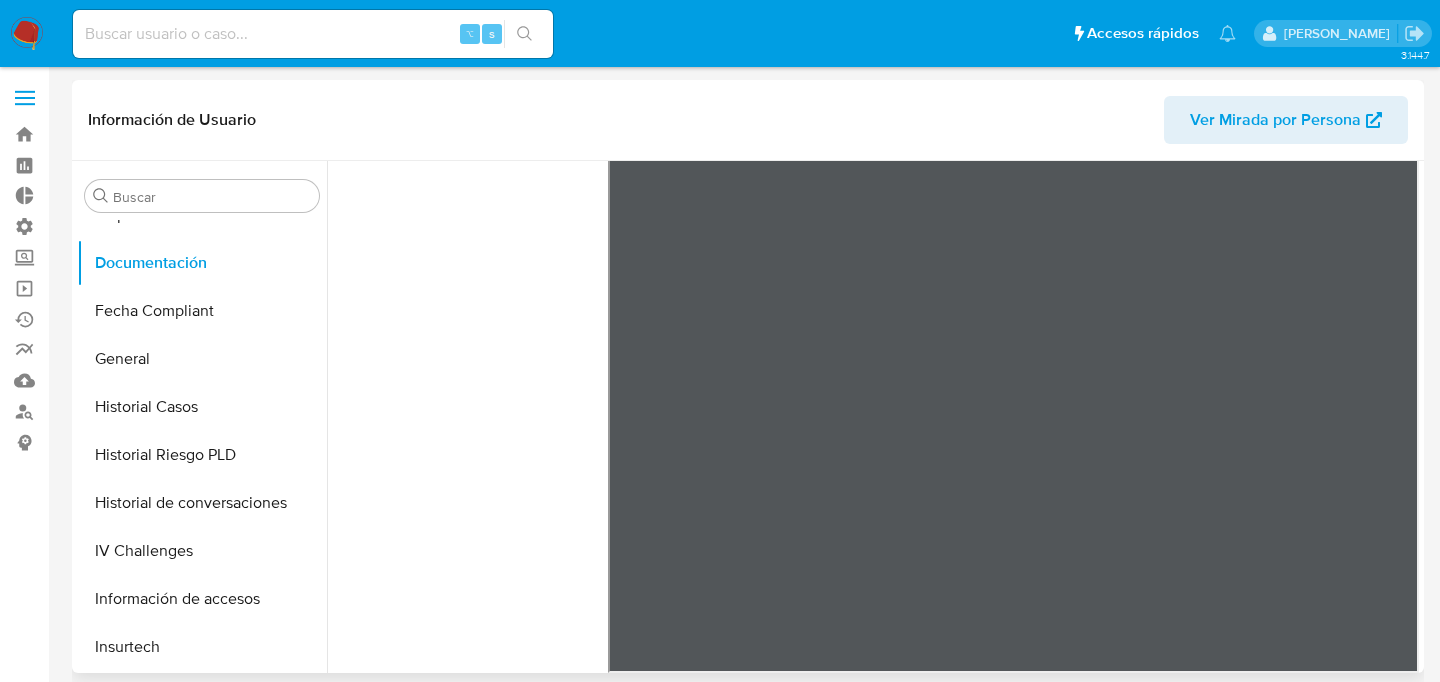 click at bounding box center (1013, 345) 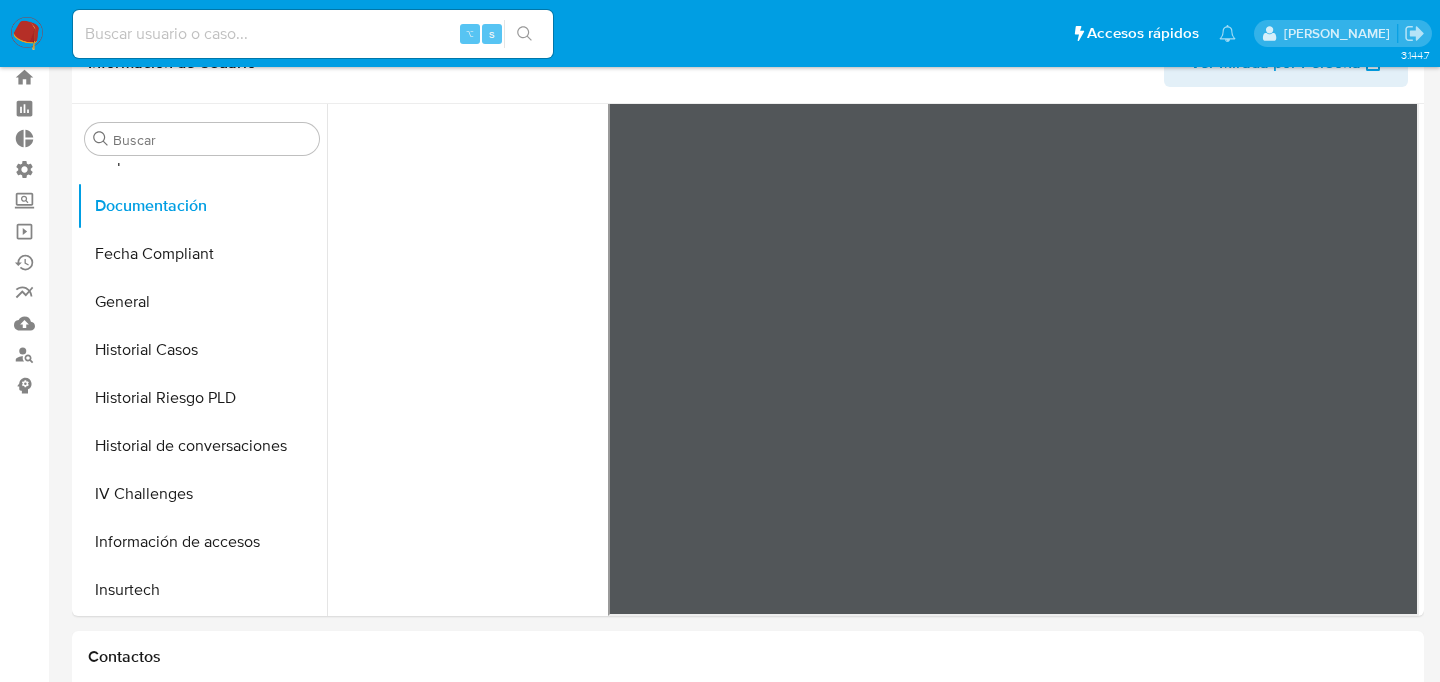 drag, startPoint x: 1266, startPoint y: 449, endPoint x: 837, endPoint y: 628, distance: 464.84622 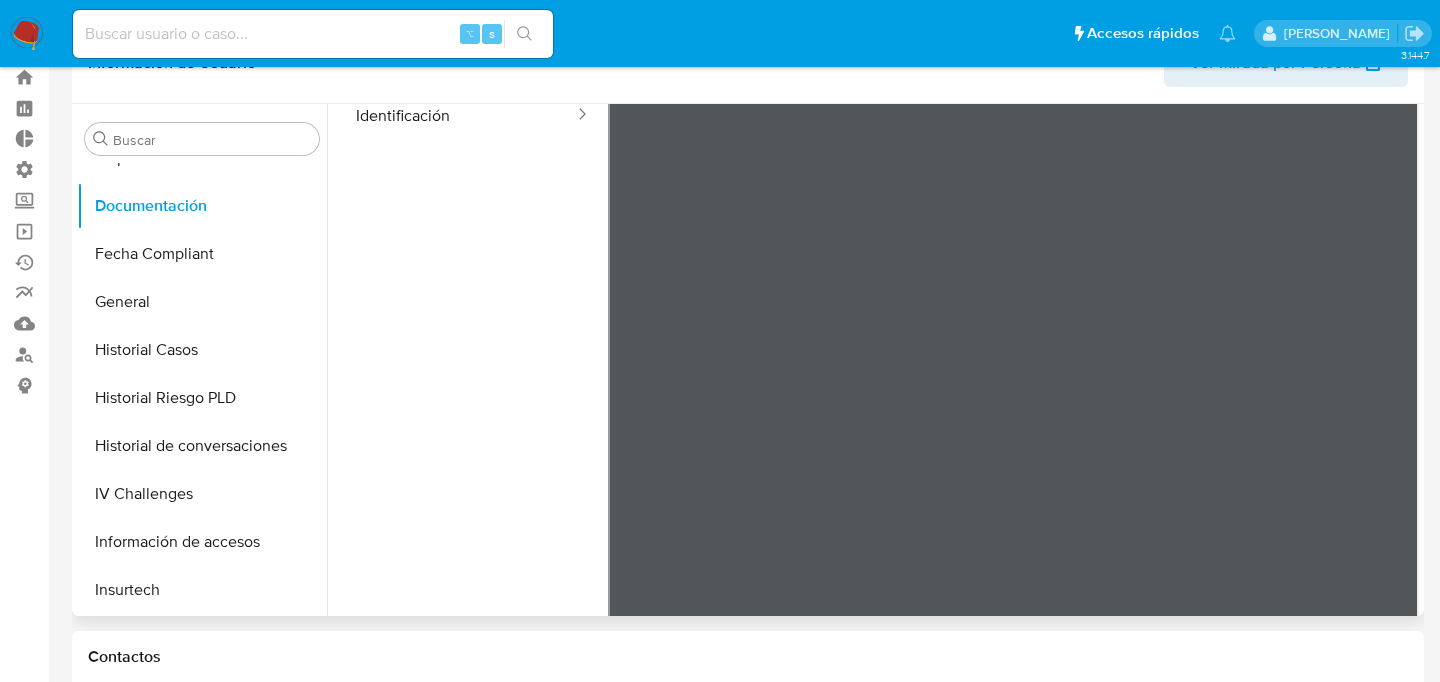 scroll, scrollTop: 132, scrollLeft: 0, axis: vertical 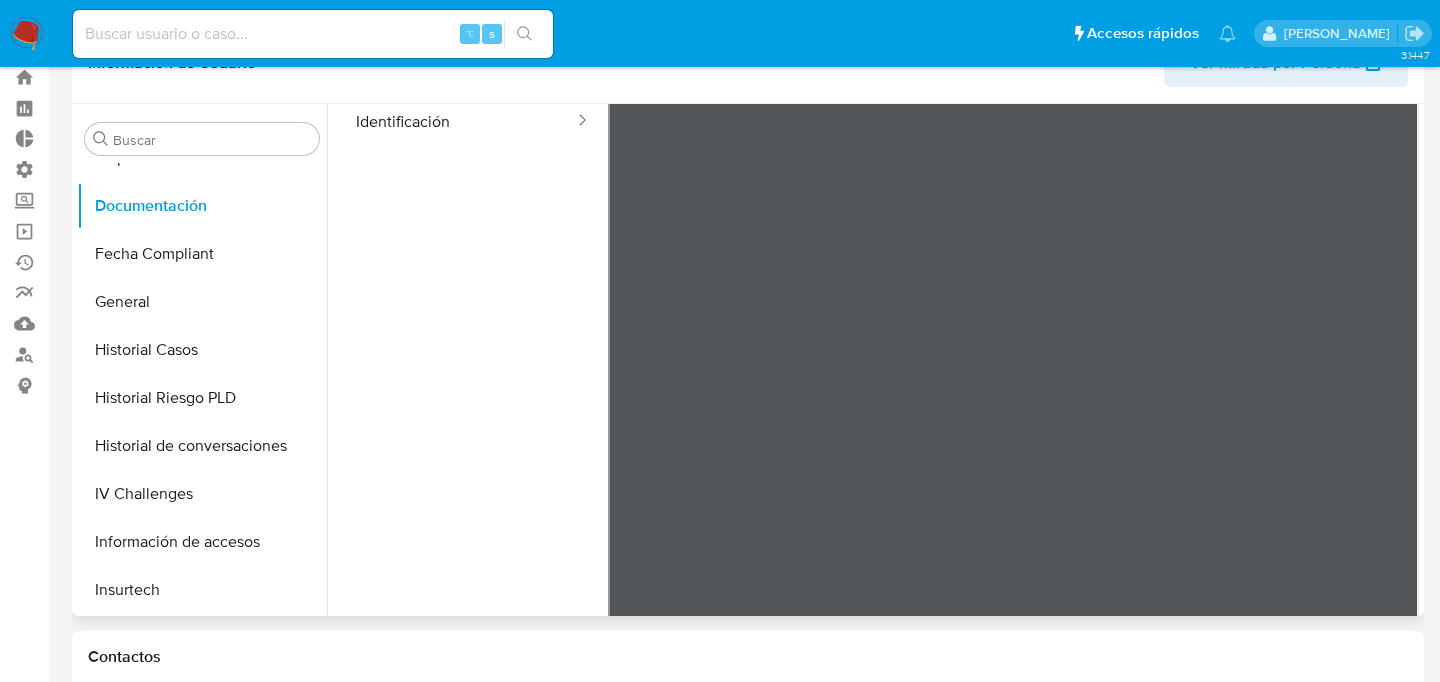 click at bounding box center [1013, 325] 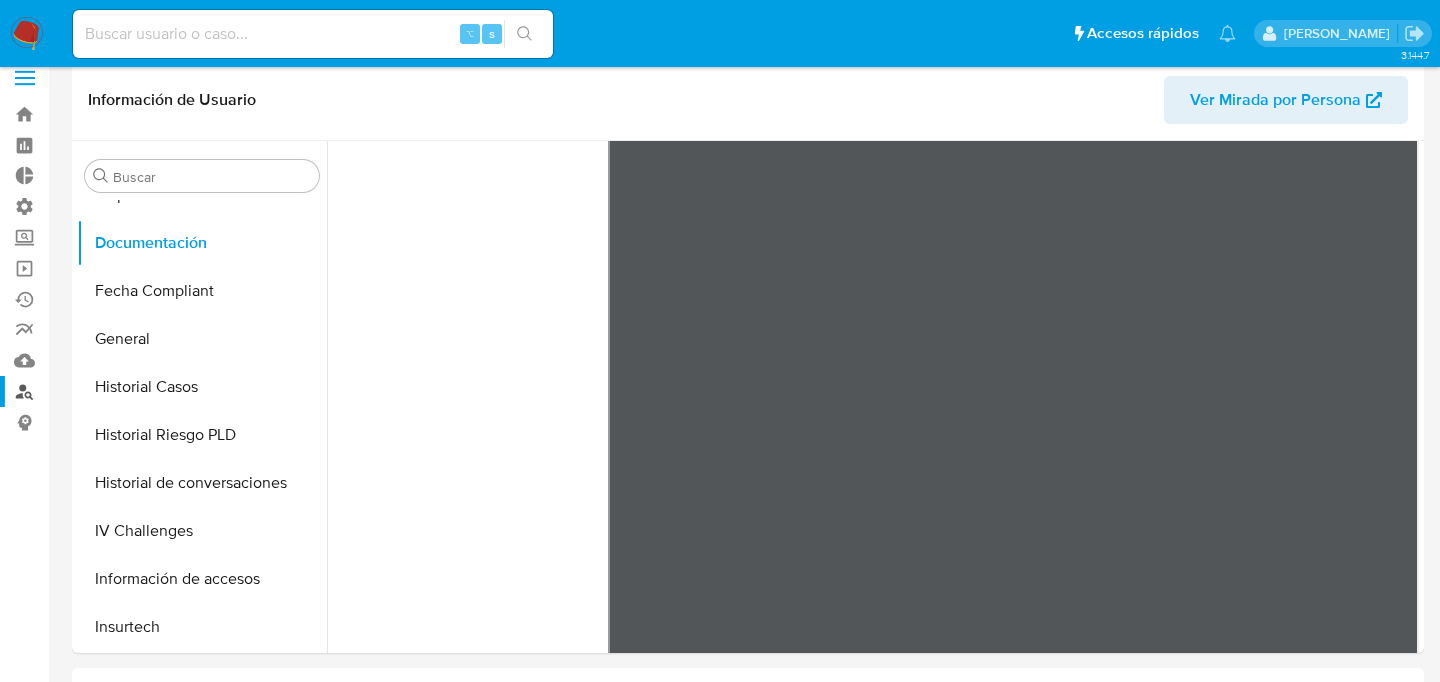 scroll, scrollTop: 11, scrollLeft: 0, axis: vertical 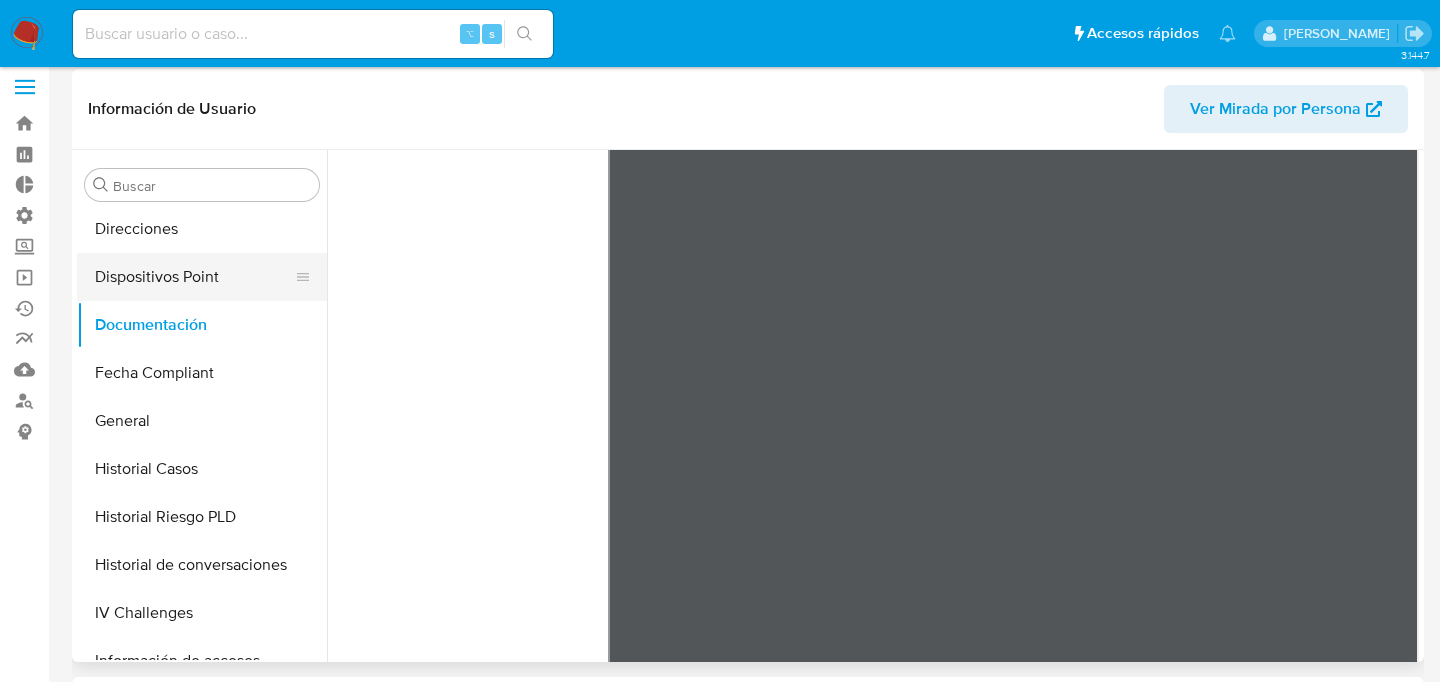 click on "Dispositivos Point" at bounding box center [194, 277] 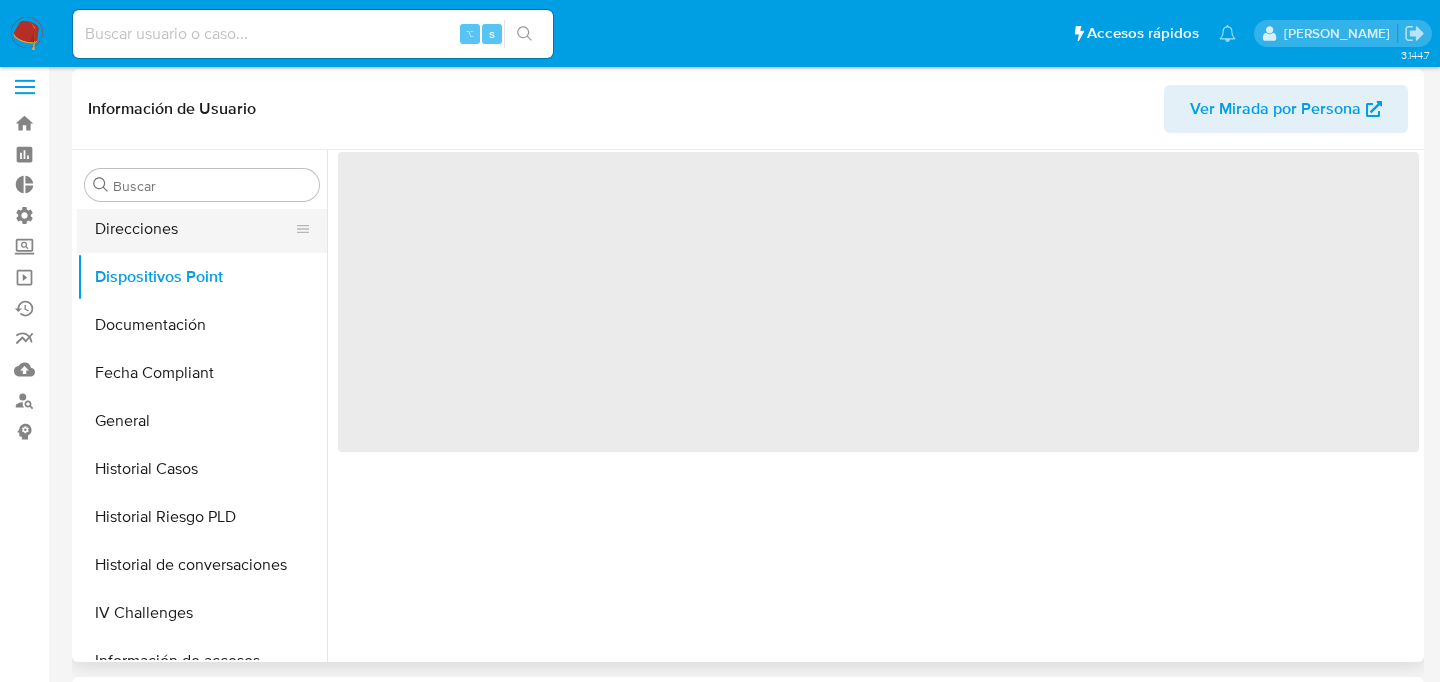 click on "Direcciones" at bounding box center [194, 229] 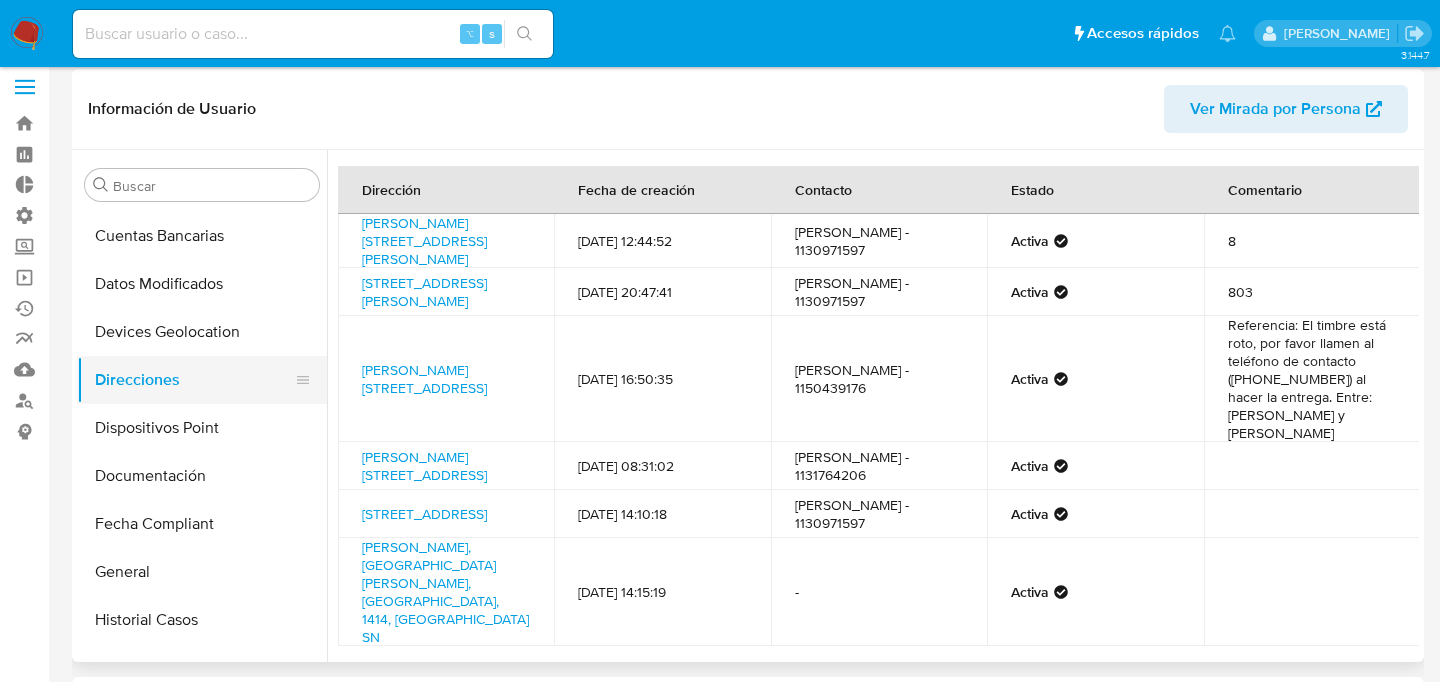 scroll, scrollTop: 234, scrollLeft: 0, axis: vertical 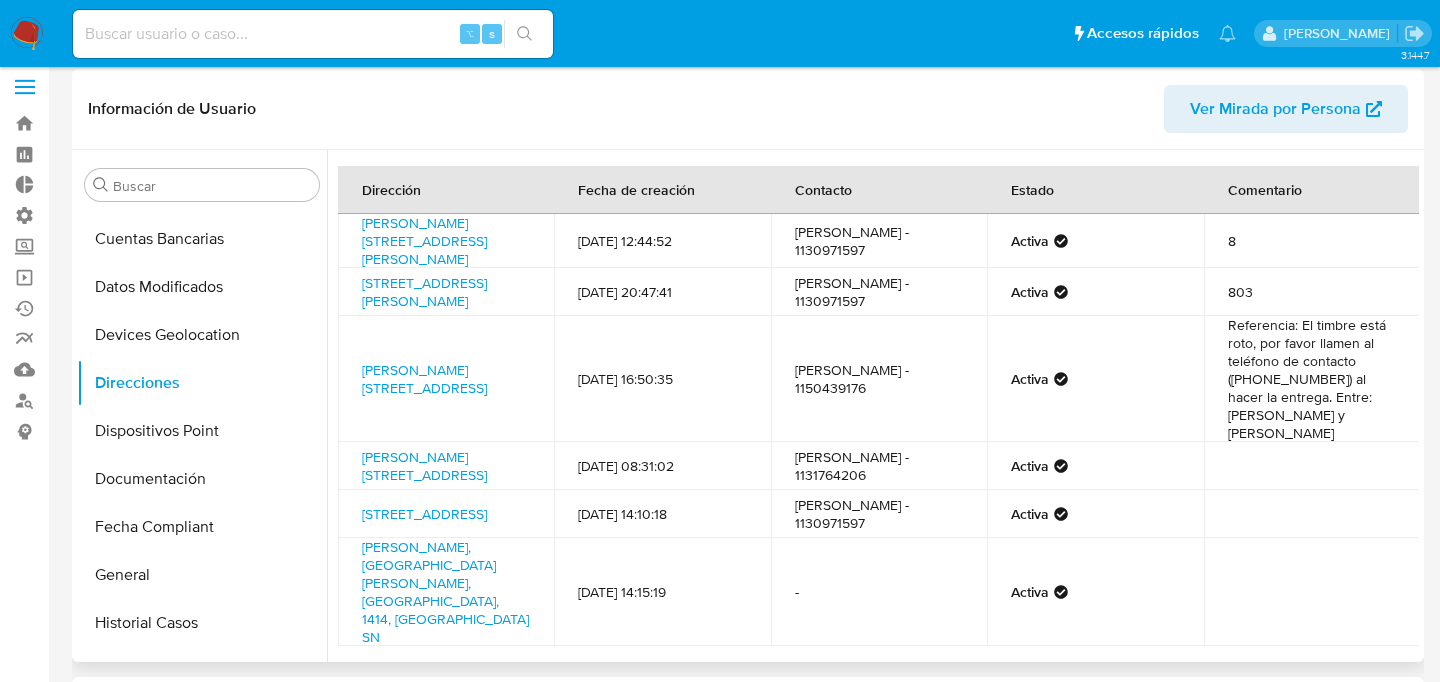 click on "Referencia: El timbre está roto, por favor llamen al teléfono de contacto (1150439176) al hacer la entrega. Entre: Medrano y Acuña" at bounding box center (1312, 379) 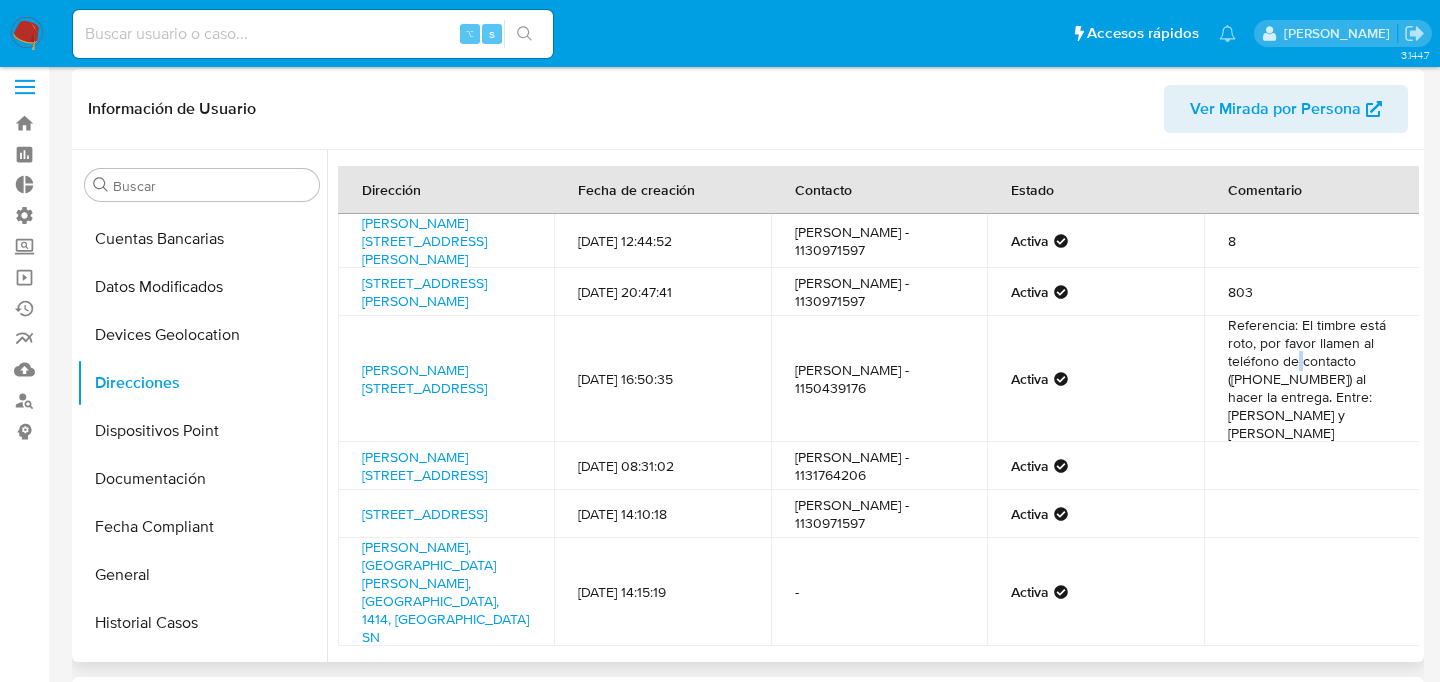 click on "Referencia: El timbre está roto, por favor llamen al teléfono de contacto (1150439176) al hacer la entrega. Entre: Medrano y Acuña" at bounding box center [1312, 379] 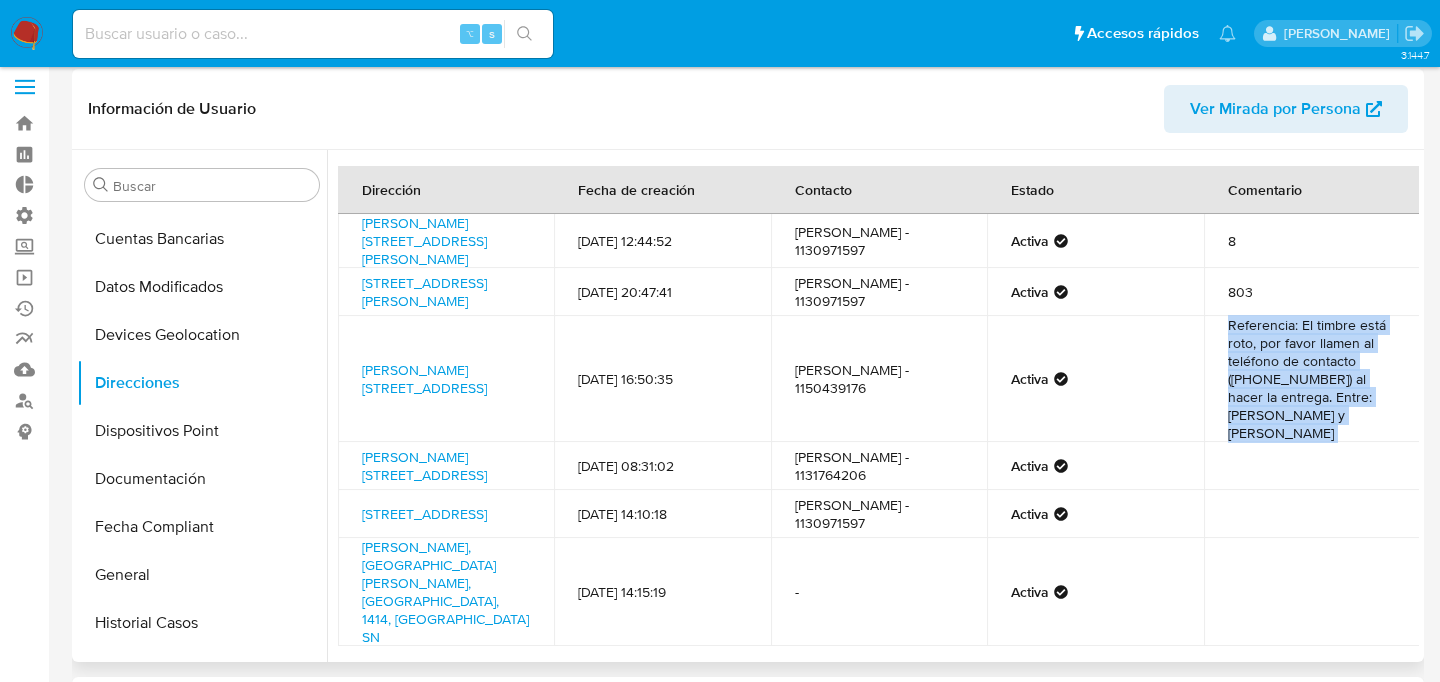 click on "Referencia: El timbre está roto, por favor llamen al teléfono de contacto (1150439176) al hacer la entrega. Entre: Medrano y Acuña" at bounding box center [1312, 379] 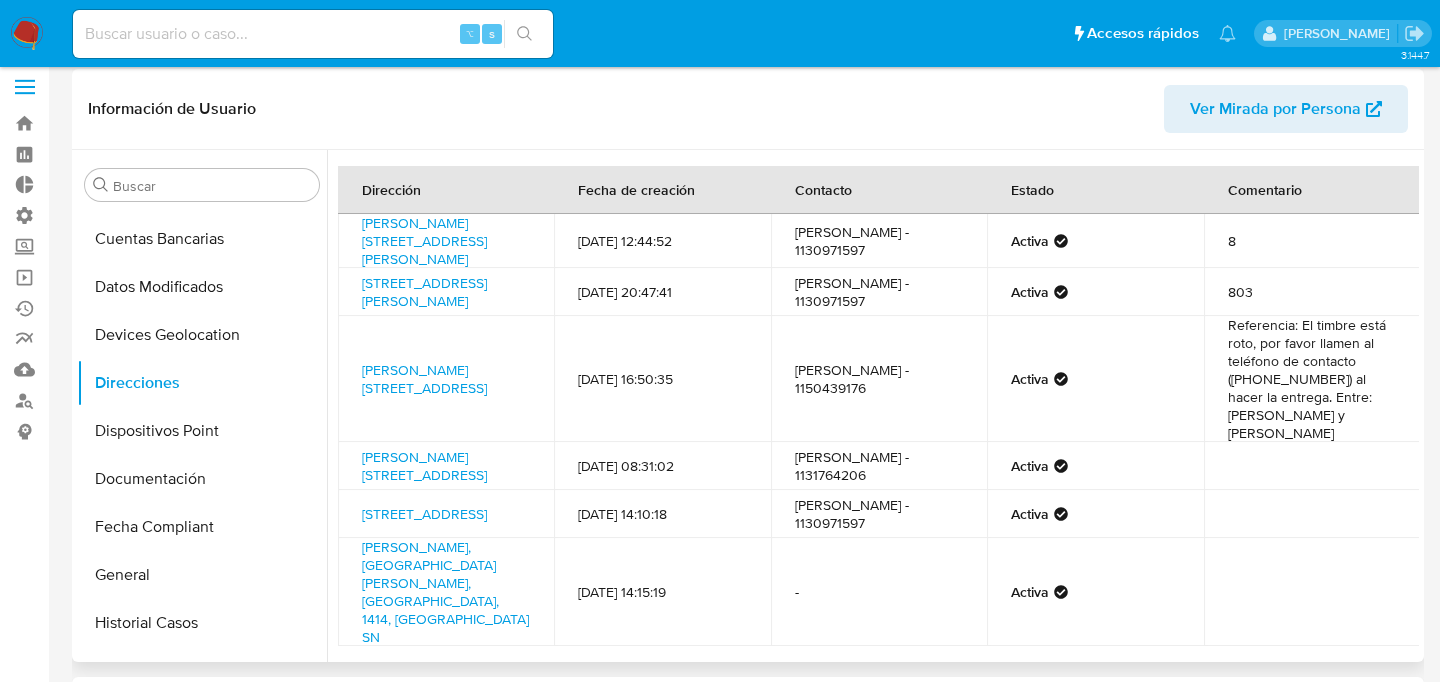 click on "Referencia: El timbre está roto, por favor llamen al teléfono de contacto (1150439176) al hacer la entrega. Entre: Medrano y Acuña" at bounding box center (1312, 379) 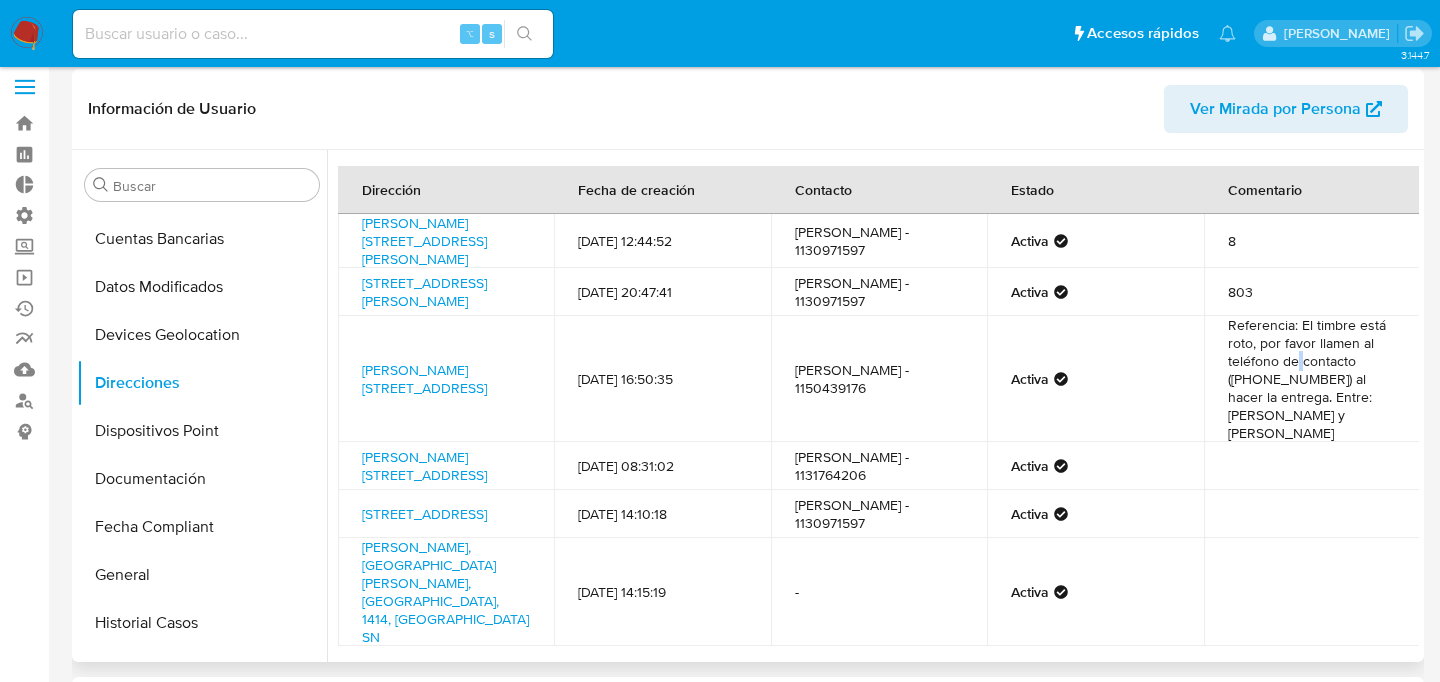 click on "Referencia: El timbre está roto, por favor llamen al teléfono de contacto (1150439176) al hacer la entrega. Entre: Medrano y Acuña" at bounding box center (1312, 379) 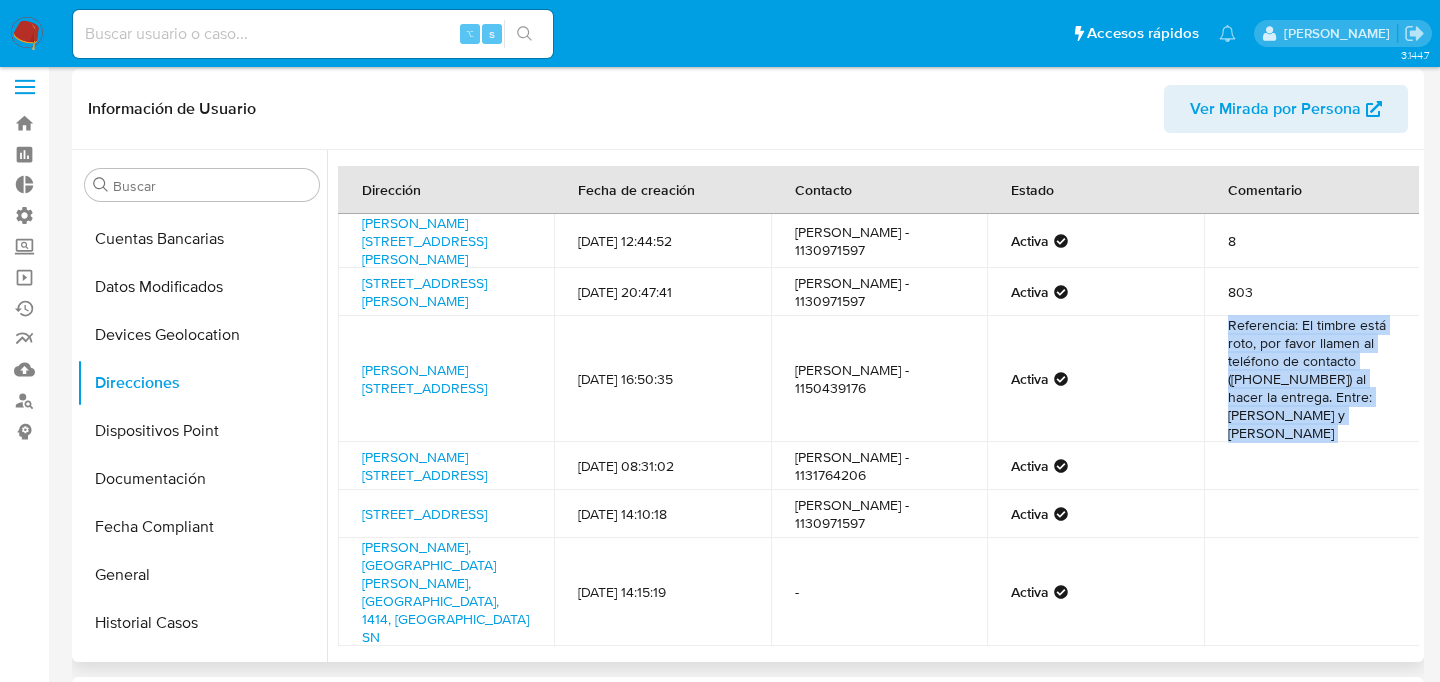 click on "Referencia: El timbre está roto, por favor llamen al teléfono de contacto (1150439176) al hacer la entrega. Entre: Medrano y Acuña" at bounding box center (1312, 379) 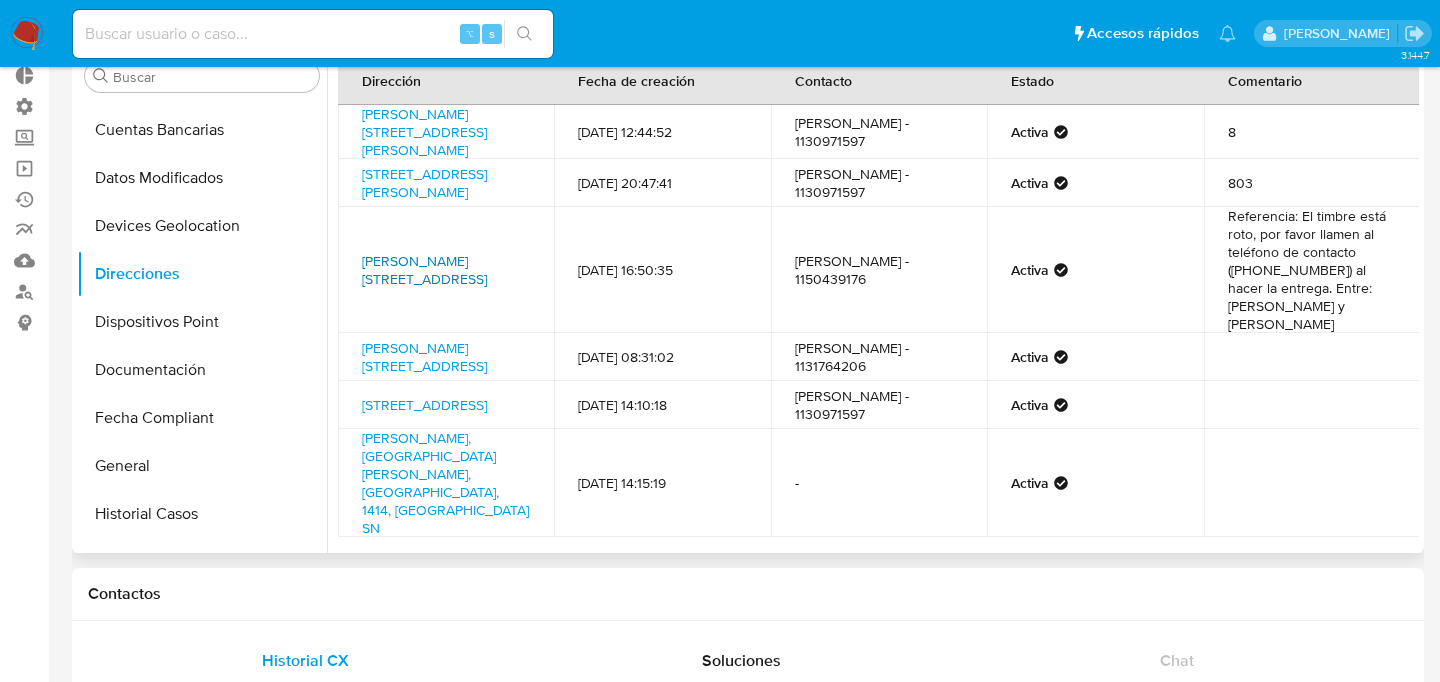 scroll, scrollTop: 93, scrollLeft: 0, axis: vertical 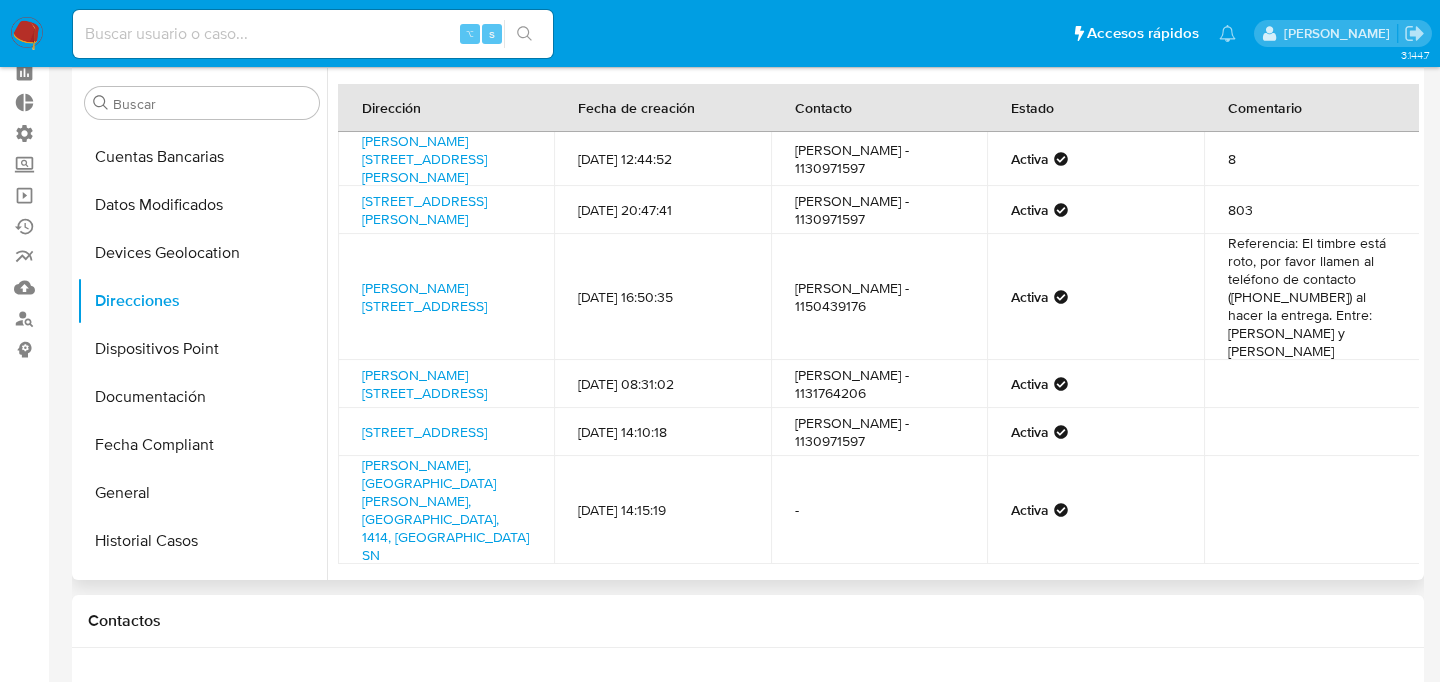 click on "Blas Bulacio Granata - 1150439176" at bounding box center [879, 297] 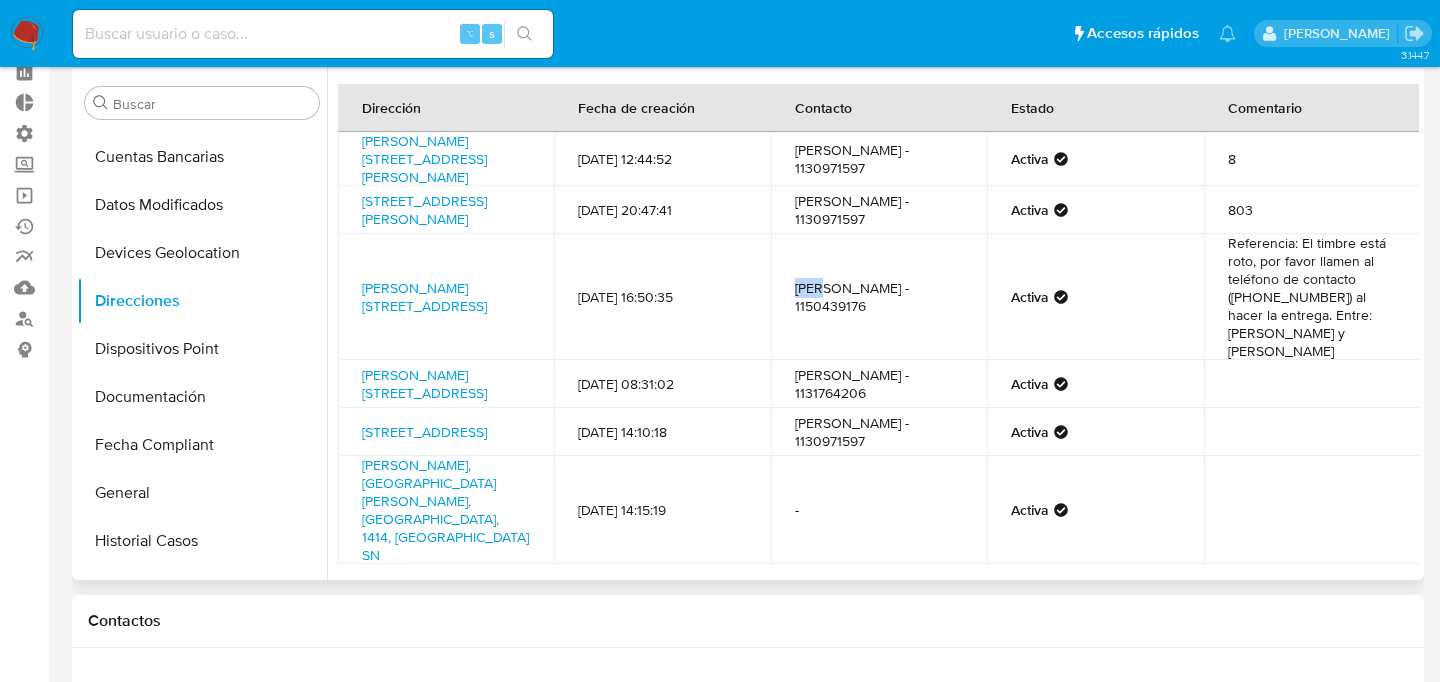 click on "Blas Bulacio Granata - 1150439176" at bounding box center (879, 297) 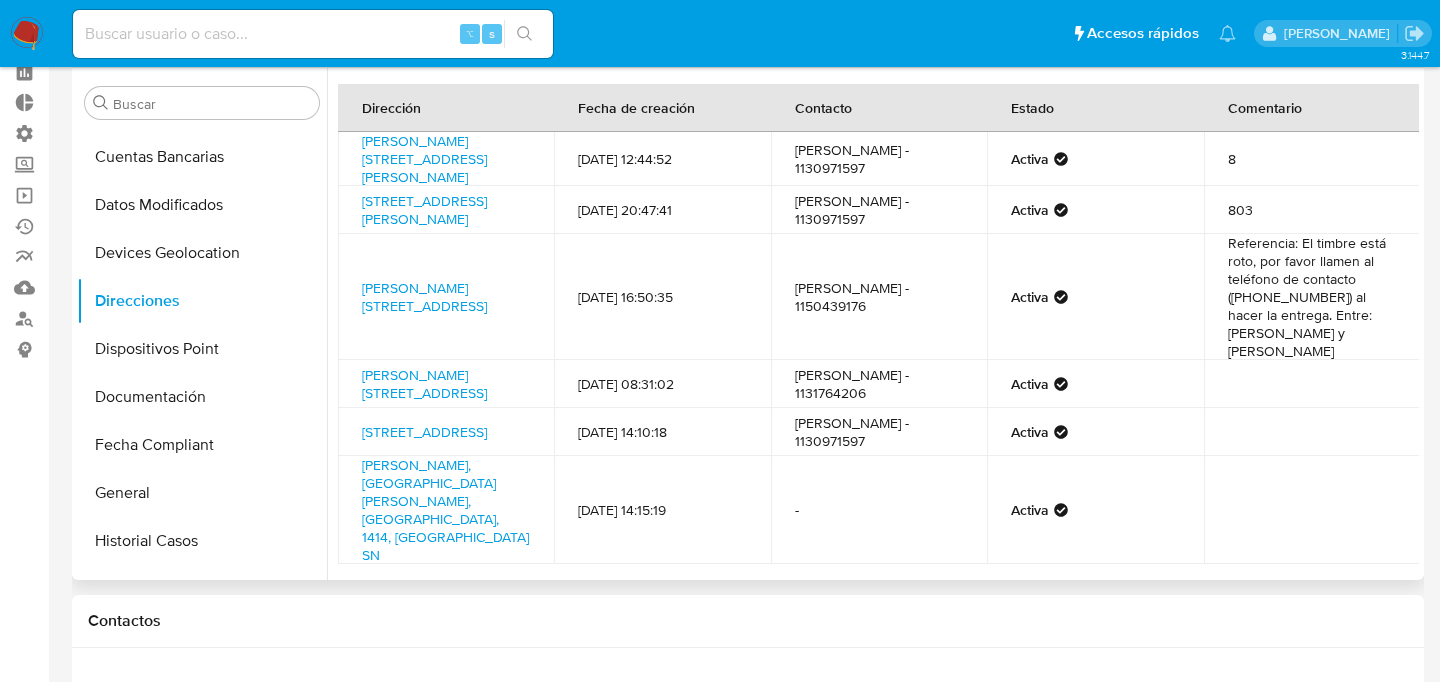click on "Augusto Lloveras - 1131764206" at bounding box center [879, 384] 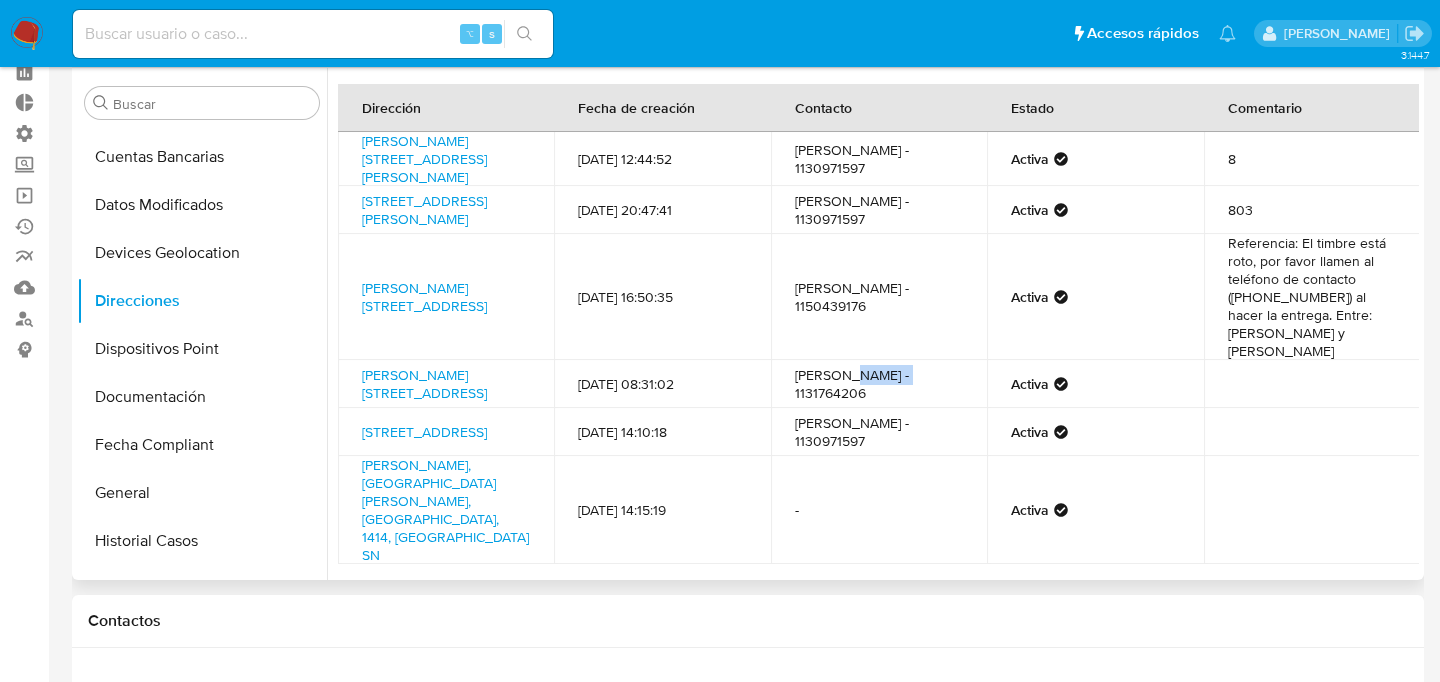 click on "Augusto Lloveras - 1131764206" at bounding box center (879, 384) 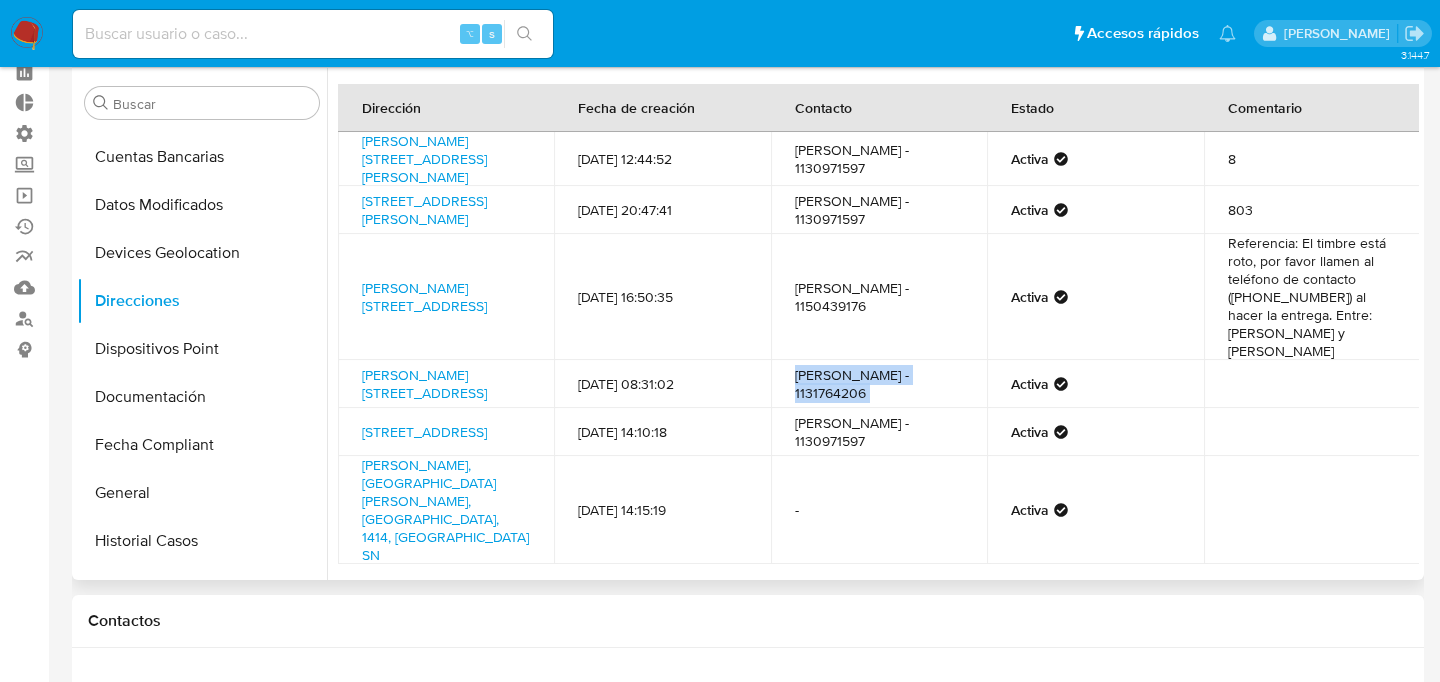 click on "Augusto Lloveras - 1131764206" at bounding box center [879, 384] 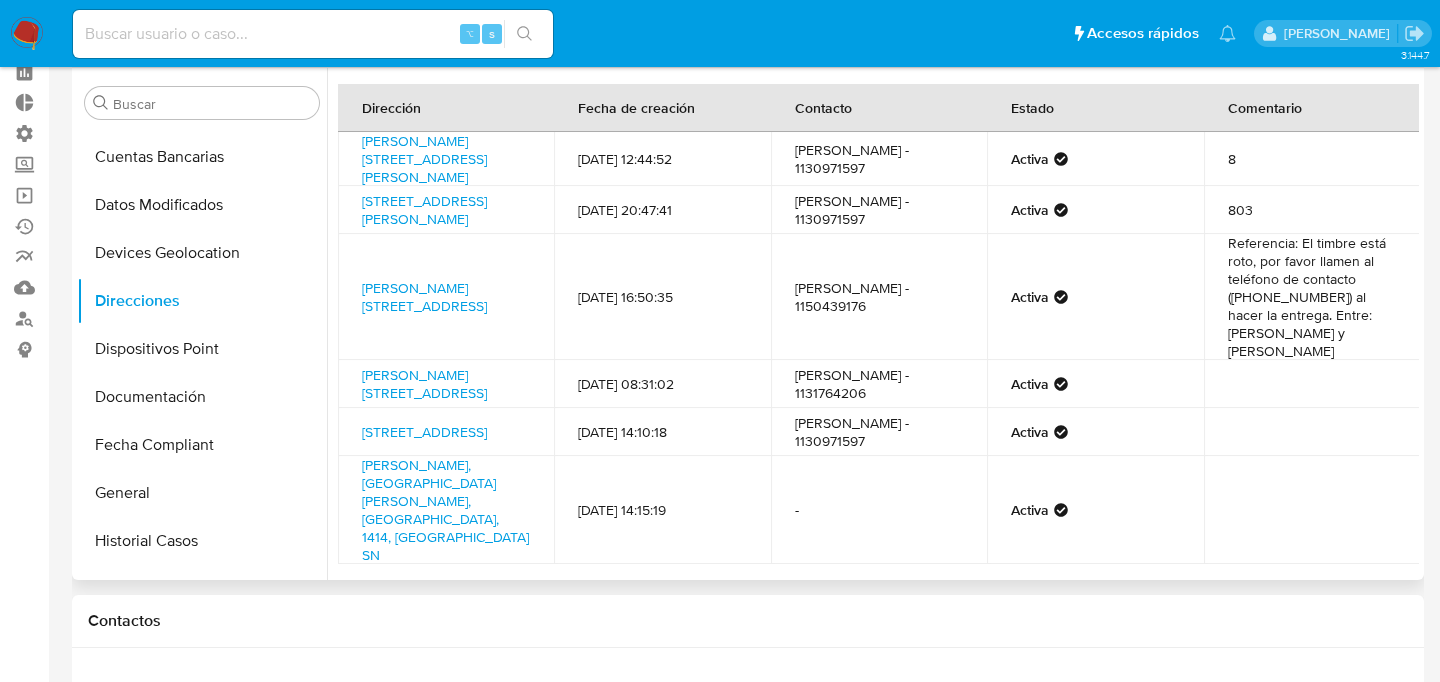 click on "Leilani repetto - 1130971597" at bounding box center (879, 432) 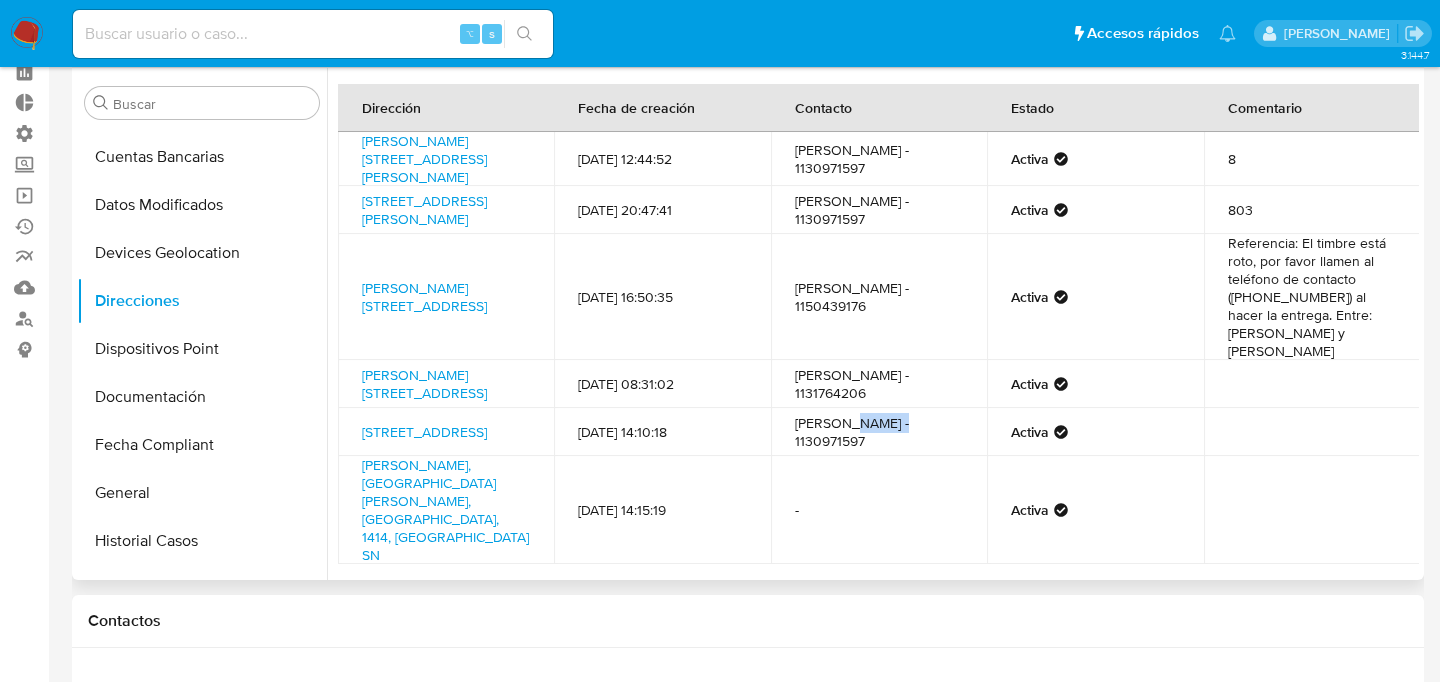 click on "Leilani repetto - 1130971597" at bounding box center (879, 432) 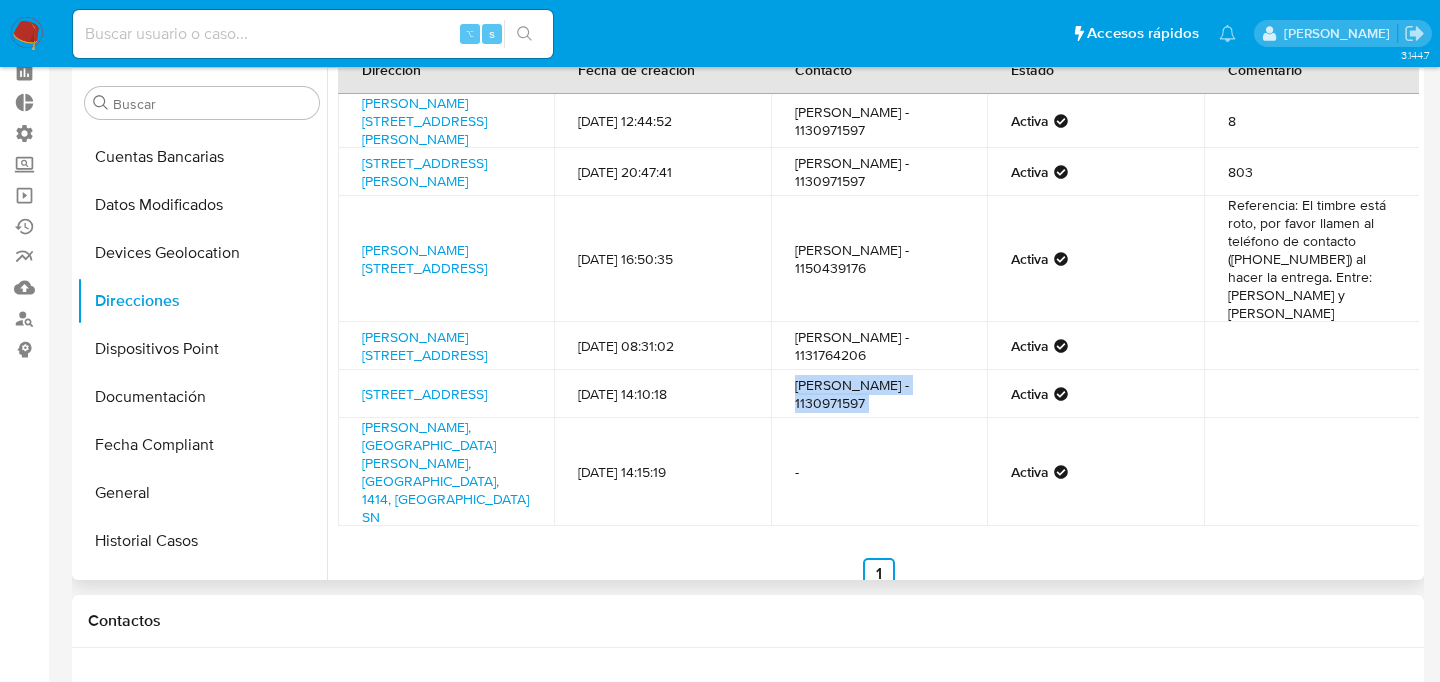 scroll, scrollTop: 0, scrollLeft: 0, axis: both 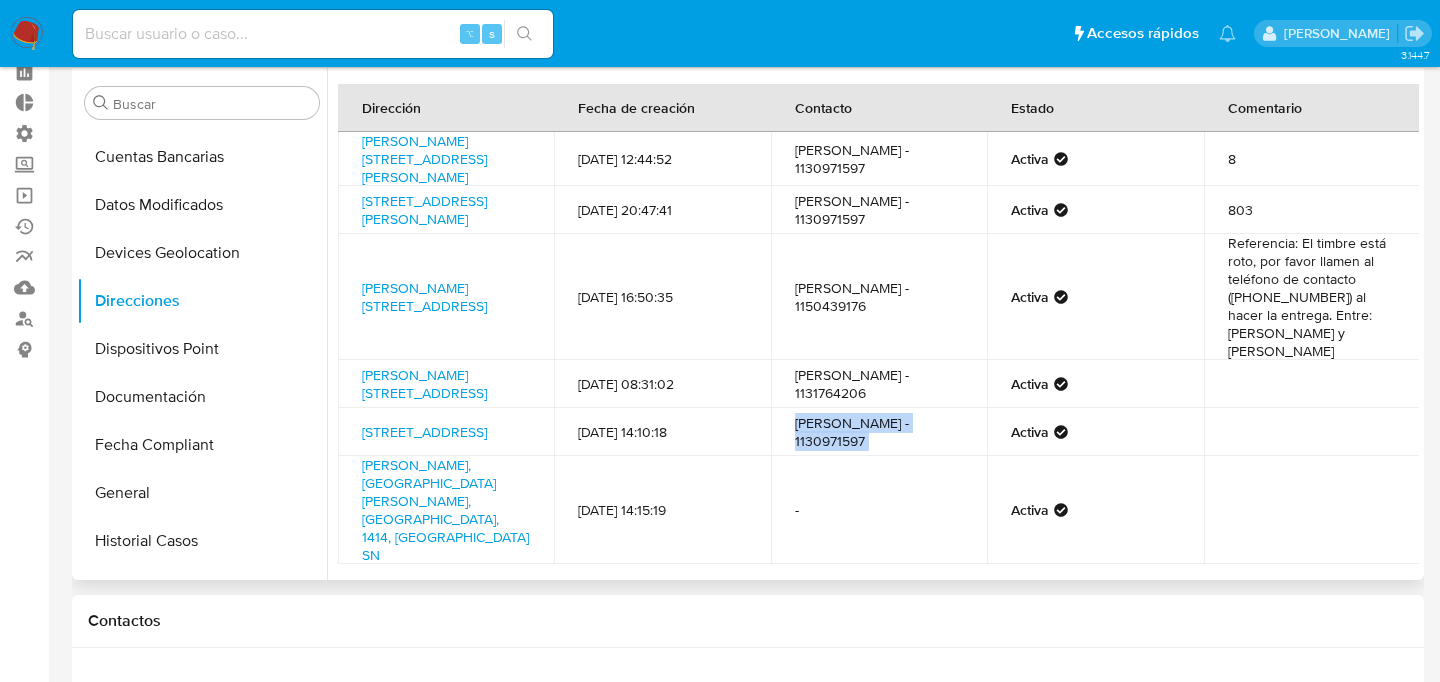 click on "Juan Manuel Calo - 1130971597" at bounding box center (879, 210) 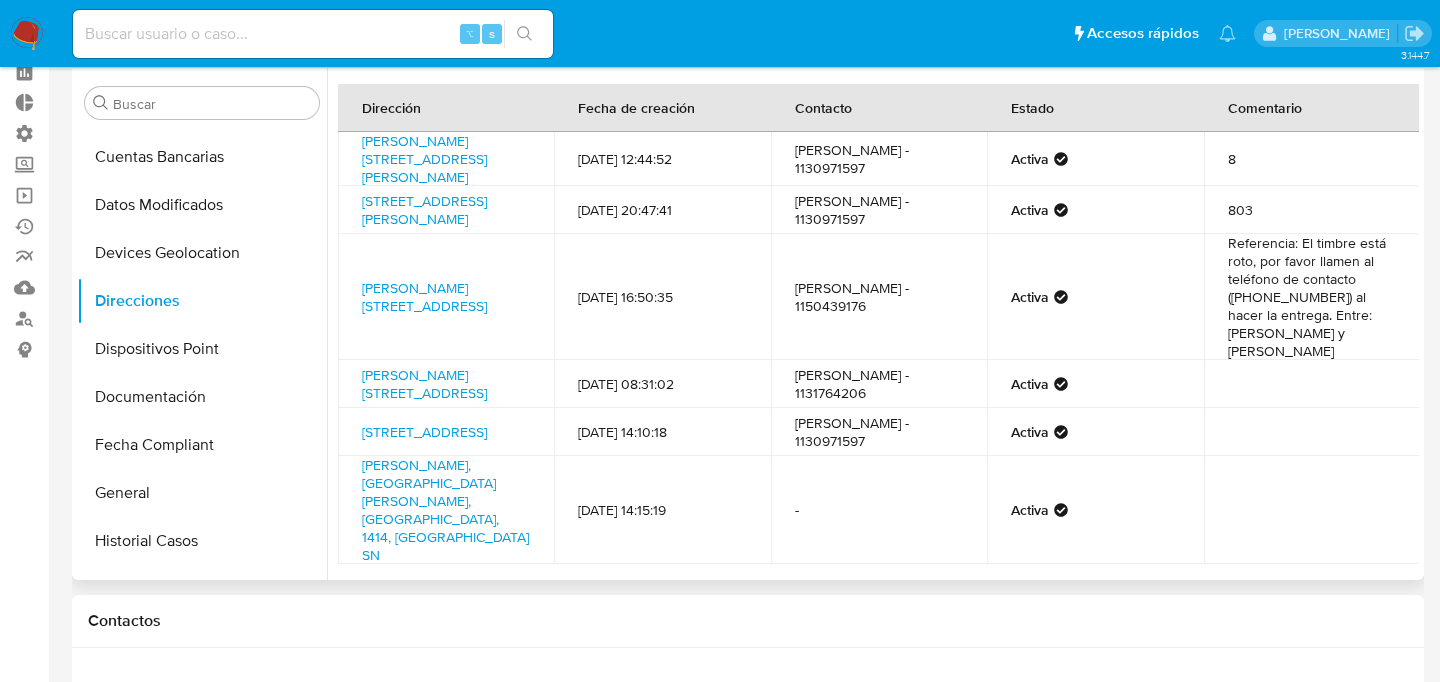 click on "Juan Manuel Calo - 1130971597" at bounding box center (879, 210) 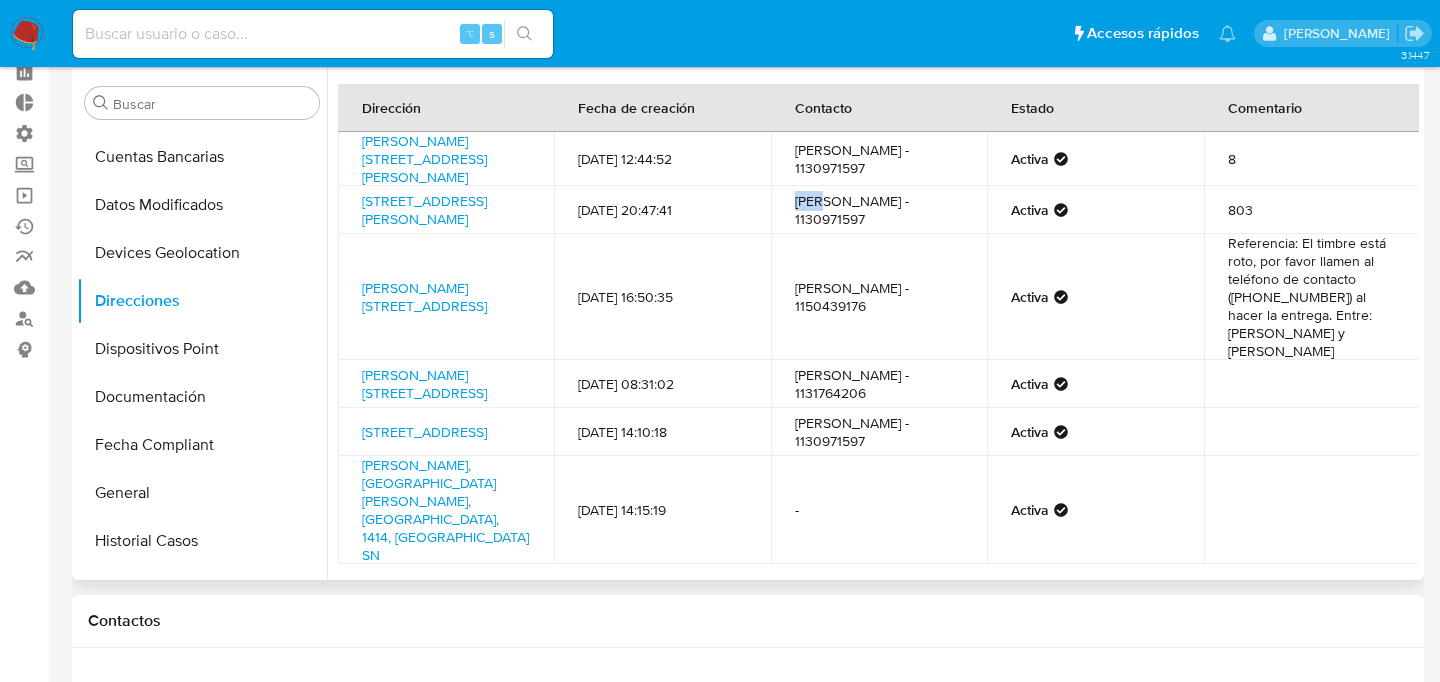 click on "Juan Manuel Calo - 1130971597" at bounding box center (879, 210) 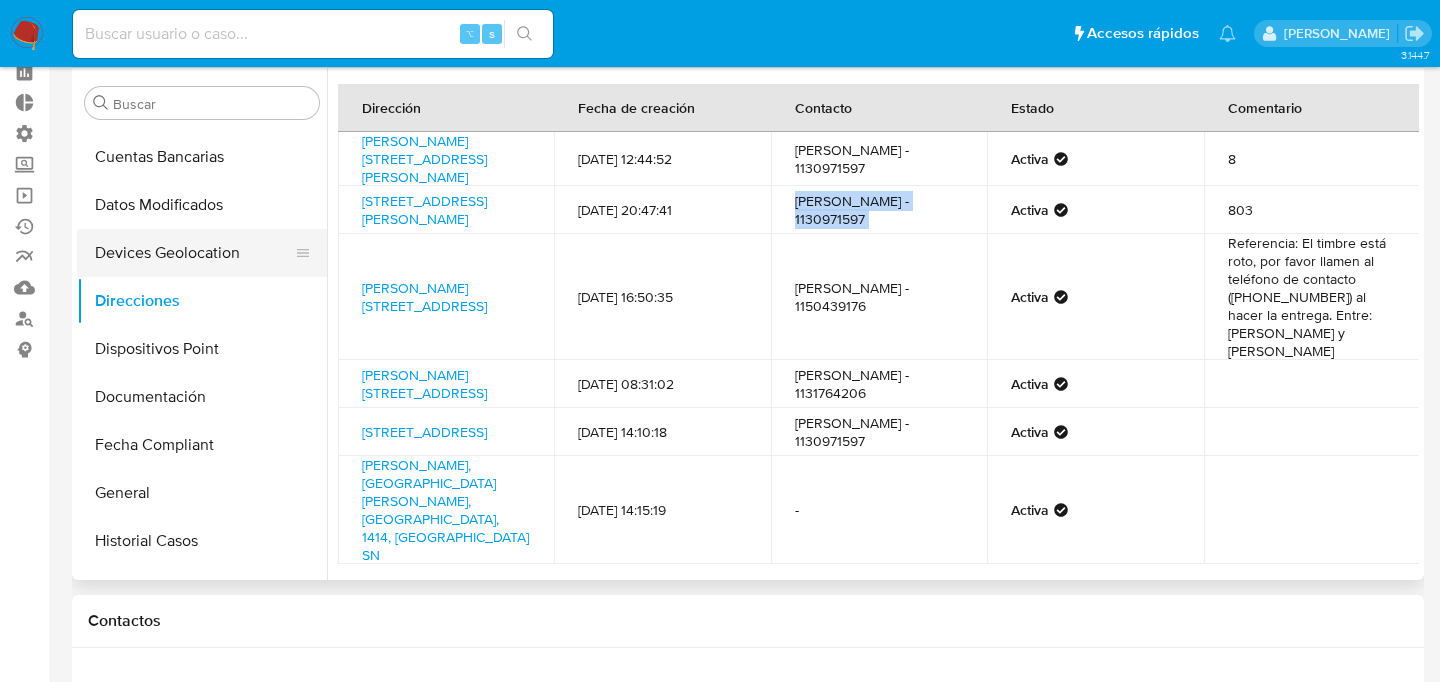 click on "Devices Geolocation" at bounding box center [194, 253] 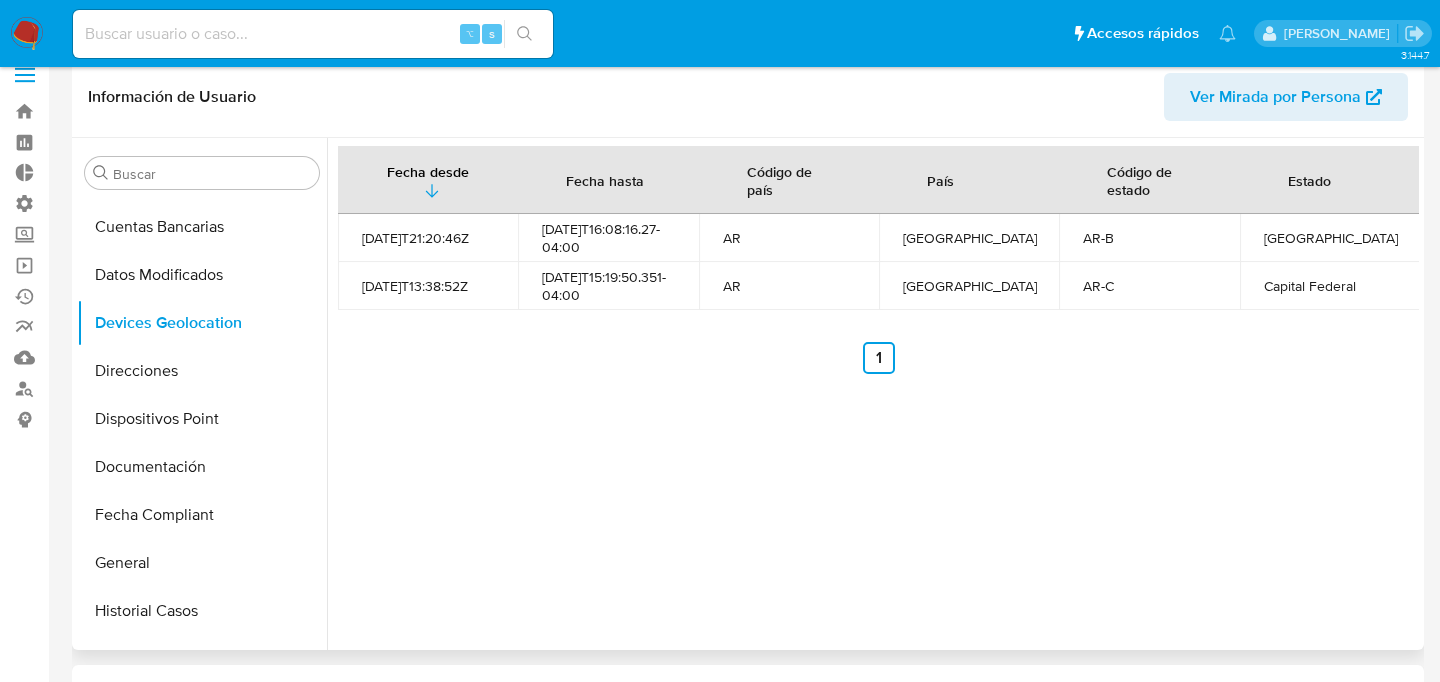 scroll, scrollTop: 35, scrollLeft: 0, axis: vertical 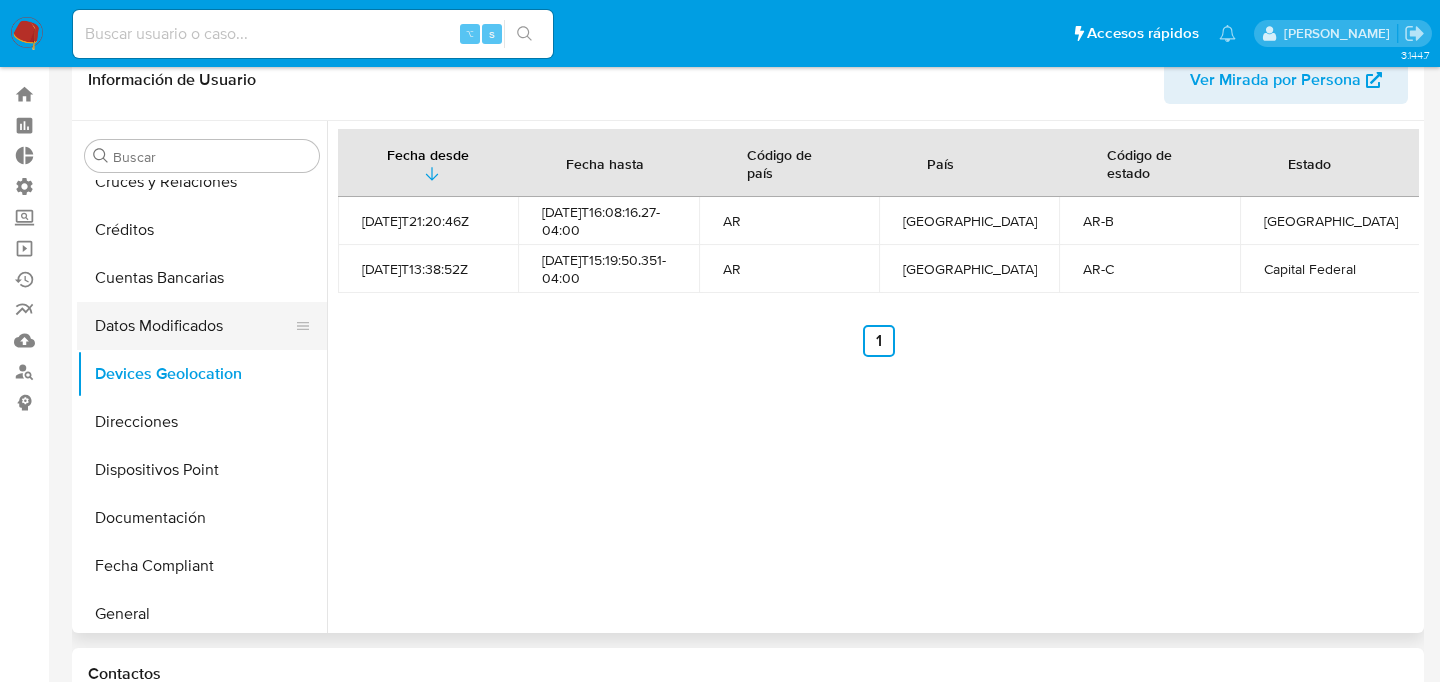 click on "Datos Modificados" at bounding box center [194, 326] 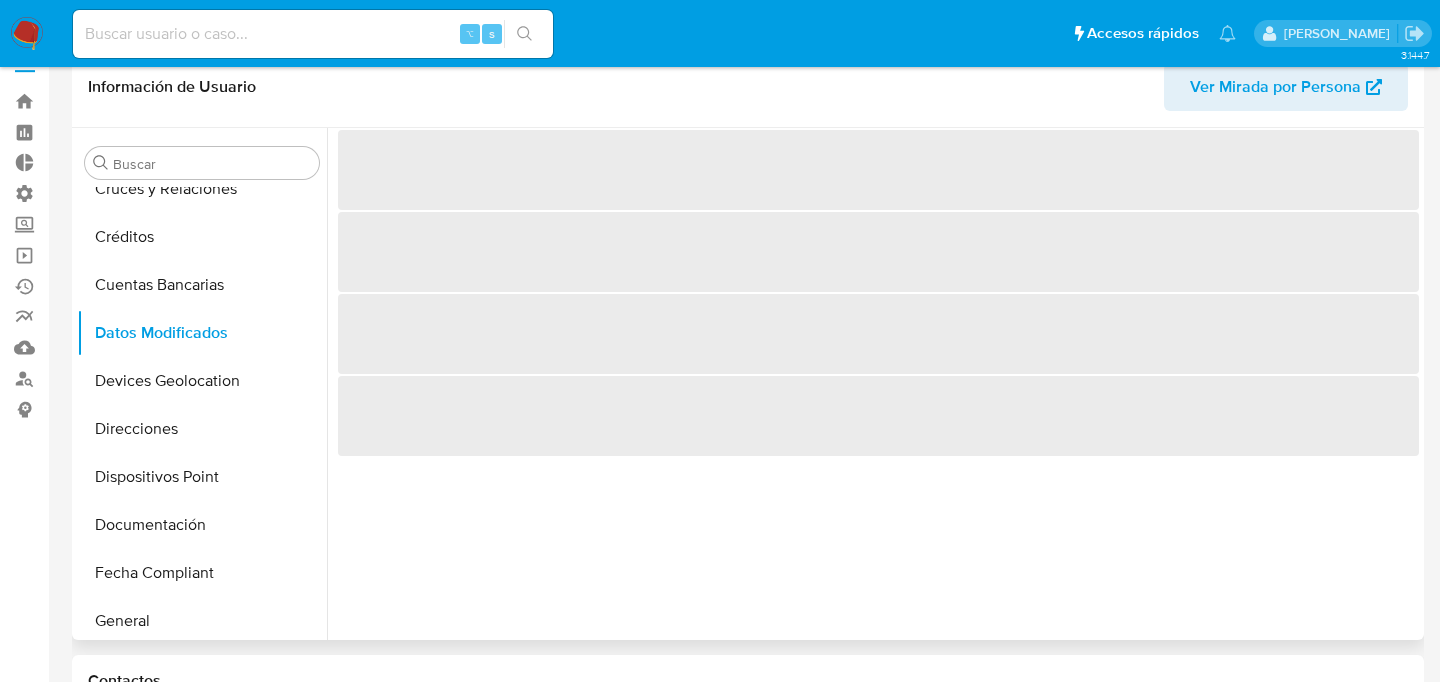 scroll, scrollTop: 20, scrollLeft: 0, axis: vertical 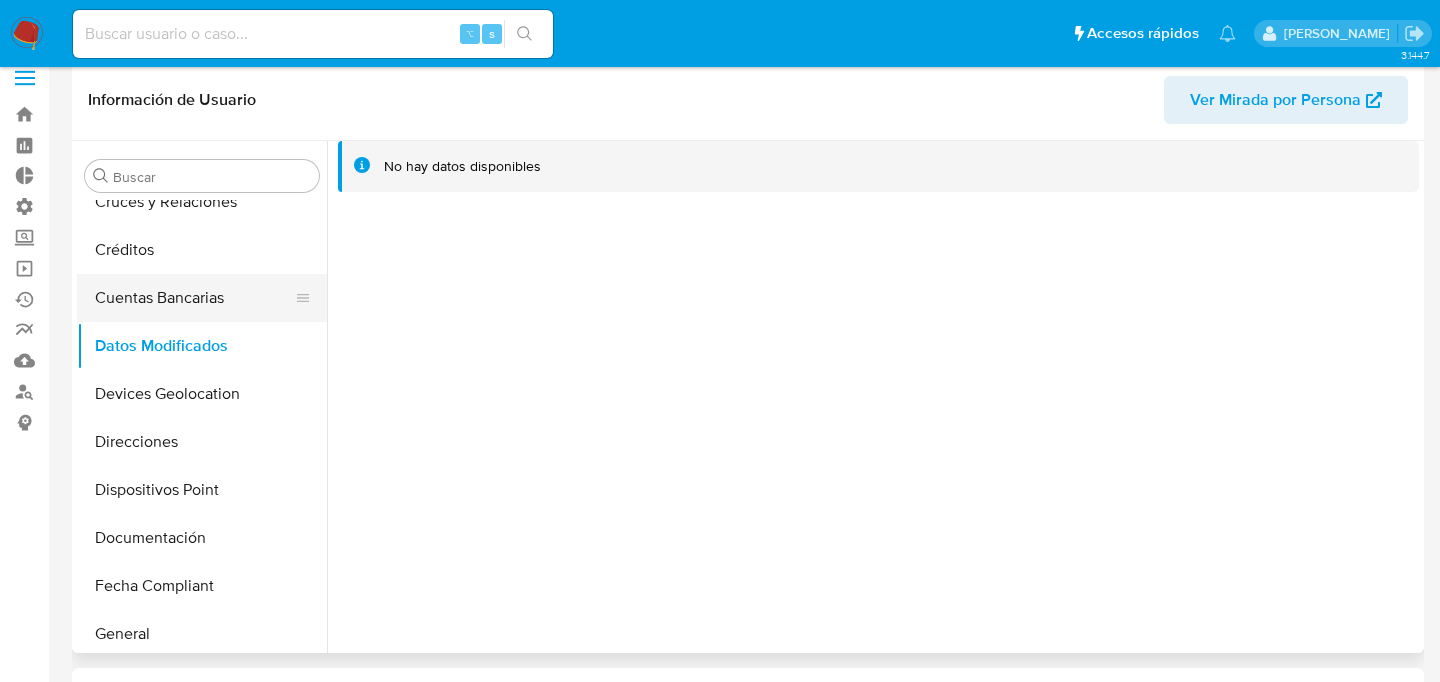 click on "Cuentas Bancarias" at bounding box center [194, 298] 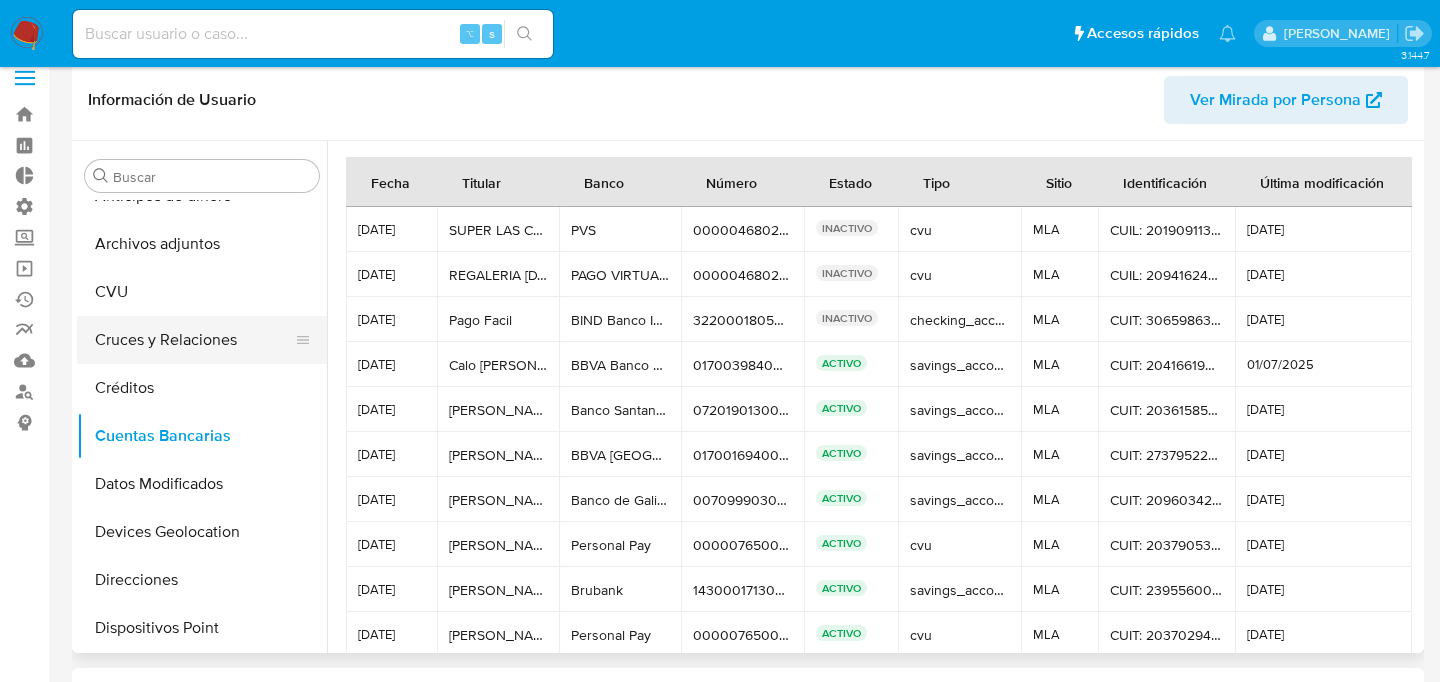 scroll, scrollTop: 22, scrollLeft: 0, axis: vertical 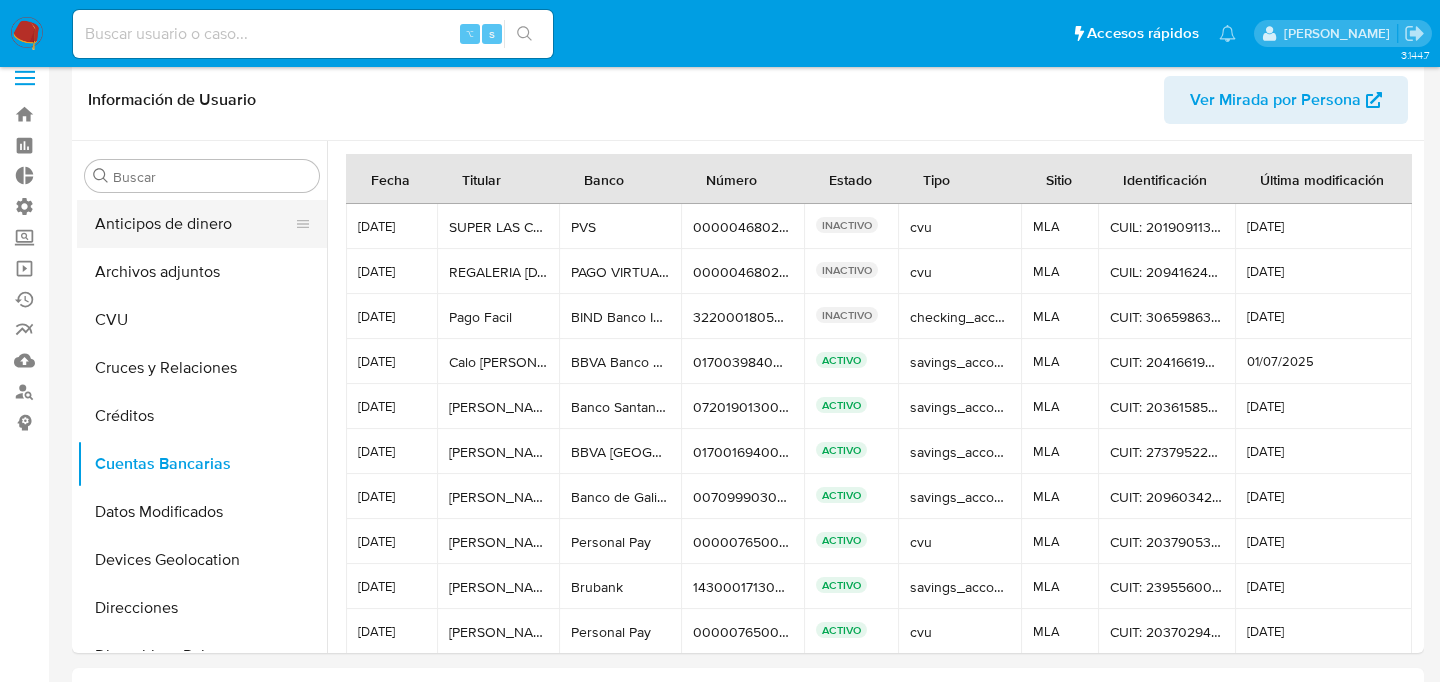 click on "Anticipos de dinero" at bounding box center (194, 224) 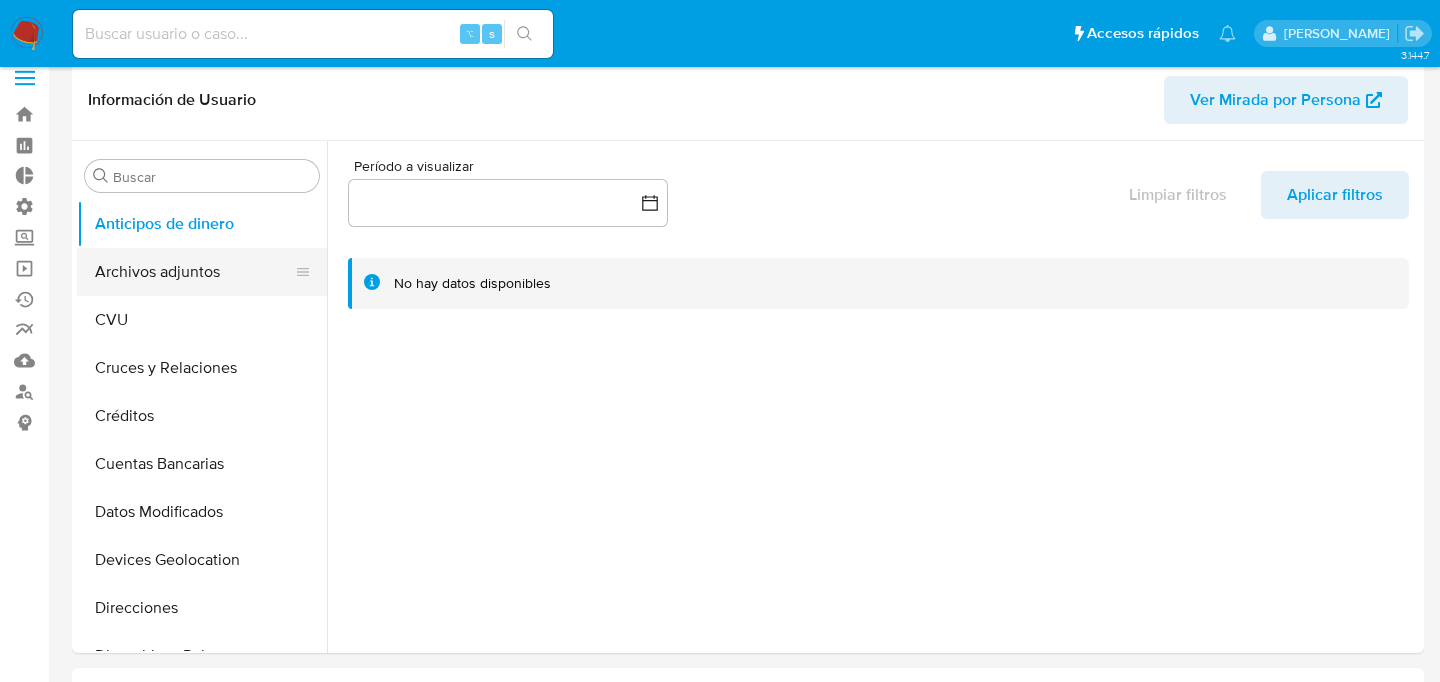 click on "Archivos adjuntos" at bounding box center (194, 272) 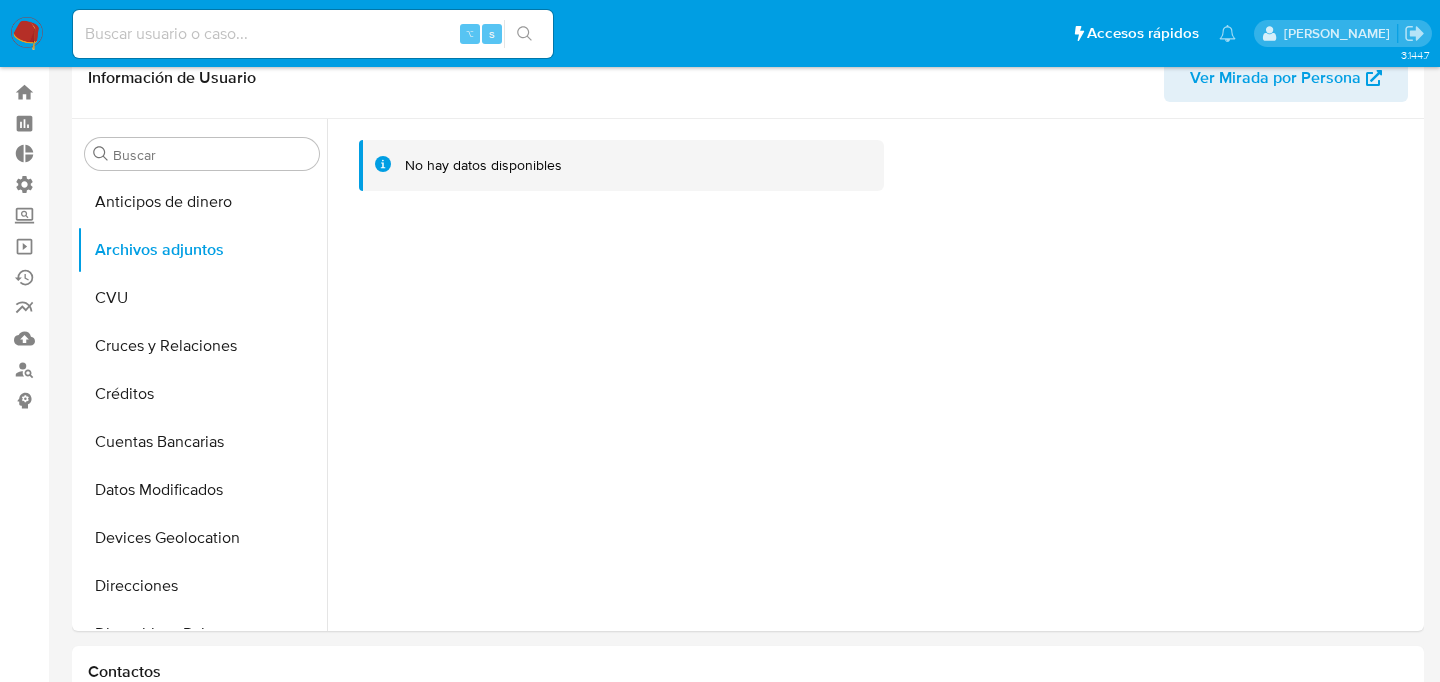 scroll, scrollTop: 43, scrollLeft: 0, axis: vertical 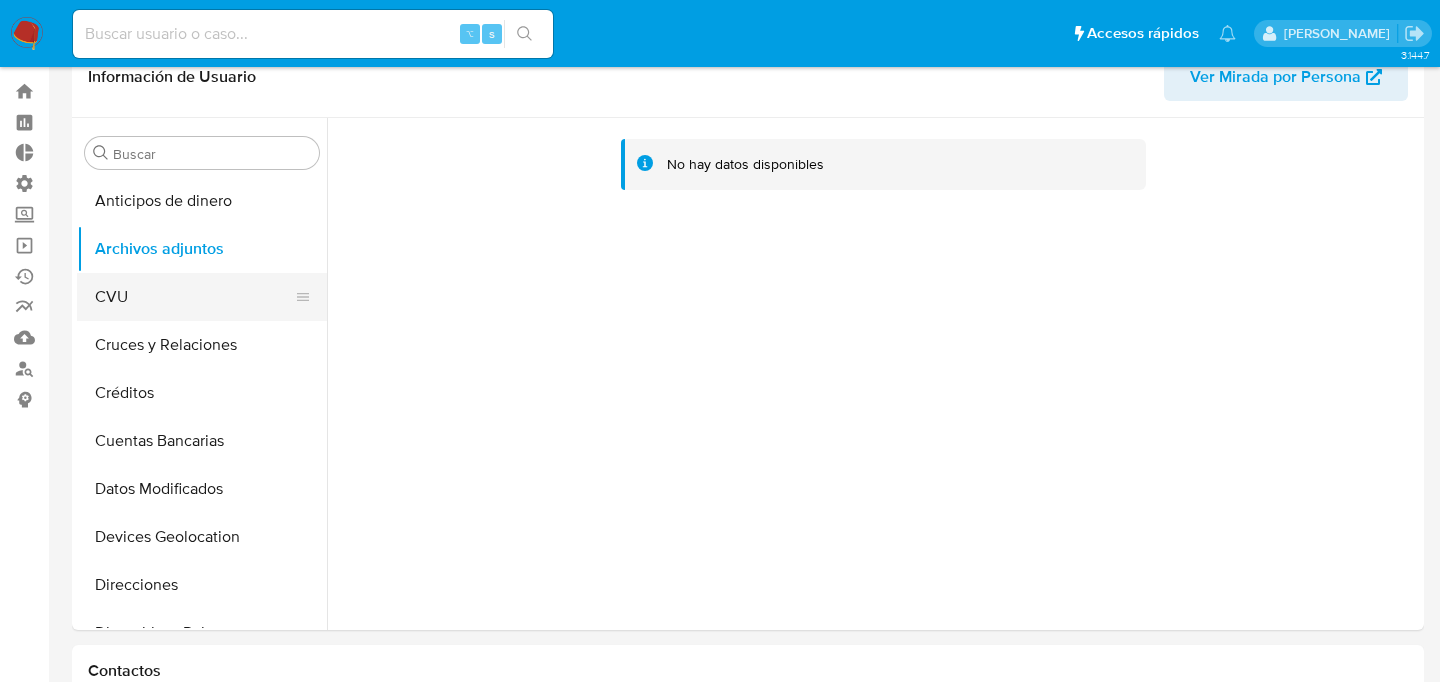click on "CVU" at bounding box center (194, 297) 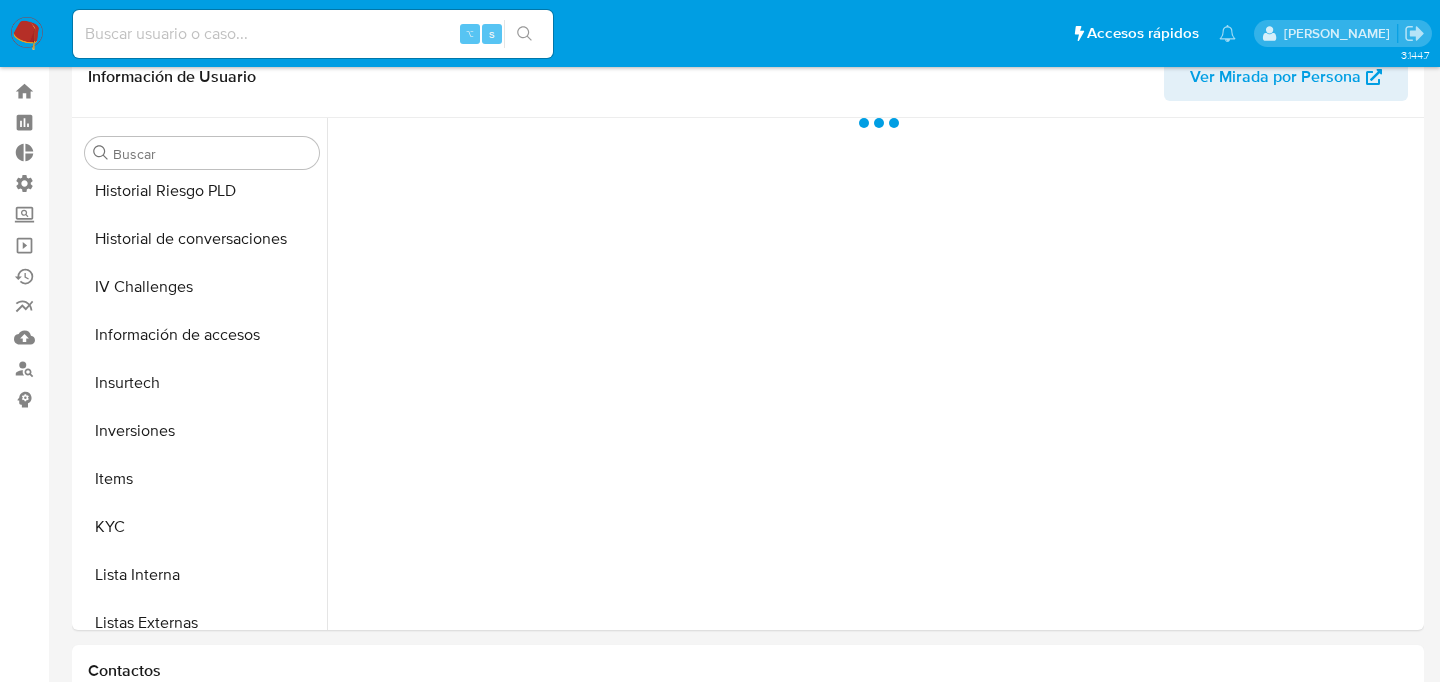 scroll, scrollTop: 893, scrollLeft: 0, axis: vertical 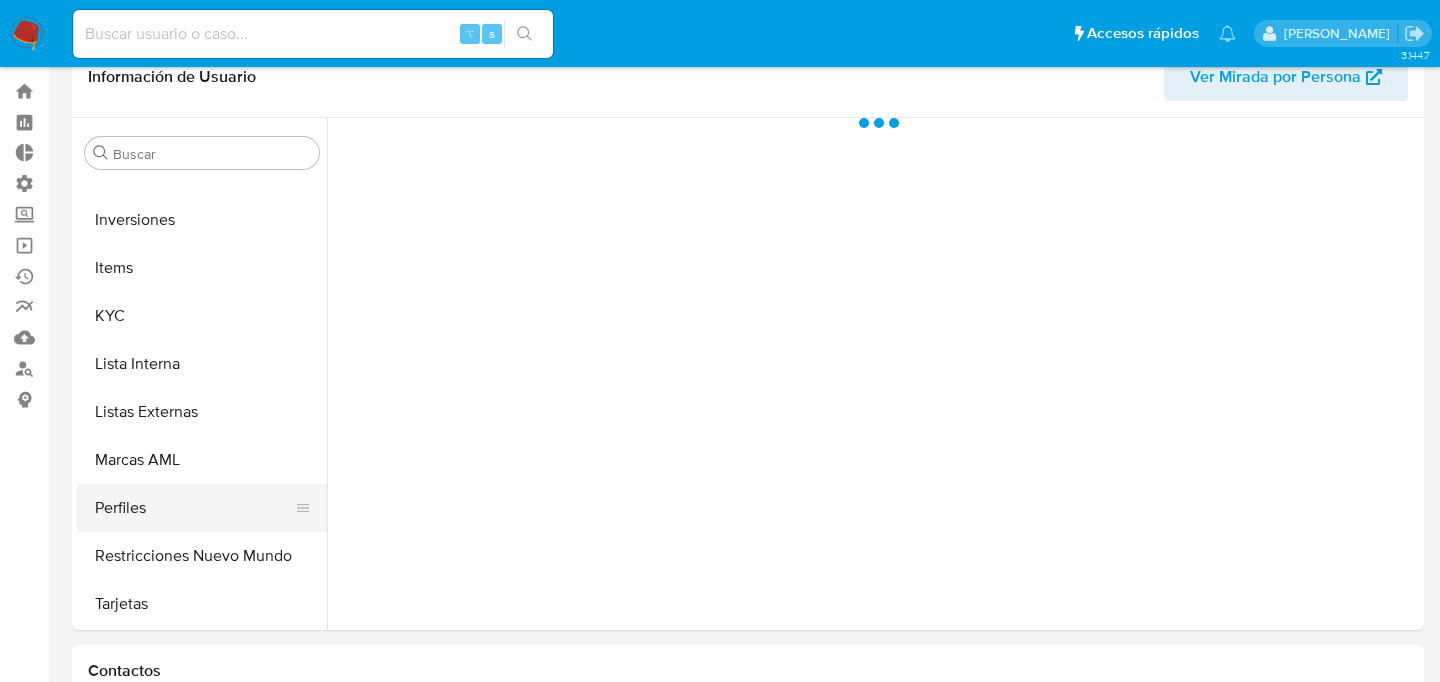 click on "Perfiles" at bounding box center (194, 508) 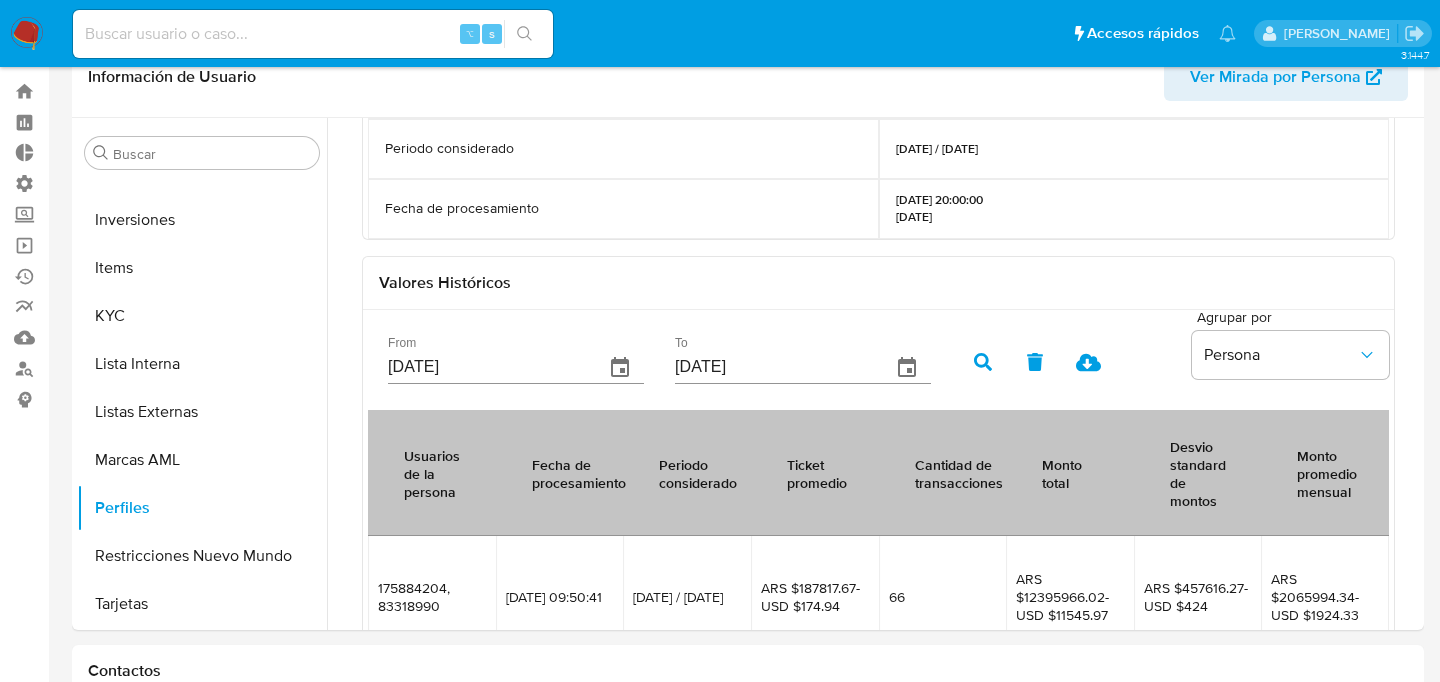 scroll, scrollTop: 533, scrollLeft: 0, axis: vertical 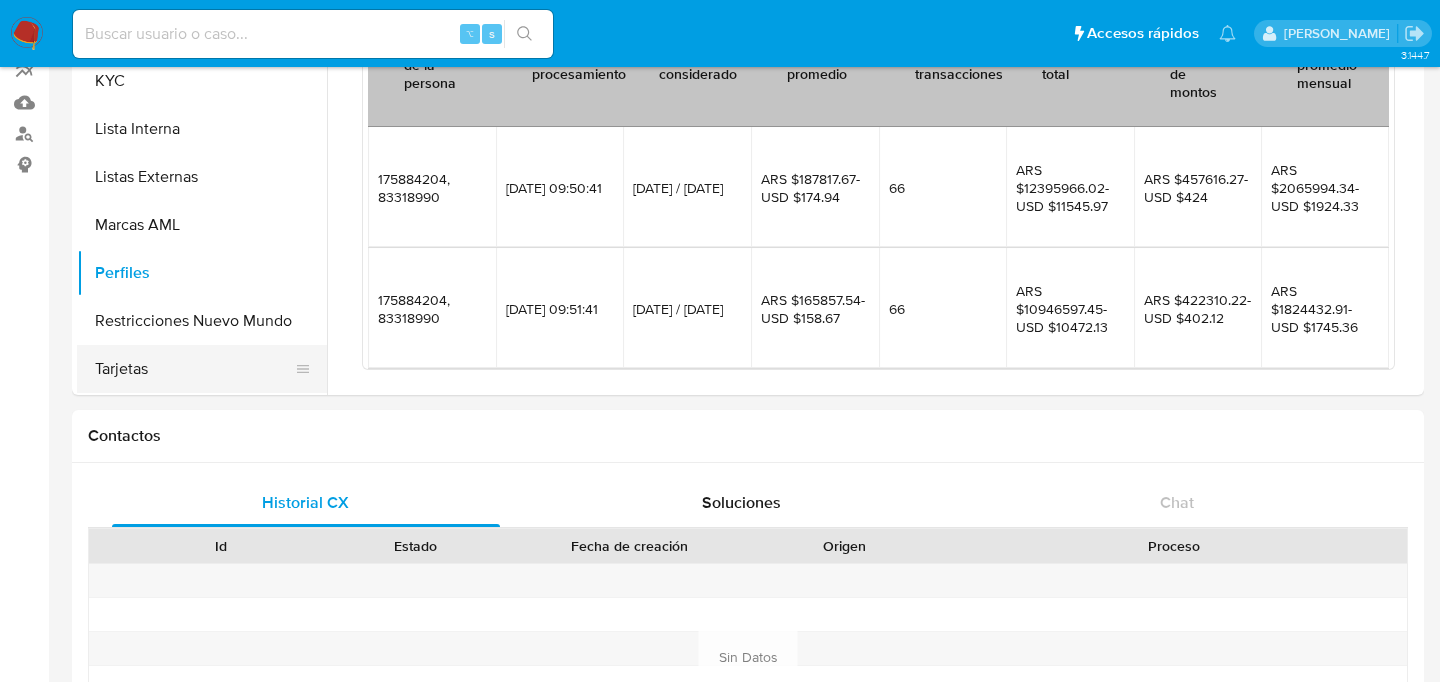 click on "Tarjetas" at bounding box center [194, 369] 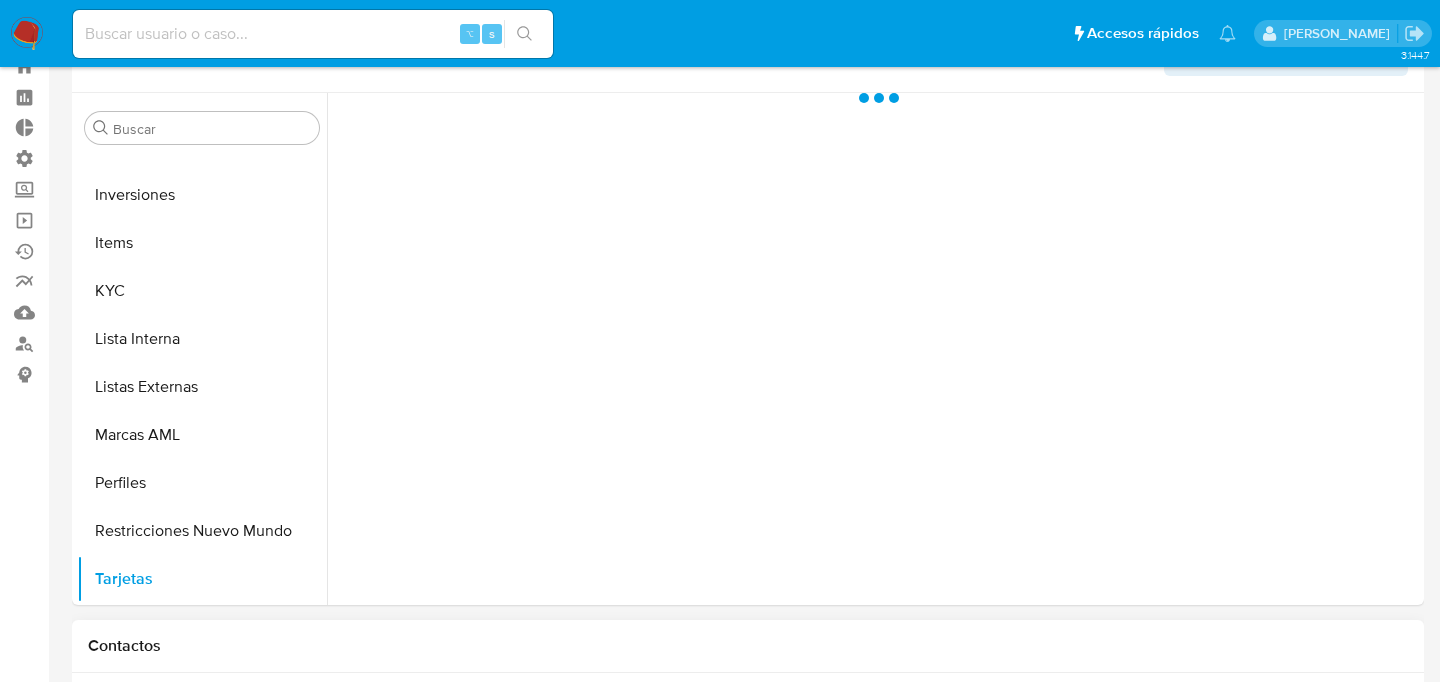 scroll, scrollTop: 66, scrollLeft: 0, axis: vertical 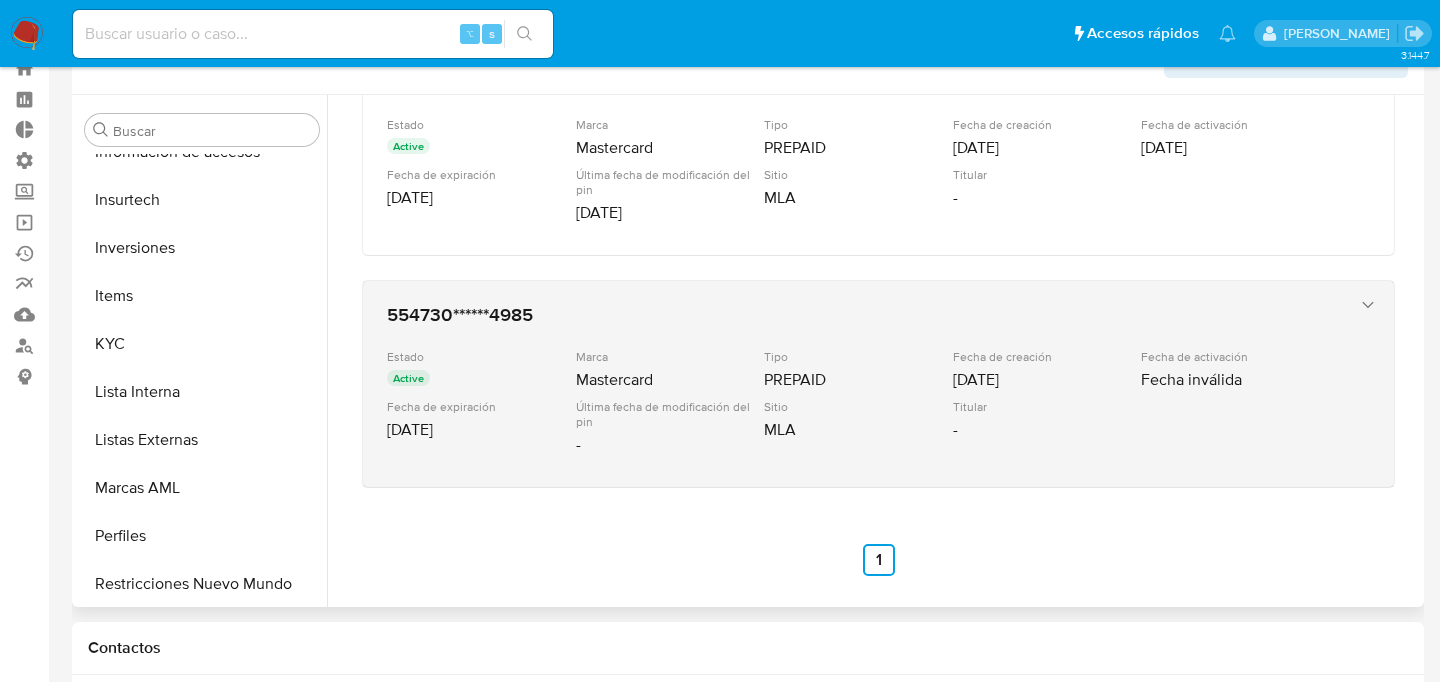 click on "Sitio" at bounding box center (856, 406) 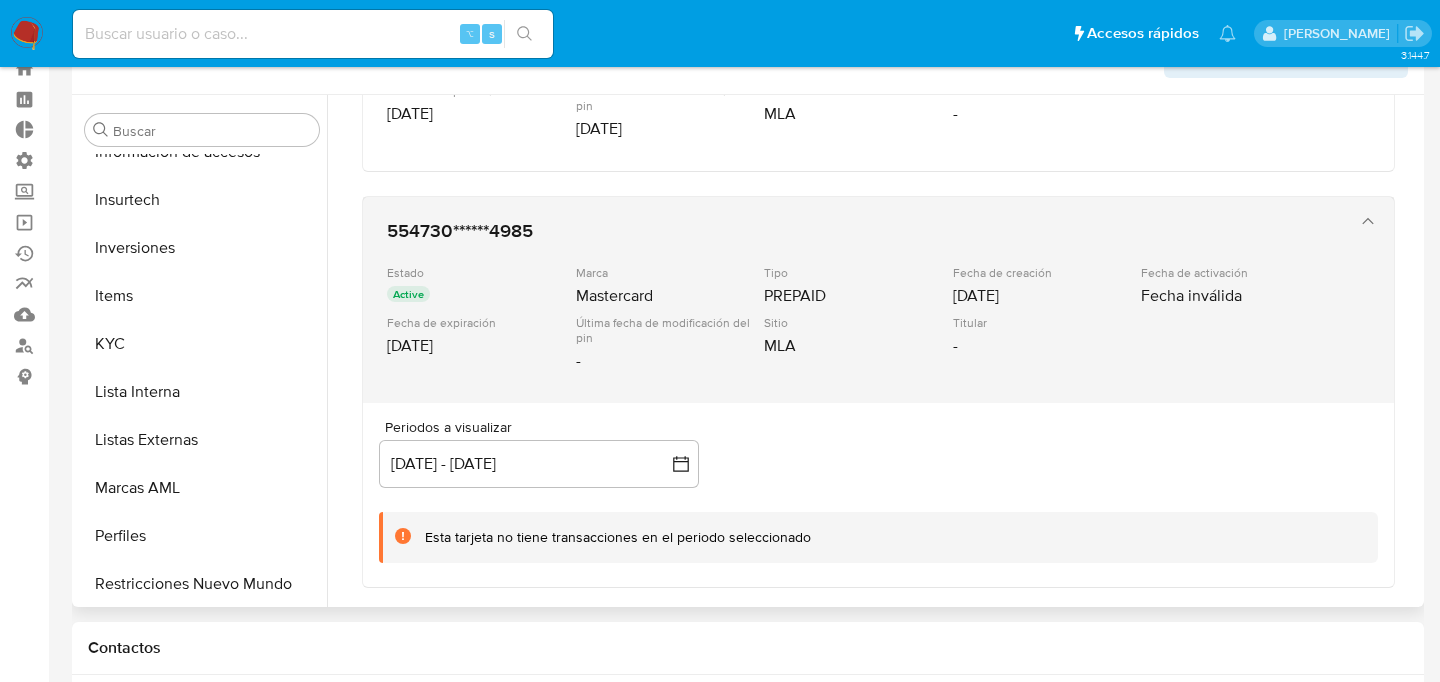 scroll, scrollTop: 588, scrollLeft: 0, axis: vertical 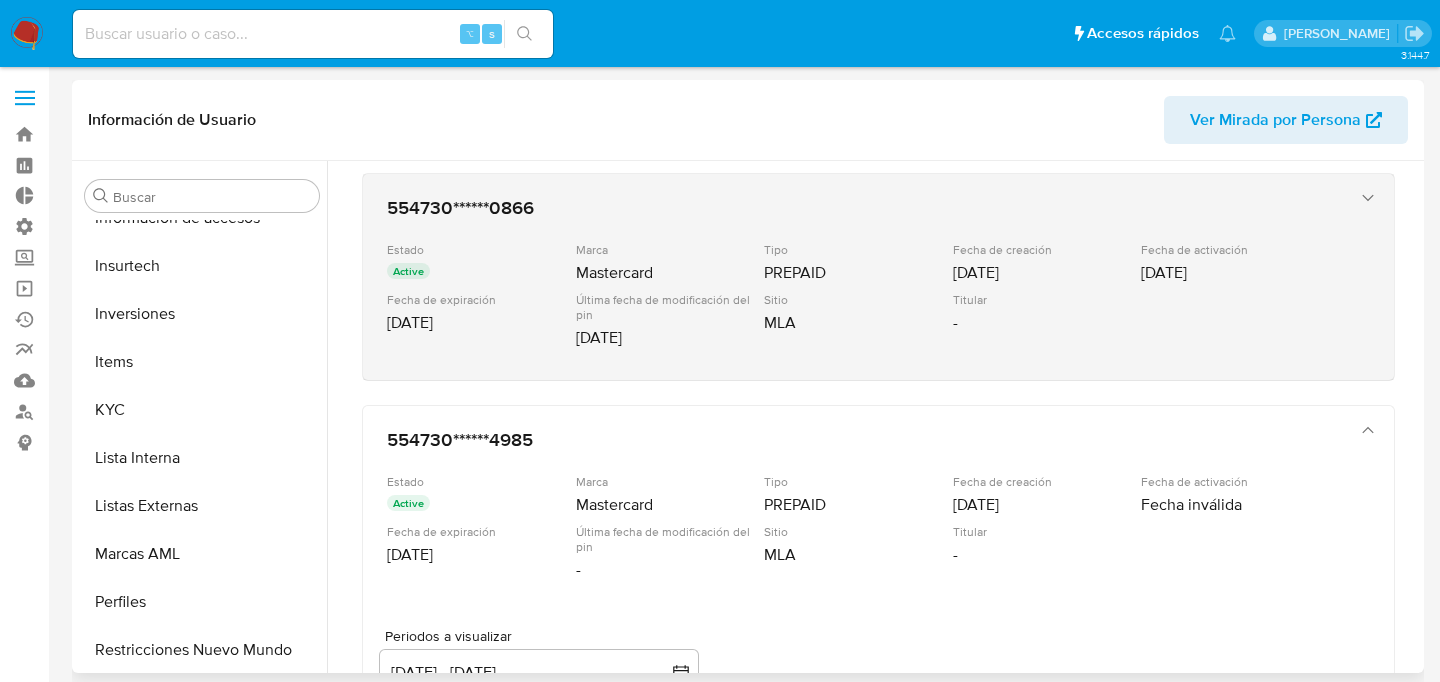 click on "PREPAID" at bounding box center (856, 273) 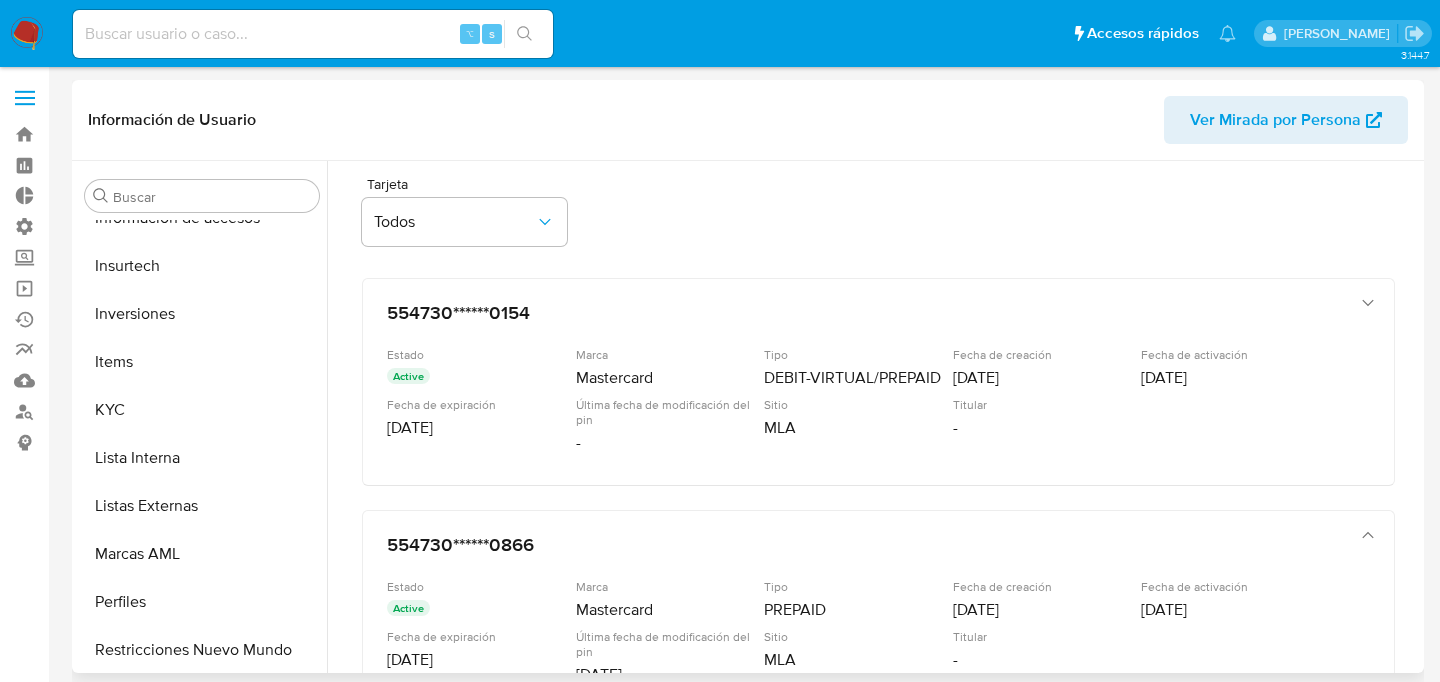 scroll, scrollTop: 0, scrollLeft: 0, axis: both 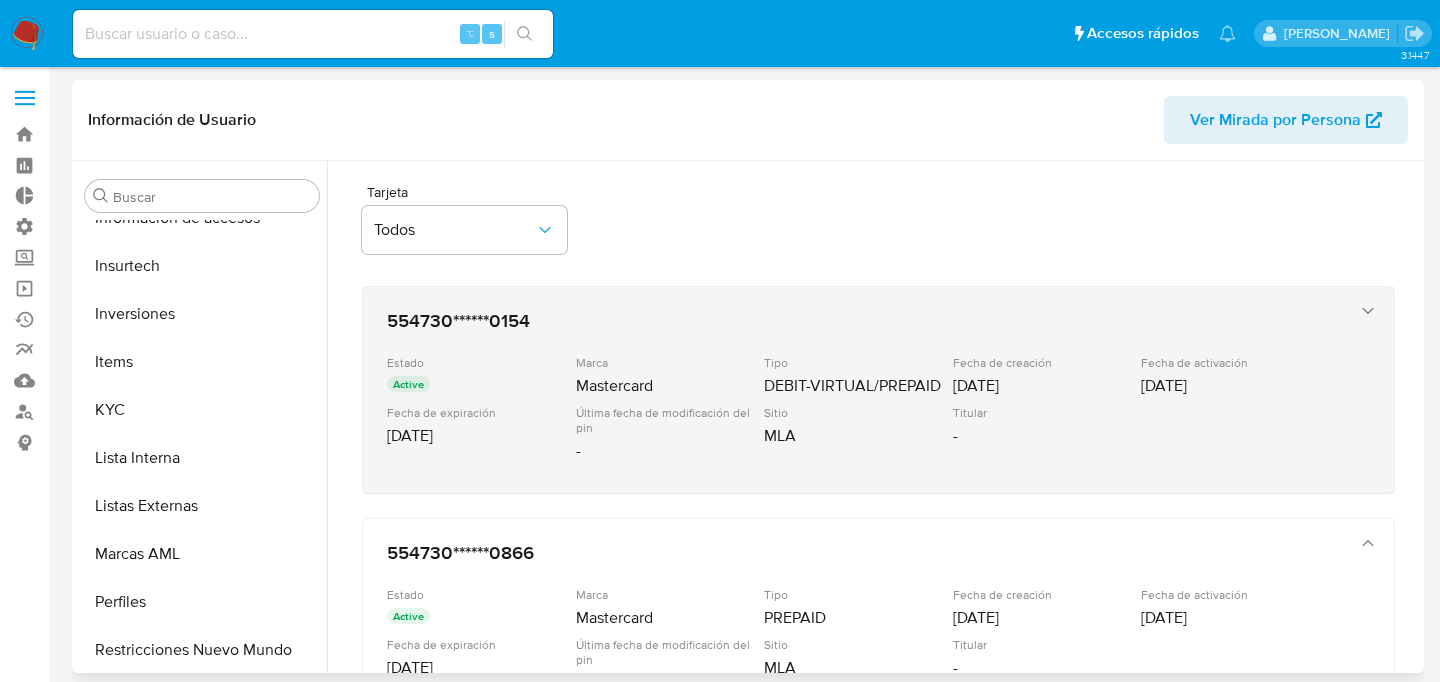 click on "DEBIT-VIRTUAL/PREPAID" at bounding box center [856, 386] 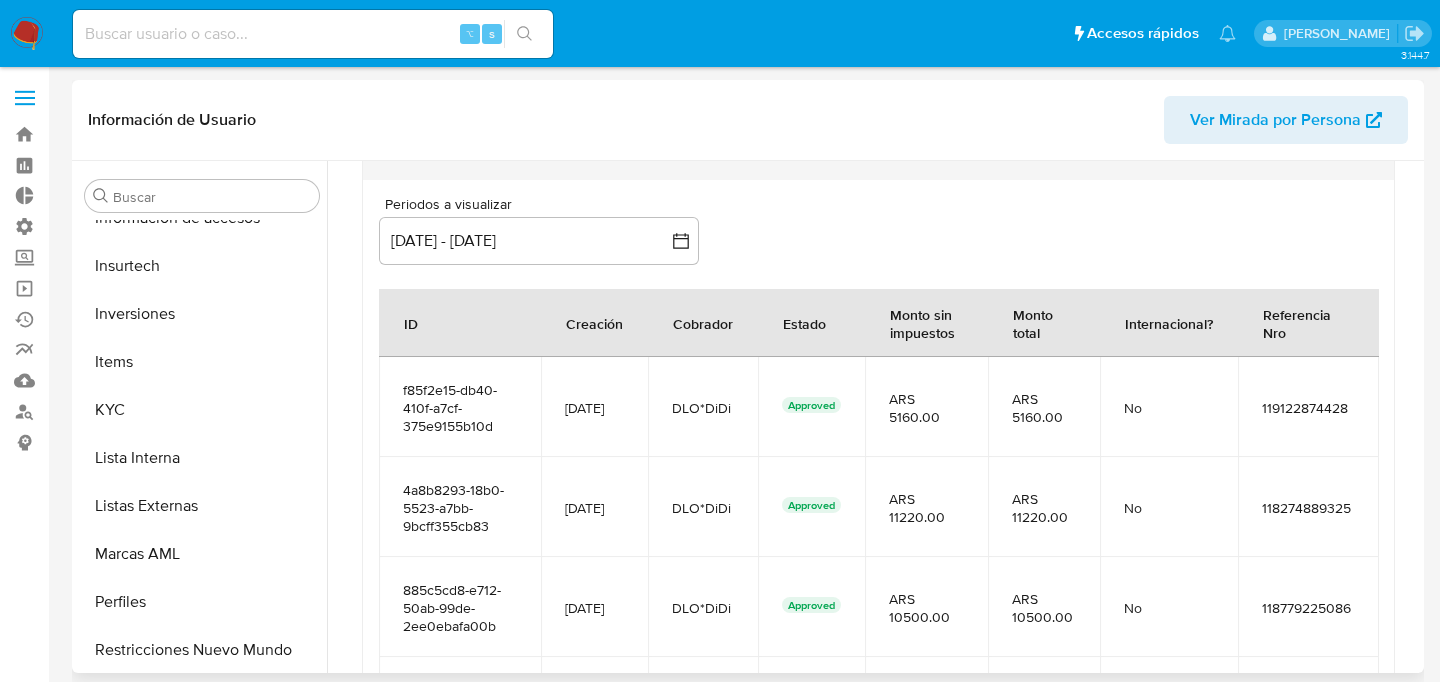 scroll, scrollTop: 329, scrollLeft: 0, axis: vertical 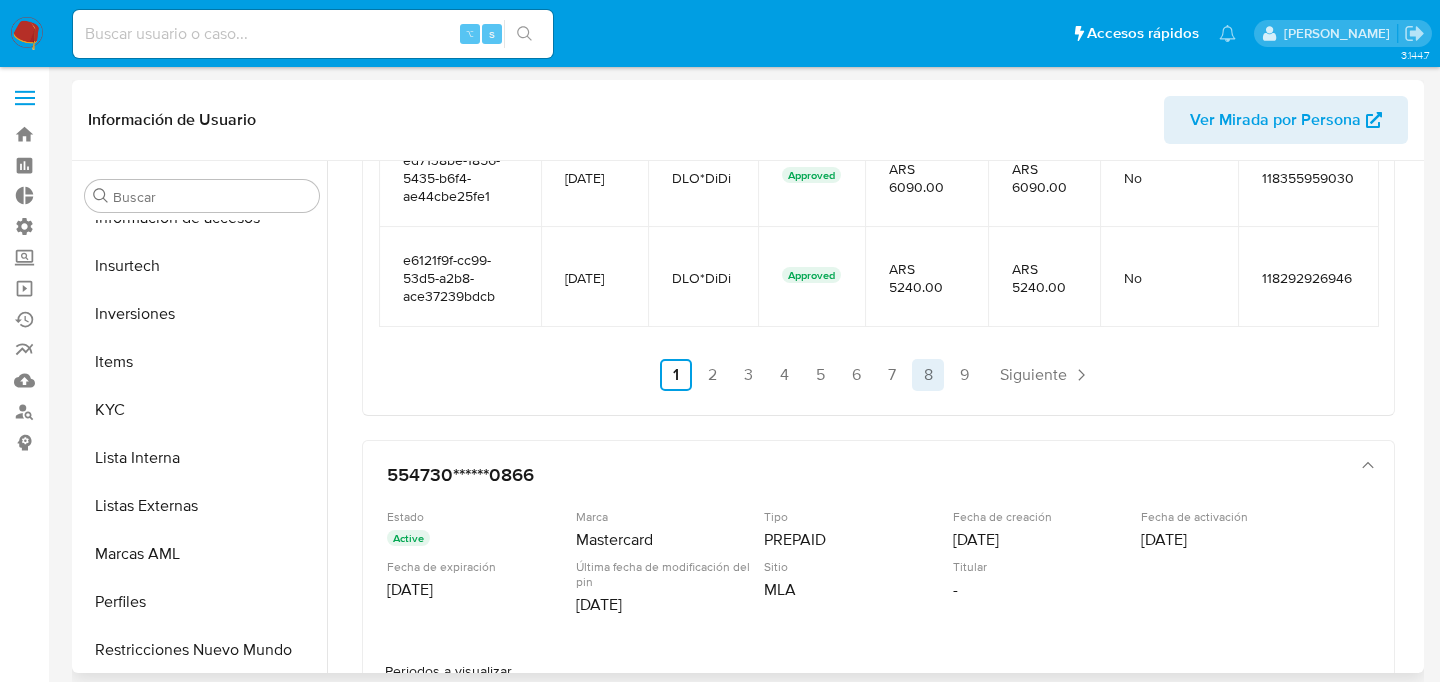 click on "8" at bounding box center (928, 375) 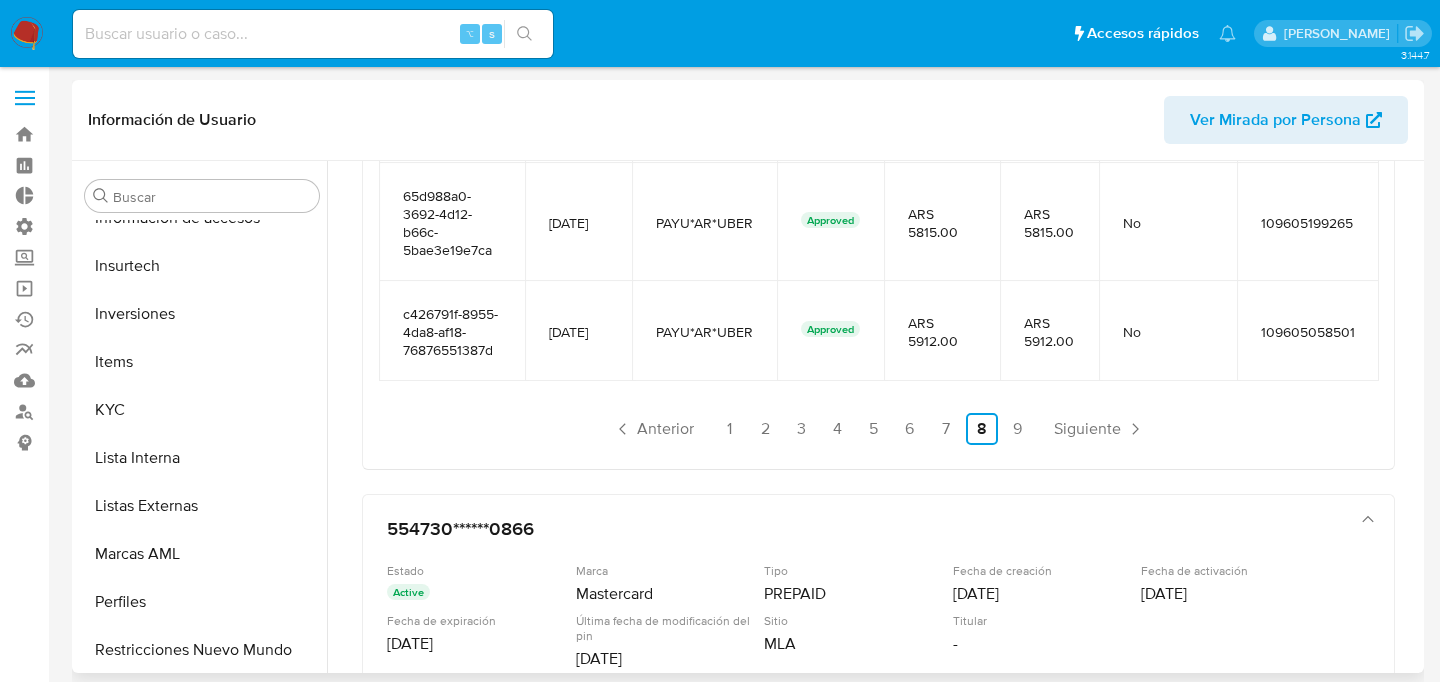 click on "Anterior 1 2 3 4 5 6 7 8 9 Siguiente" at bounding box center (878, 429) 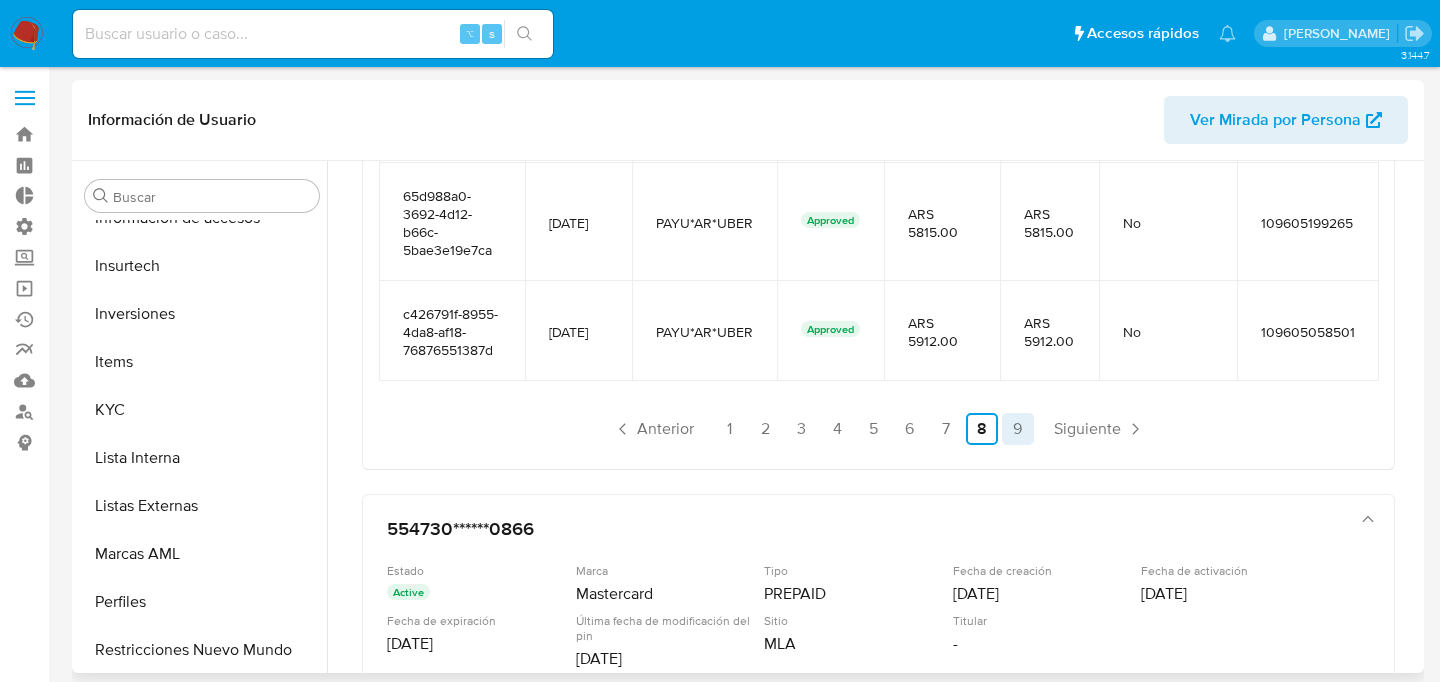 click on "9" at bounding box center (1018, 429) 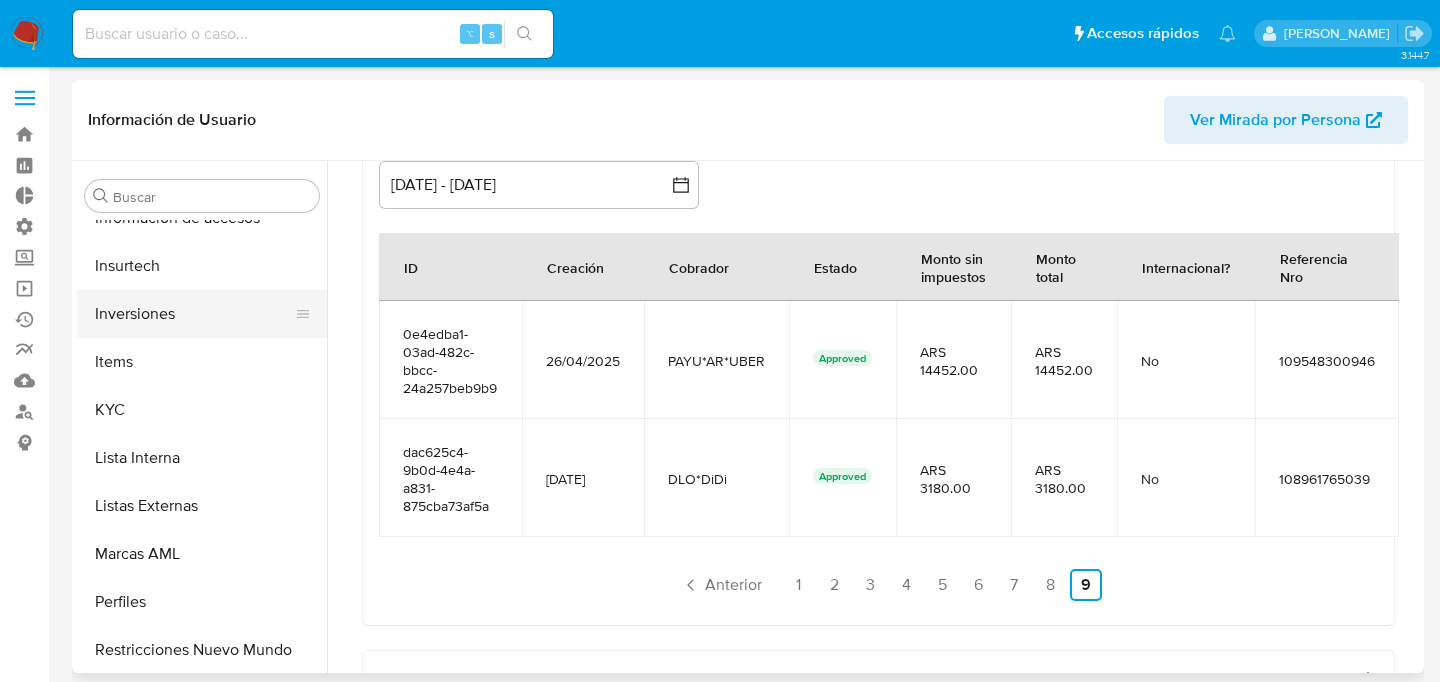 click on "Inversiones" at bounding box center (194, 314) 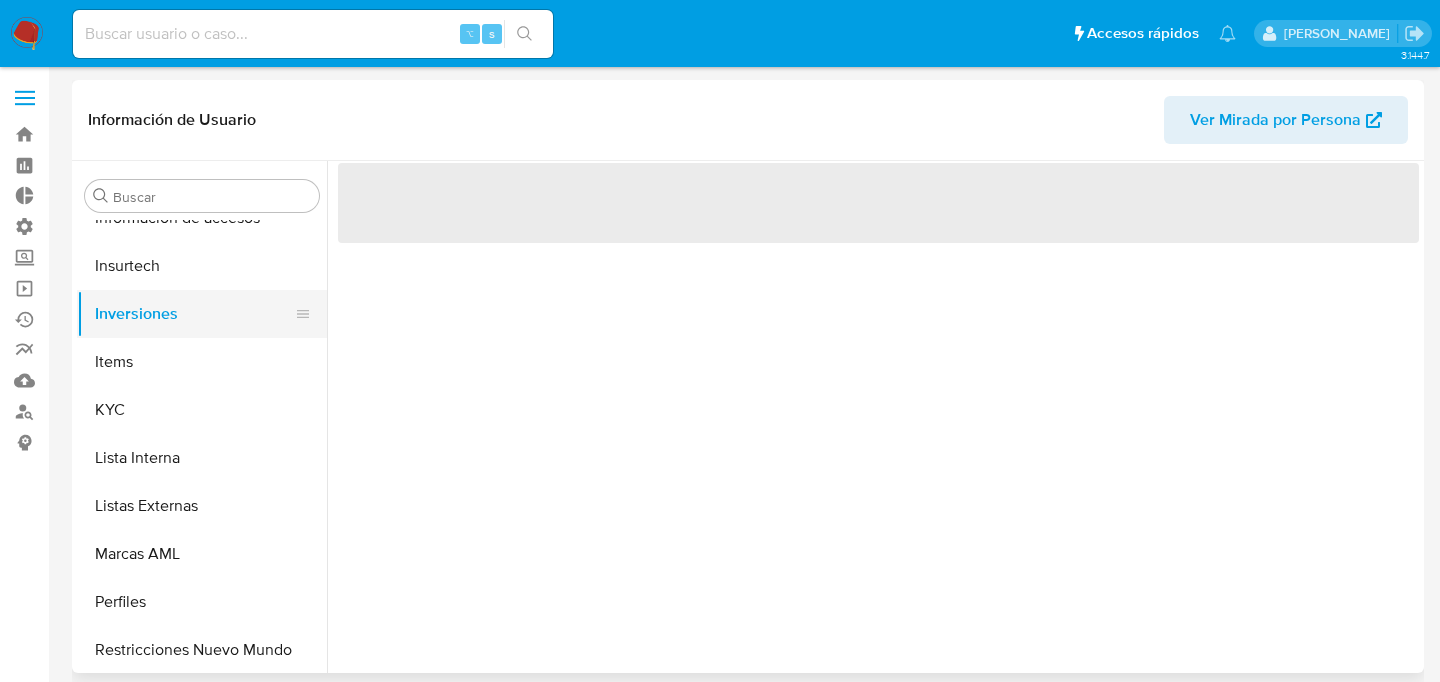 scroll, scrollTop: 0, scrollLeft: 0, axis: both 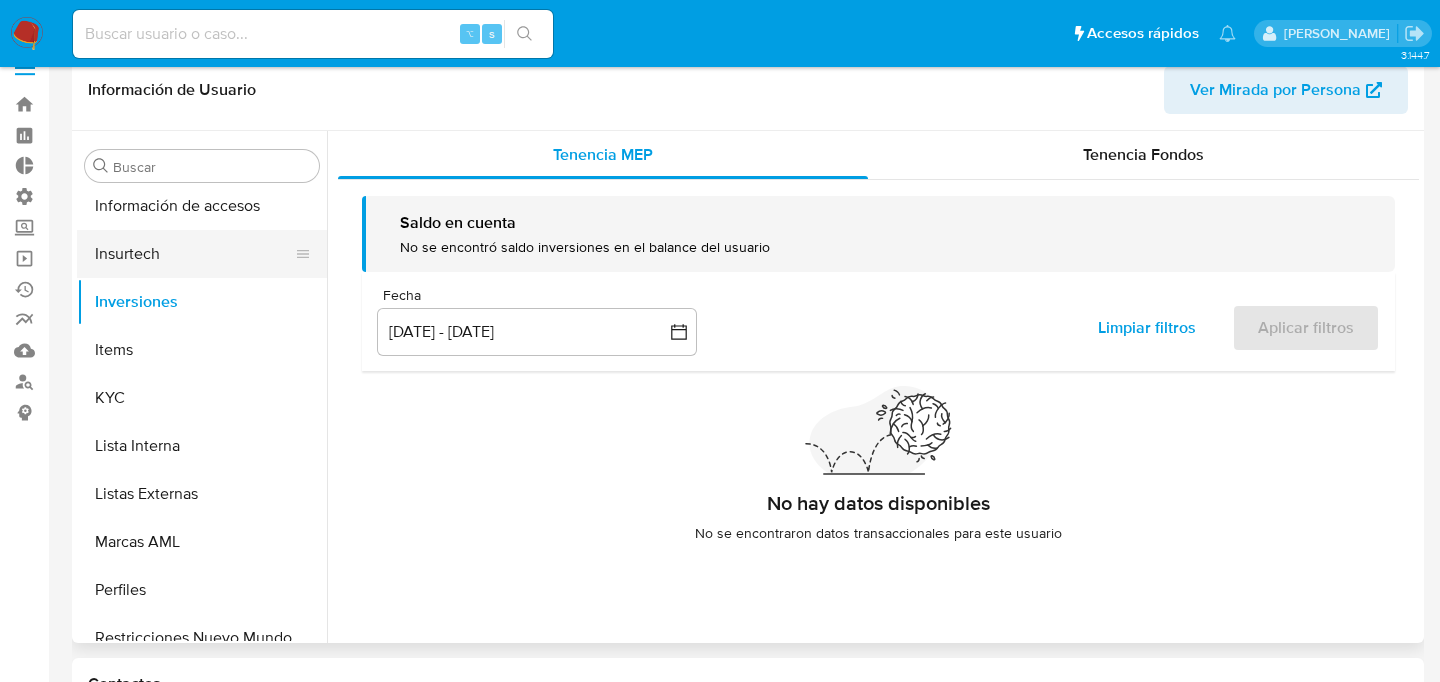 click on "Insurtech" at bounding box center [194, 254] 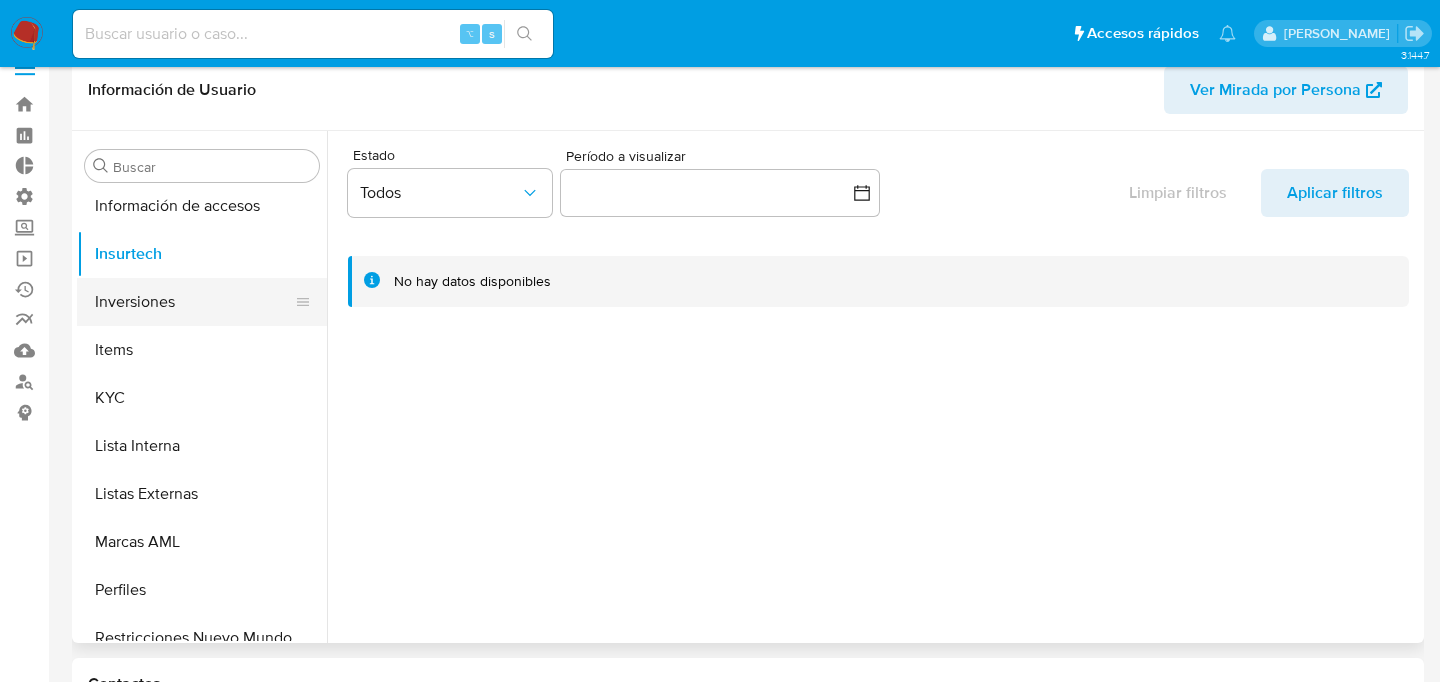 click on "Inversiones" at bounding box center [194, 302] 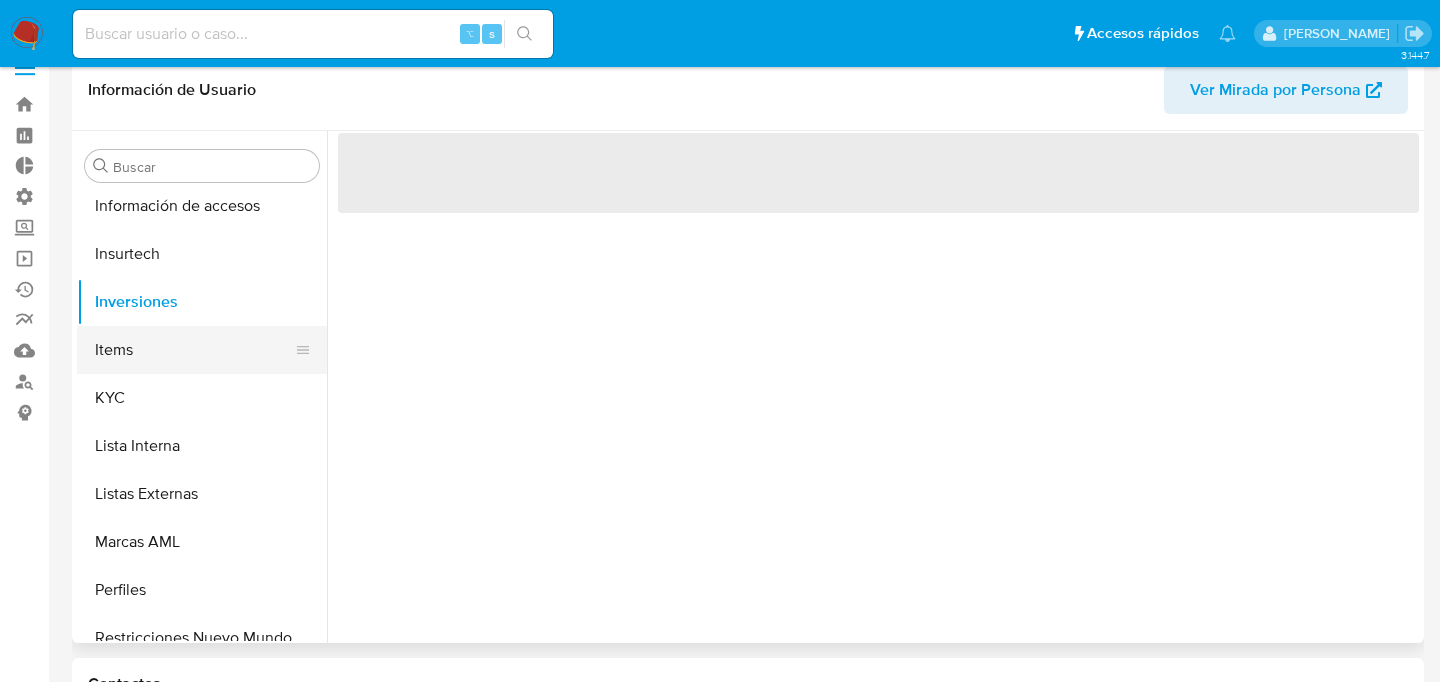 click on "Items" at bounding box center (194, 350) 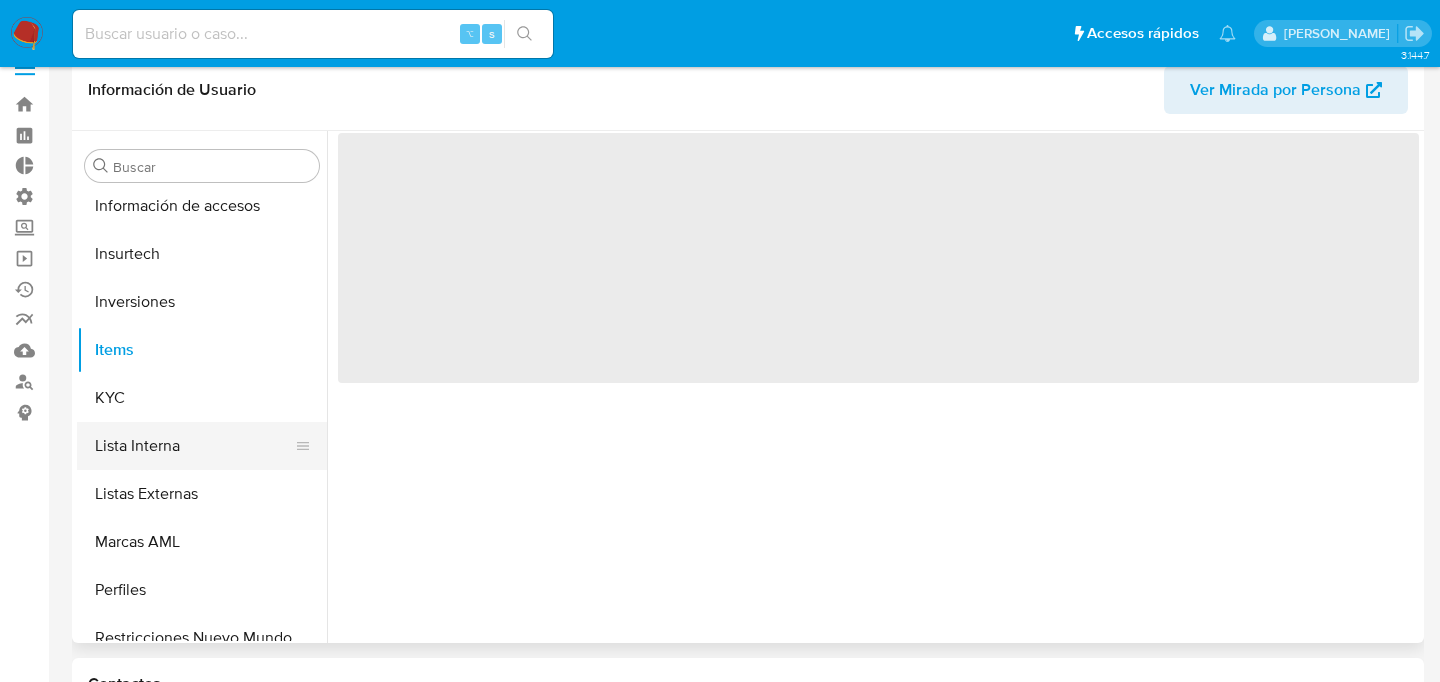 click on "Lista Interna" at bounding box center (194, 446) 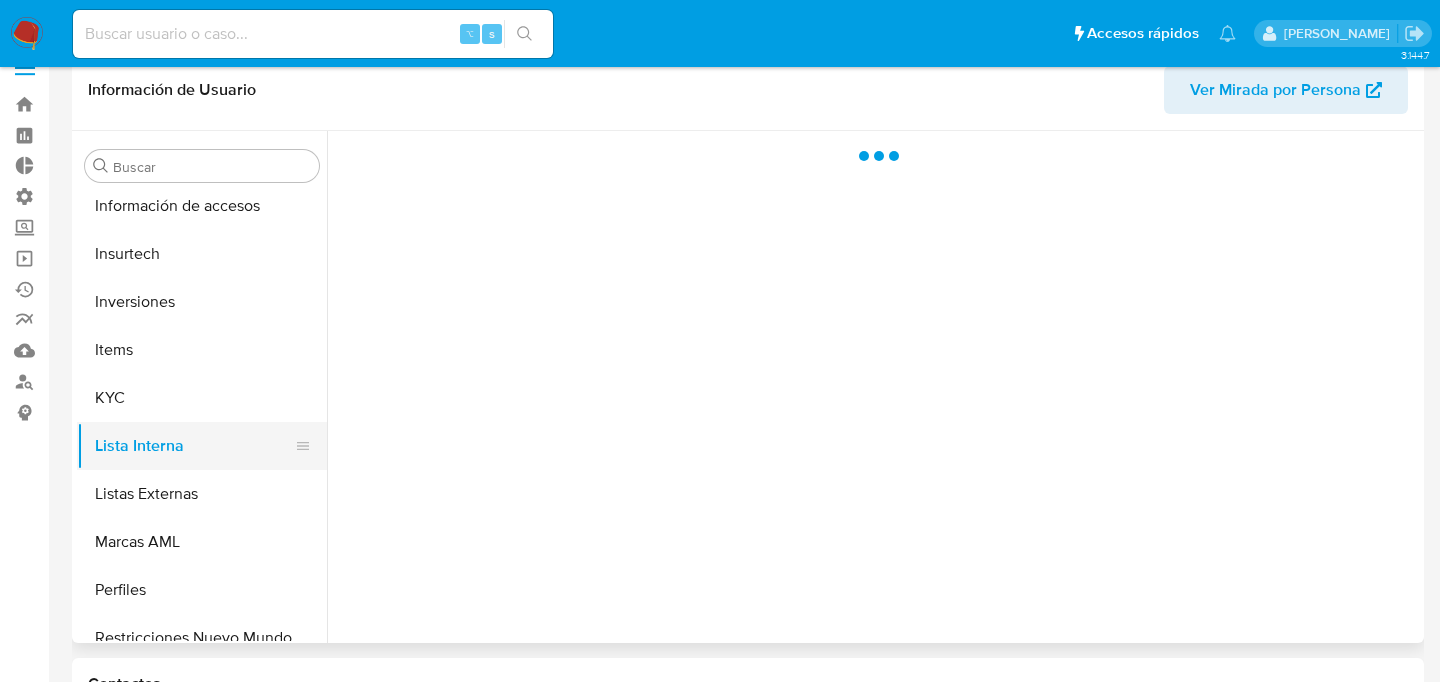 scroll, scrollTop: 893, scrollLeft: 0, axis: vertical 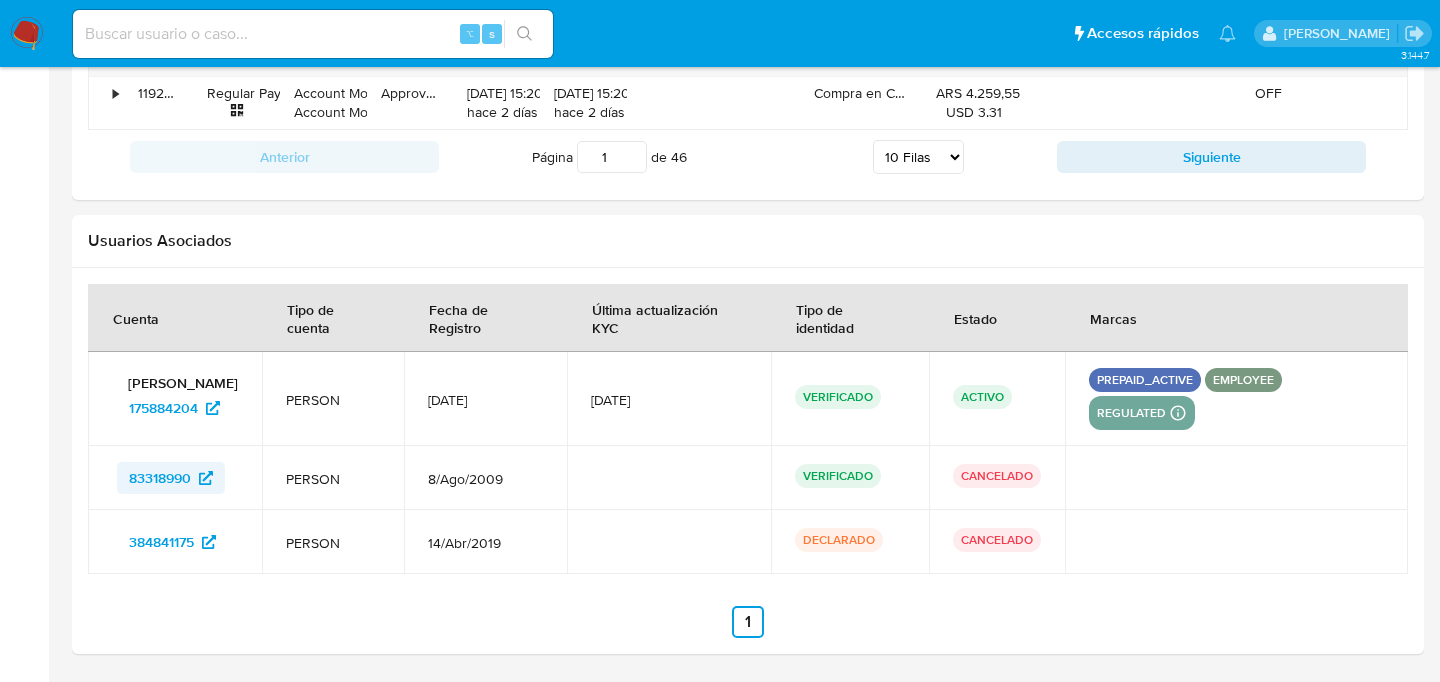 click on "83318990" at bounding box center [160, 478] 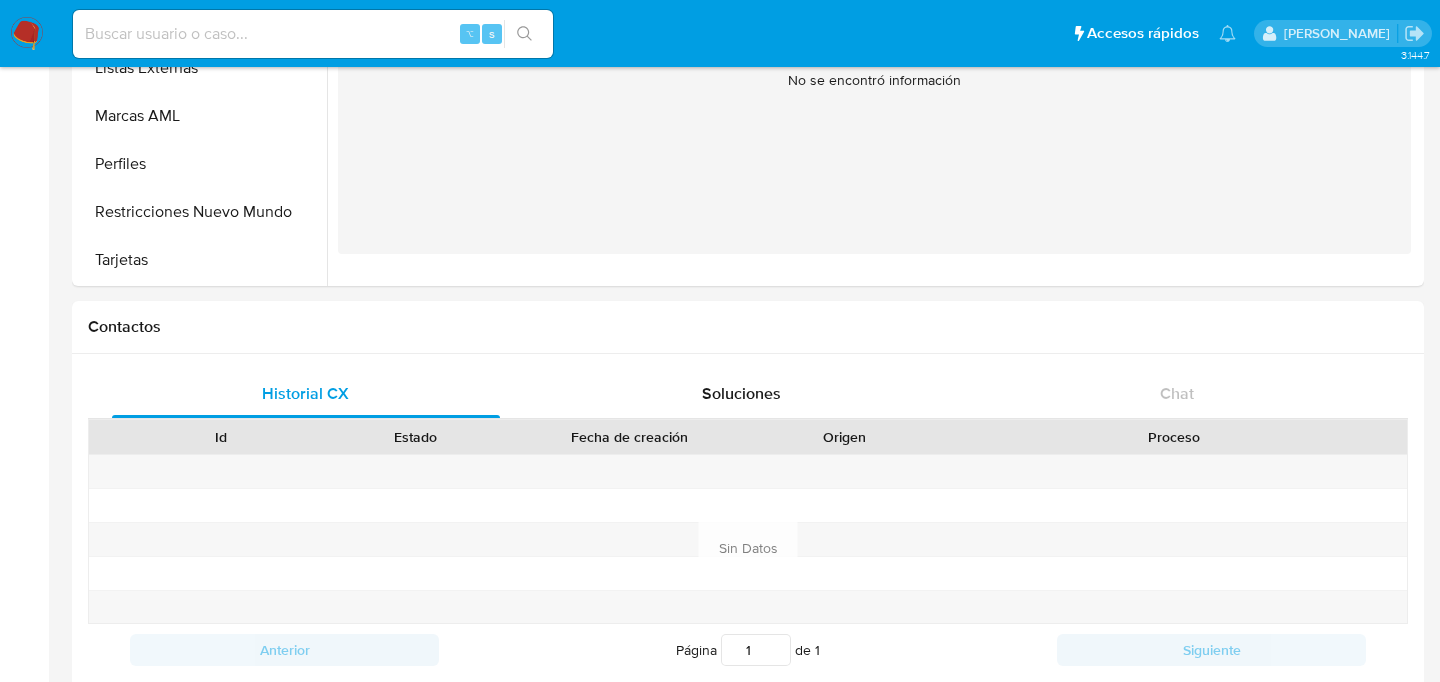 scroll, scrollTop: 173, scrollLeft: 0, axis: vertical 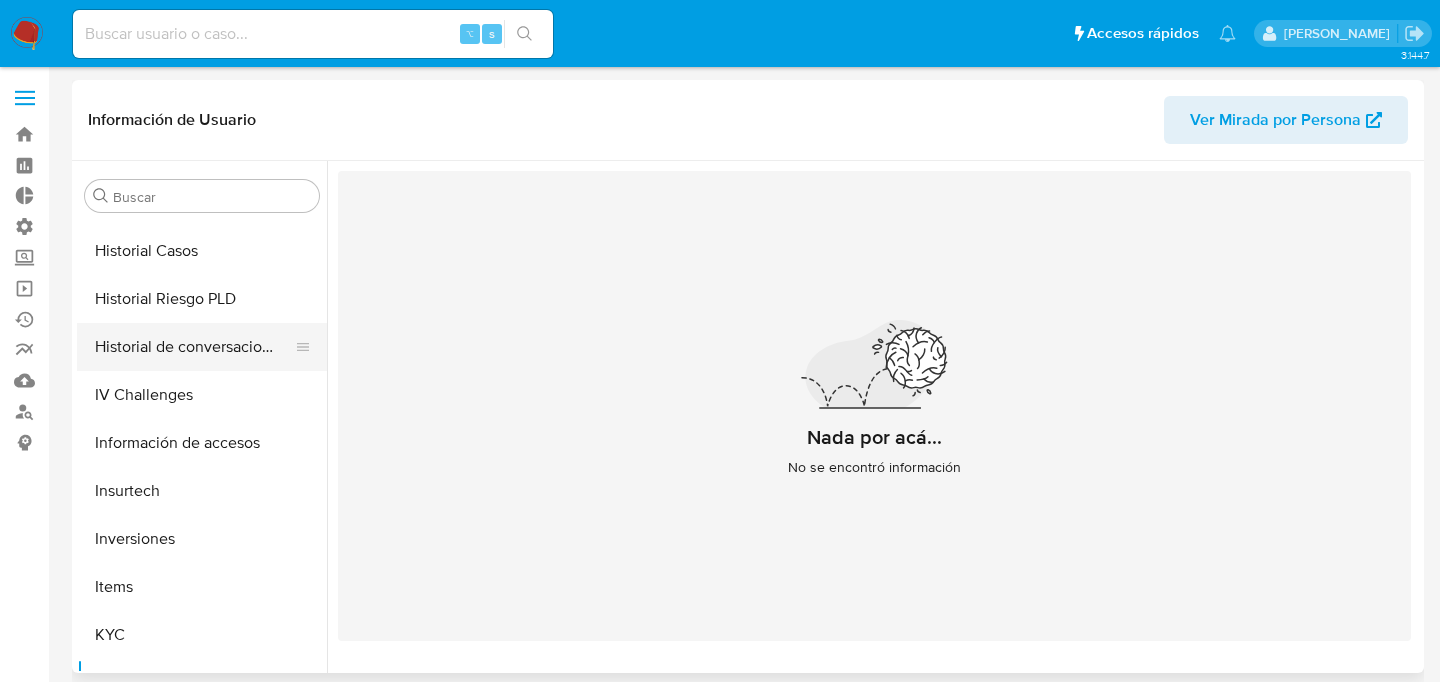 click on "Historial de conversaciones" at bounding box center [194, 347] 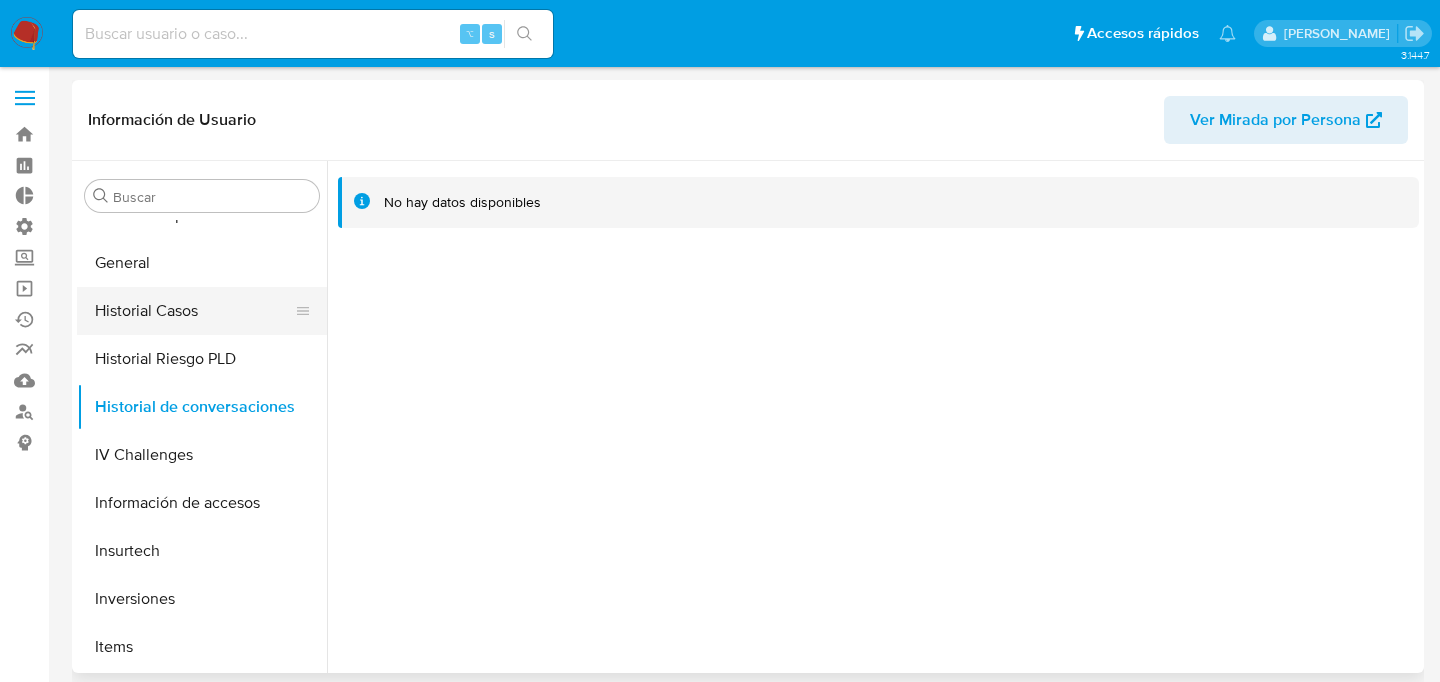 scroll, scrollTop: 543, scrollLeft: 0, axis: vertical 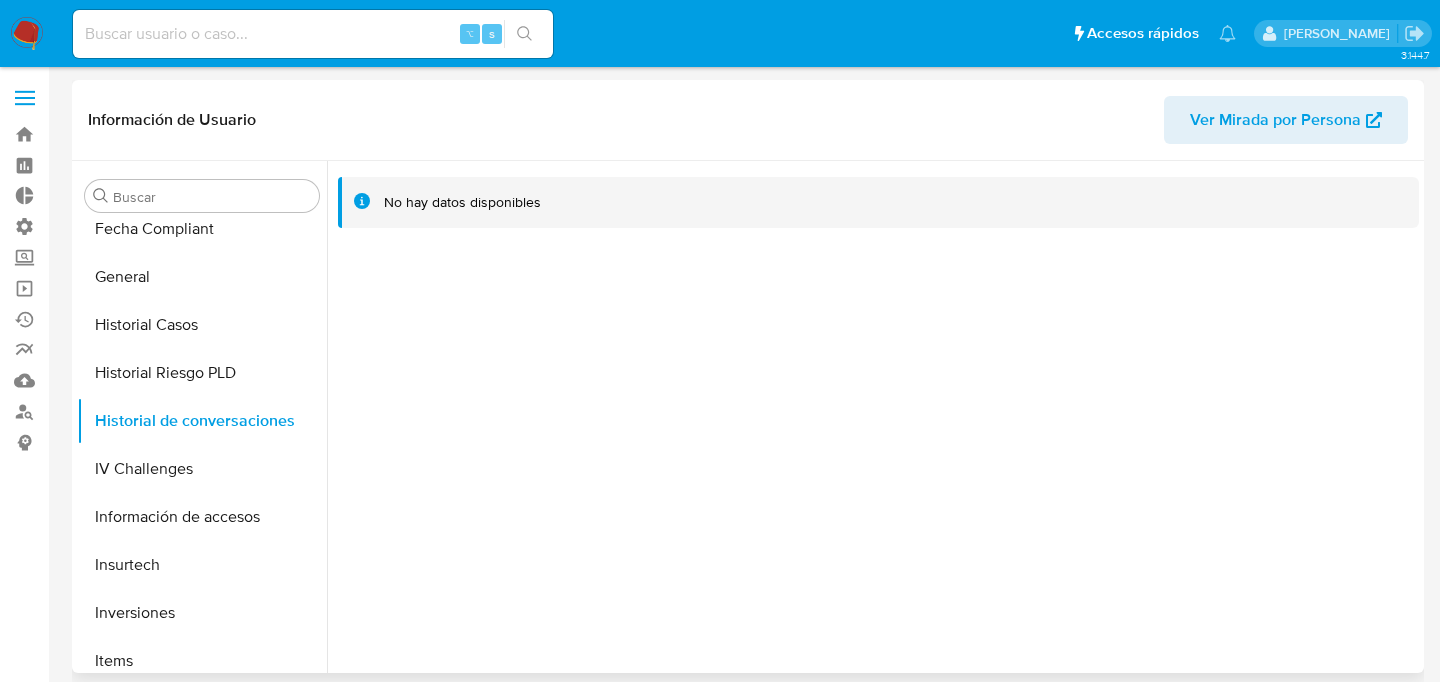 click on "Ver Mirada por Persona" at bounding box center [1275, 120] 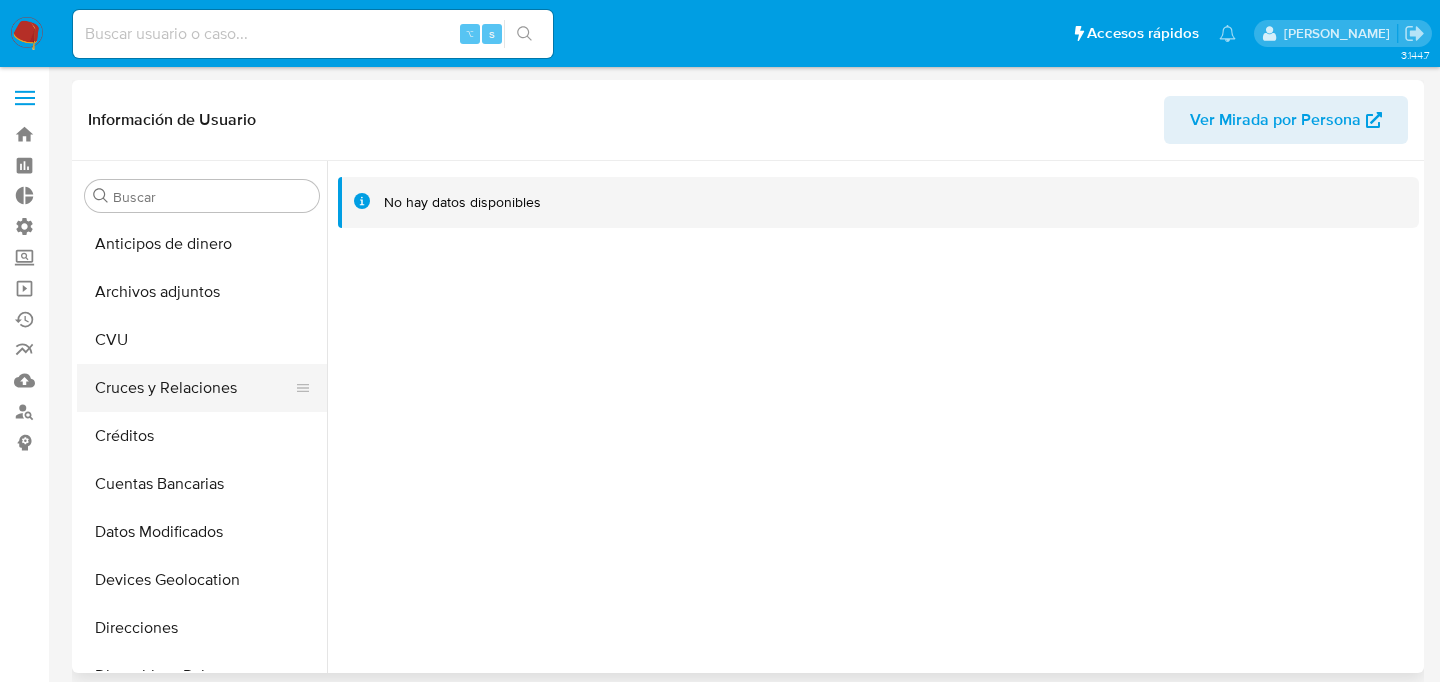 scroll, scrollTop: 700, scrollLeft: 0, axis: vertical 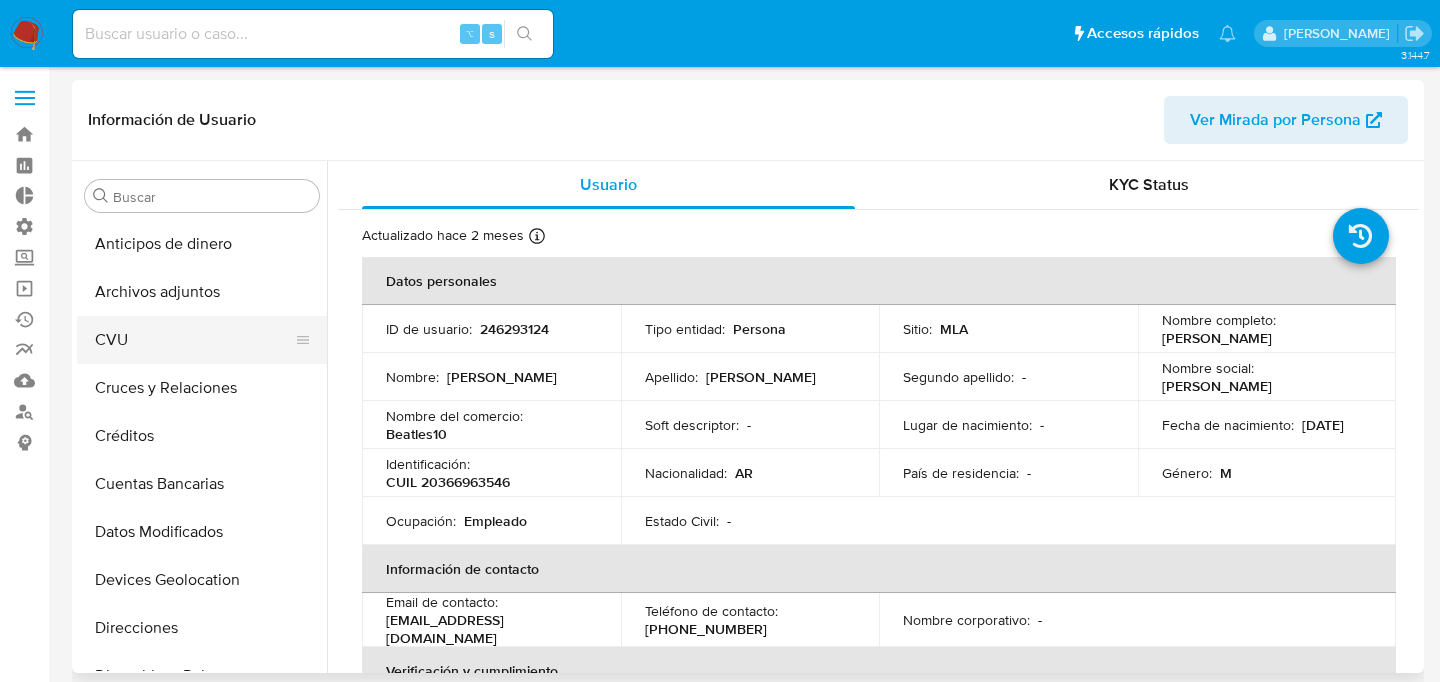 select on "10" 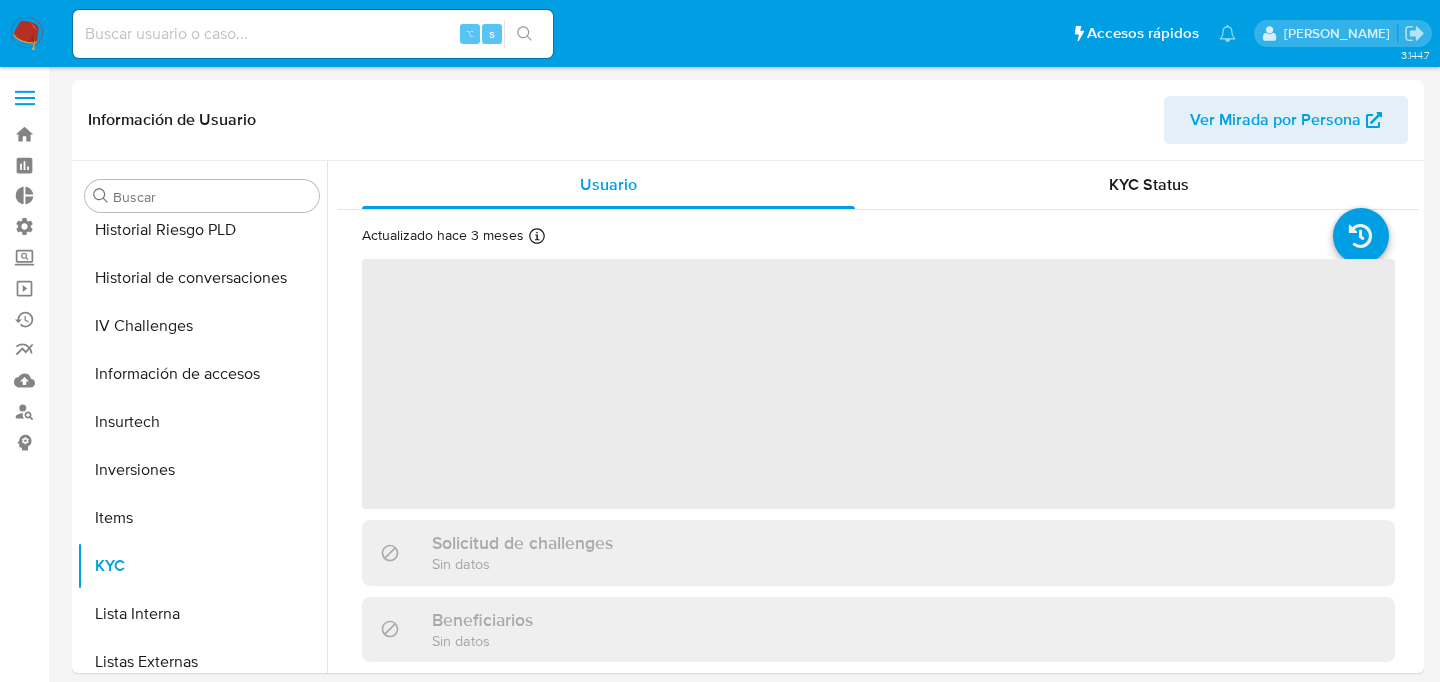 scroll, scrollTop: 893, scrollLeft: 0, axis: vertical 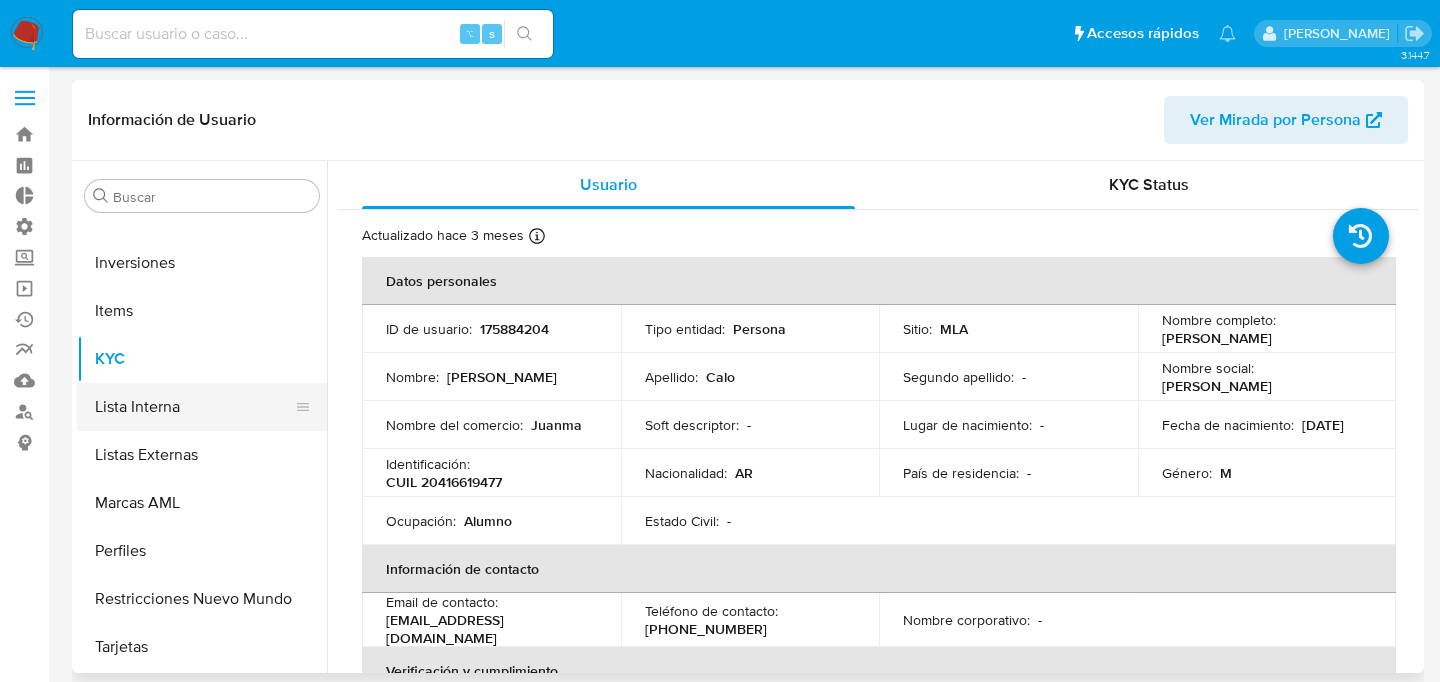 select on "10" 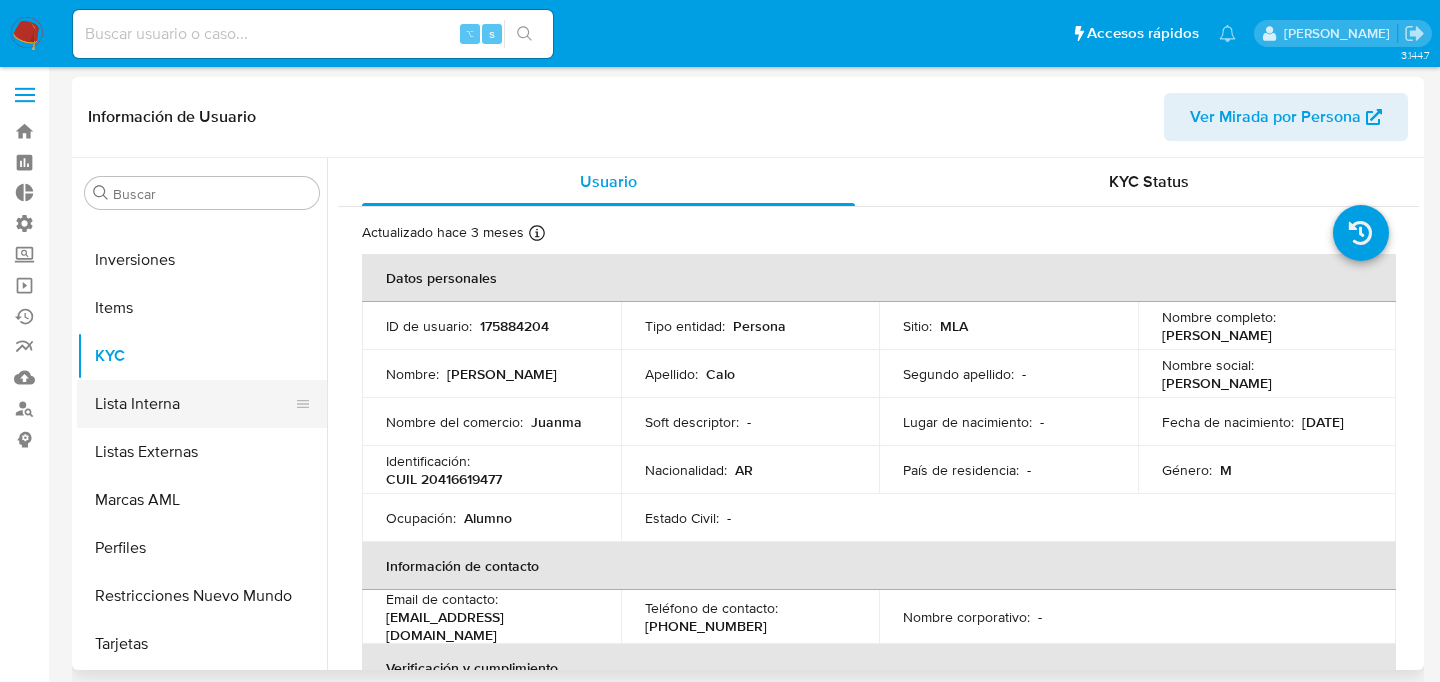 scroll, scrollTop: 0, scrollLeft: 0, axis: both 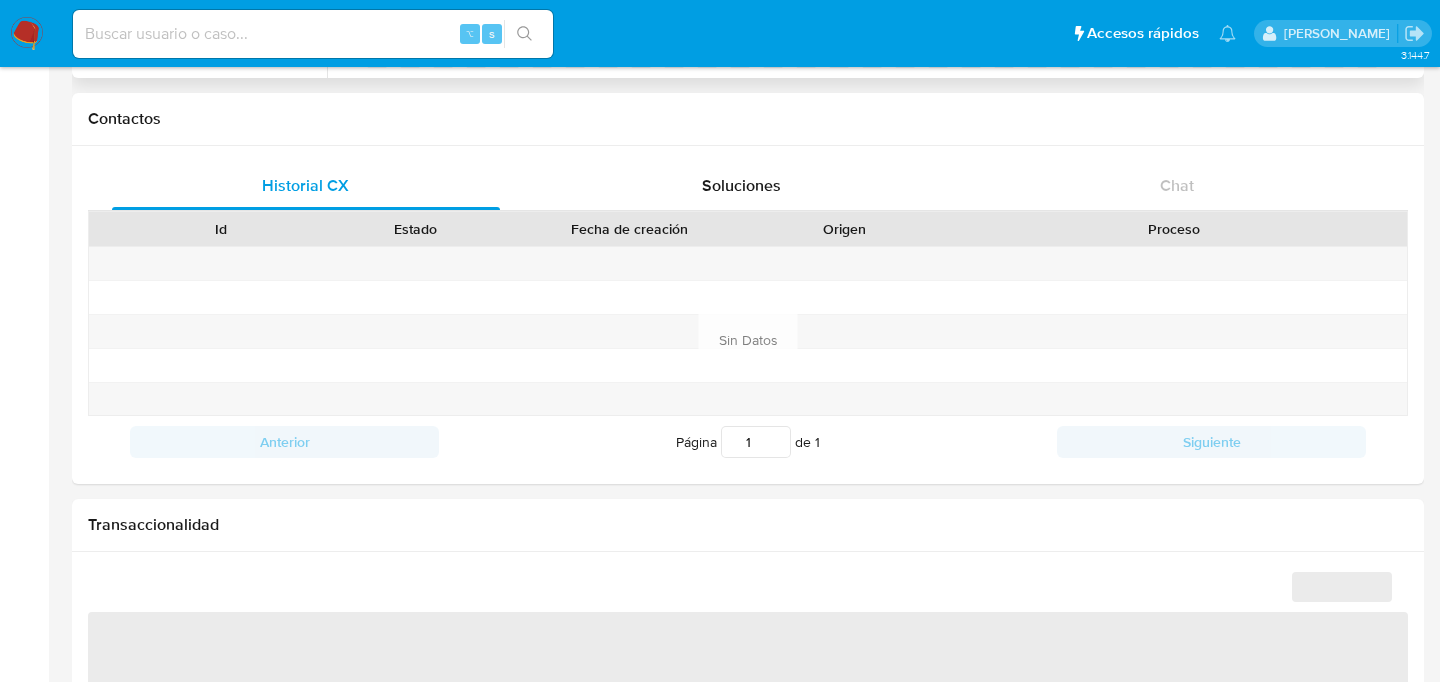 select on "10" 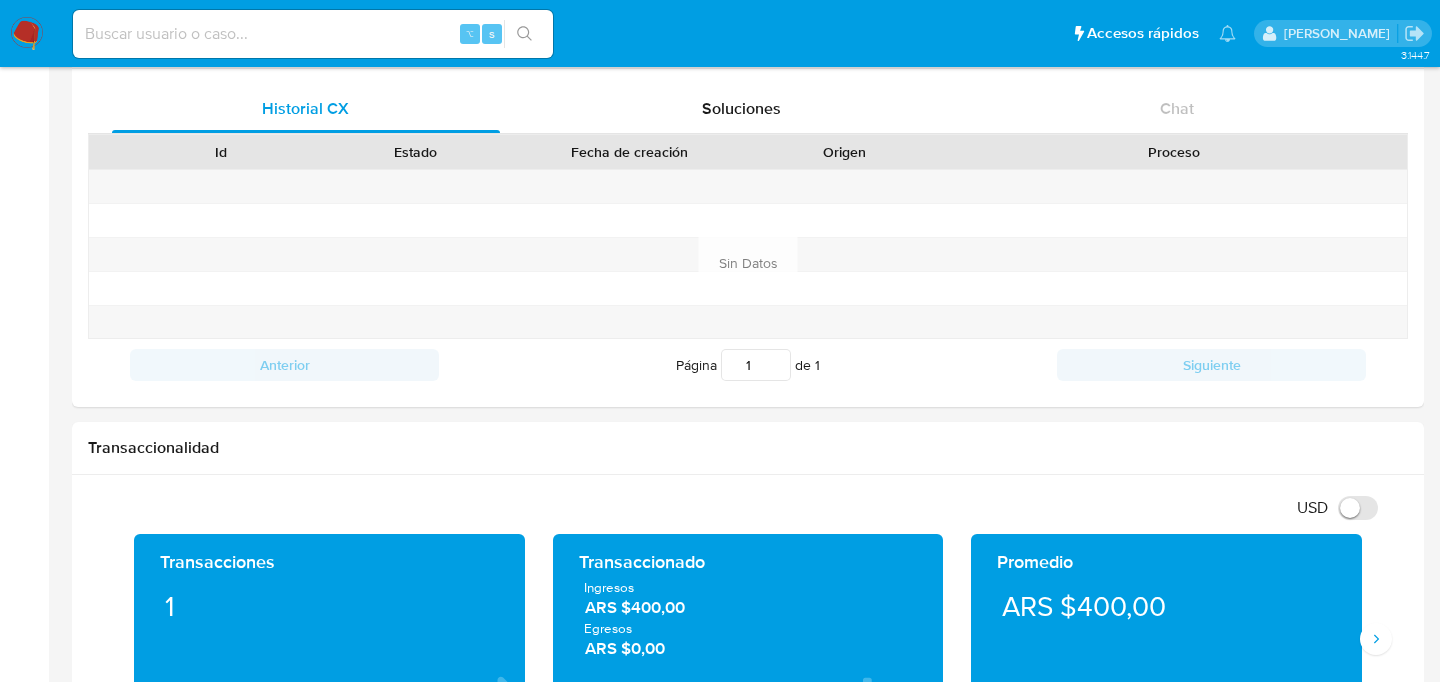 scroll, scrollTop: 0, scrollLeft: 0, axis: both 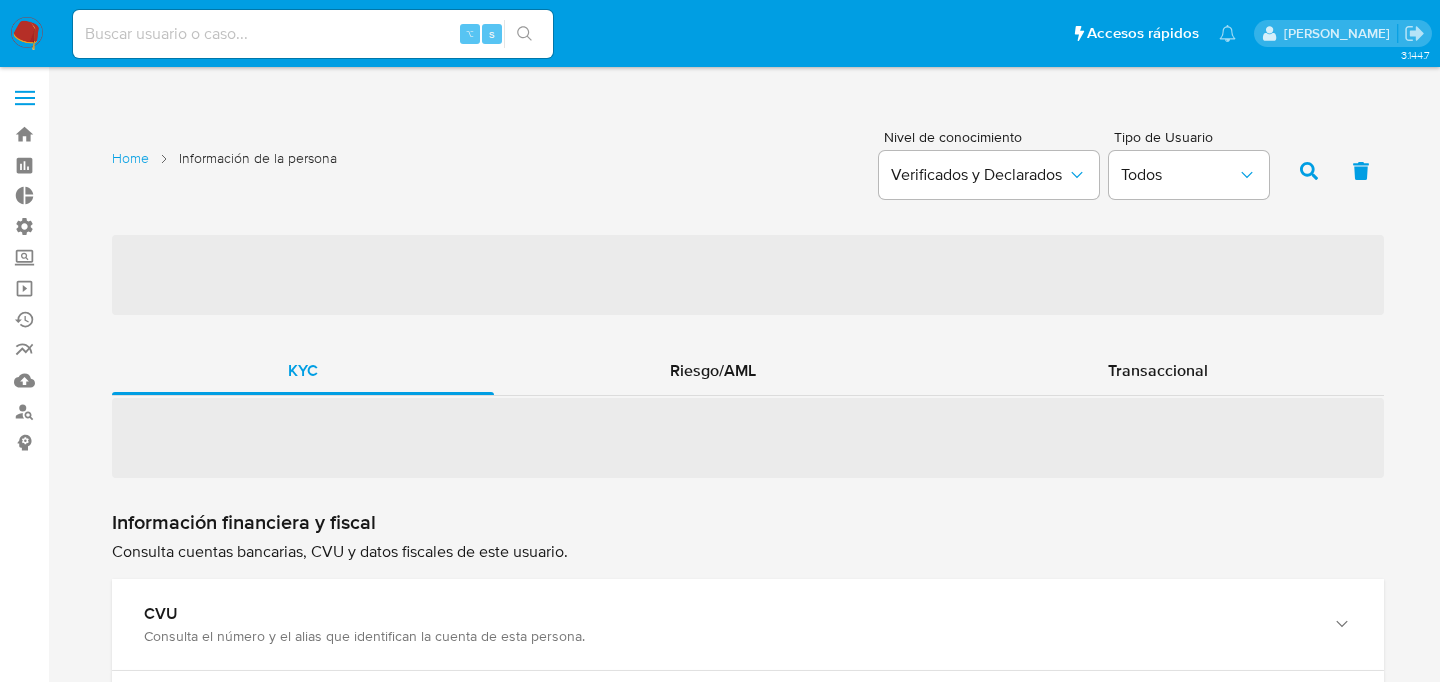 click on "‌" at bounding box center (748, 406) 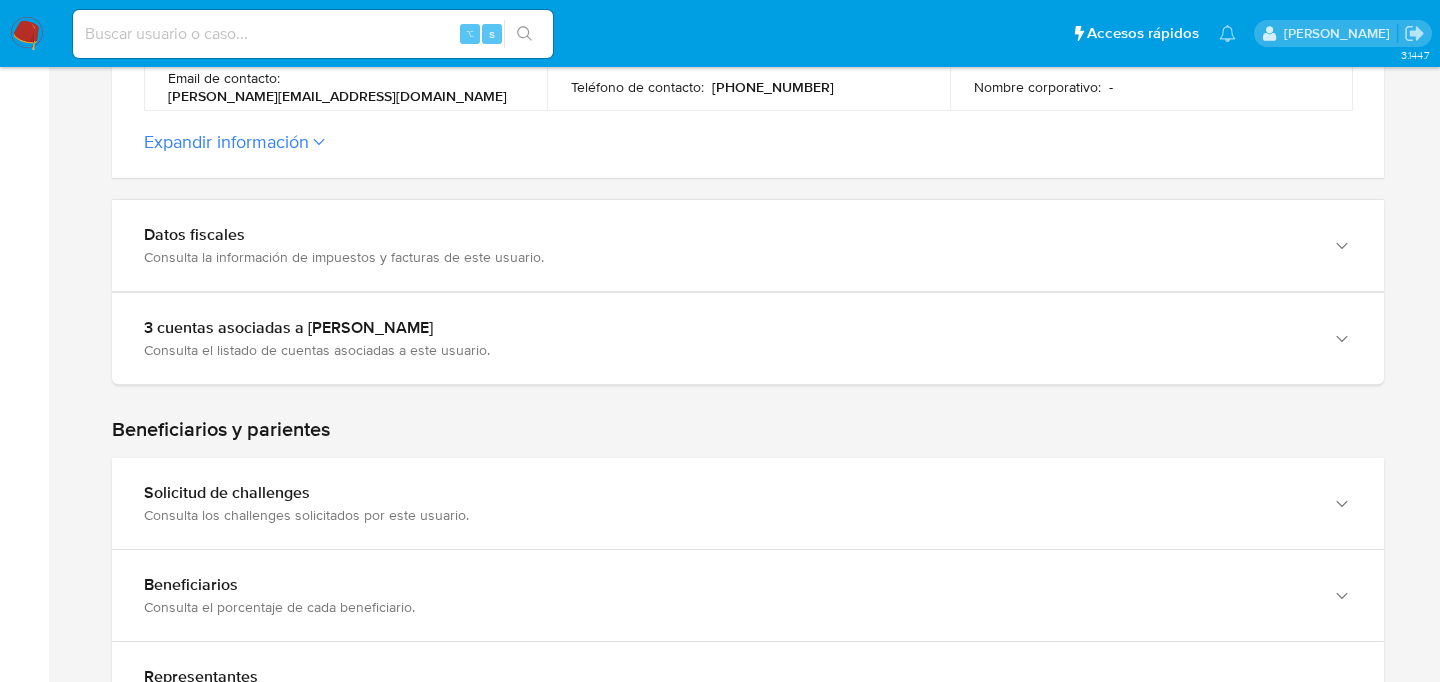 scroll, scrollTop: 898, scrollLeft: 0, axis: vertical 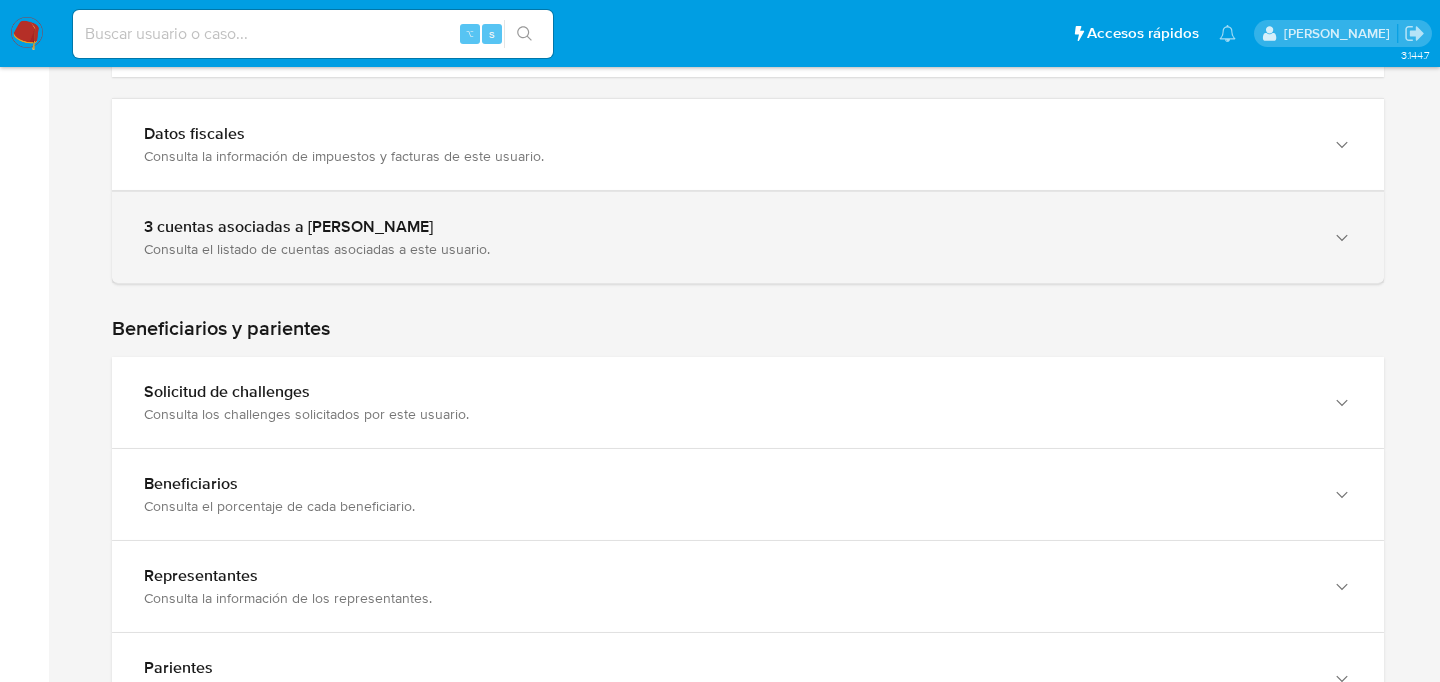 click on "Consulta el listado de cuentas asociadas a este usuario." at bounding box center (728, 249) 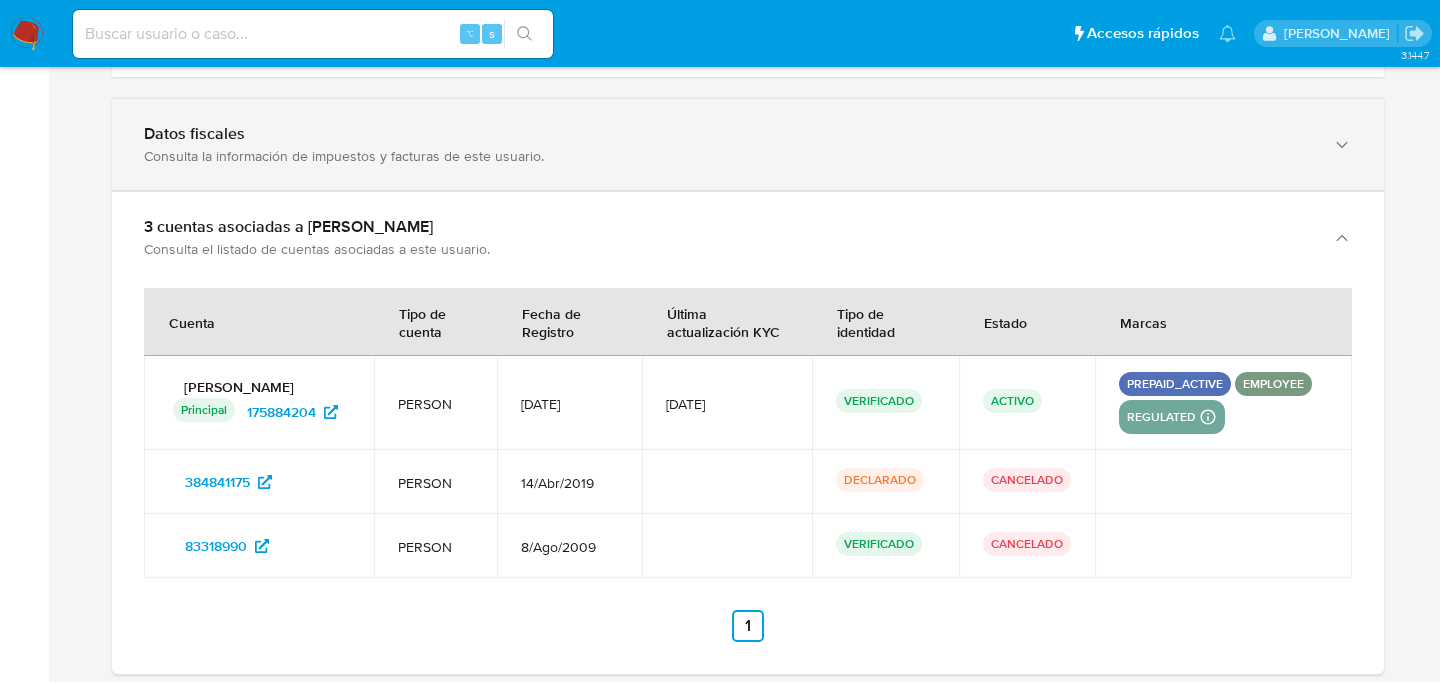 click on "Consulta la información de impuestos y facturas de este usuario." at bounding box center [728, 156] 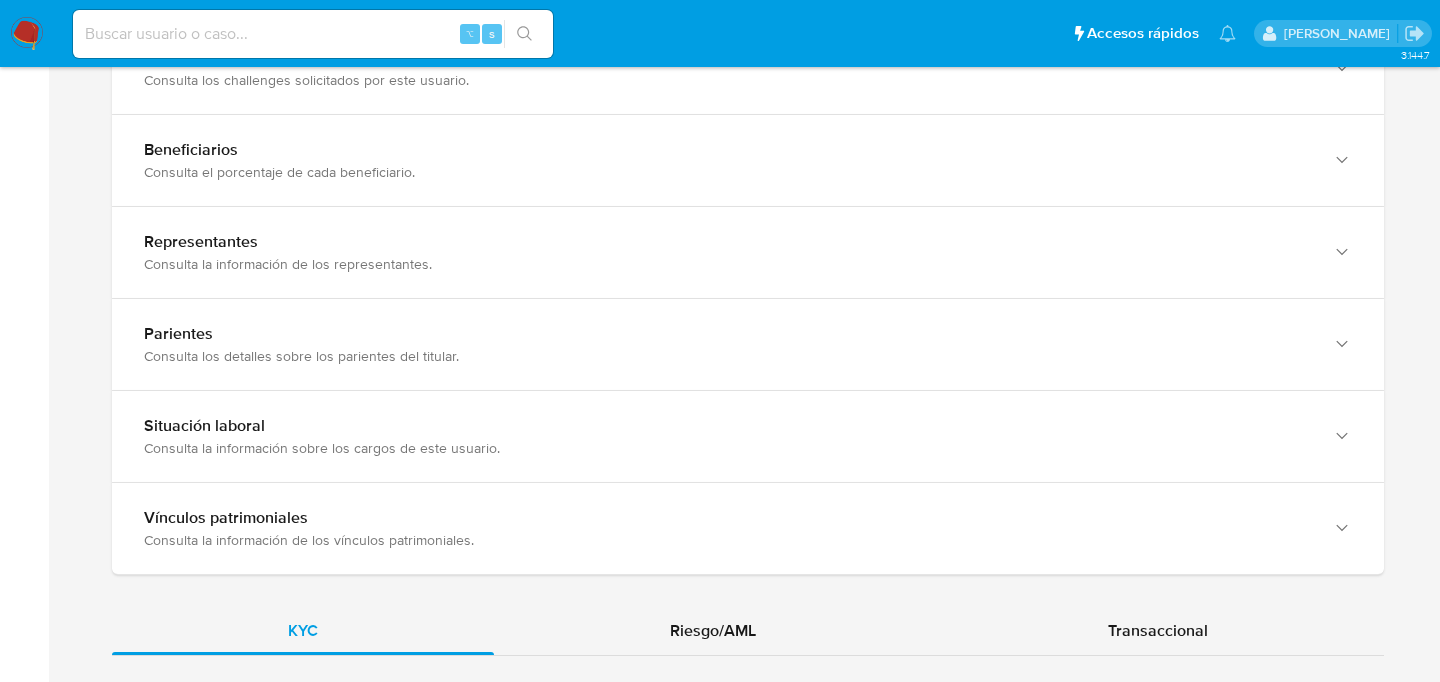 scroll, scrollTop: 2979, scrollLeft: 0, axis: vertical 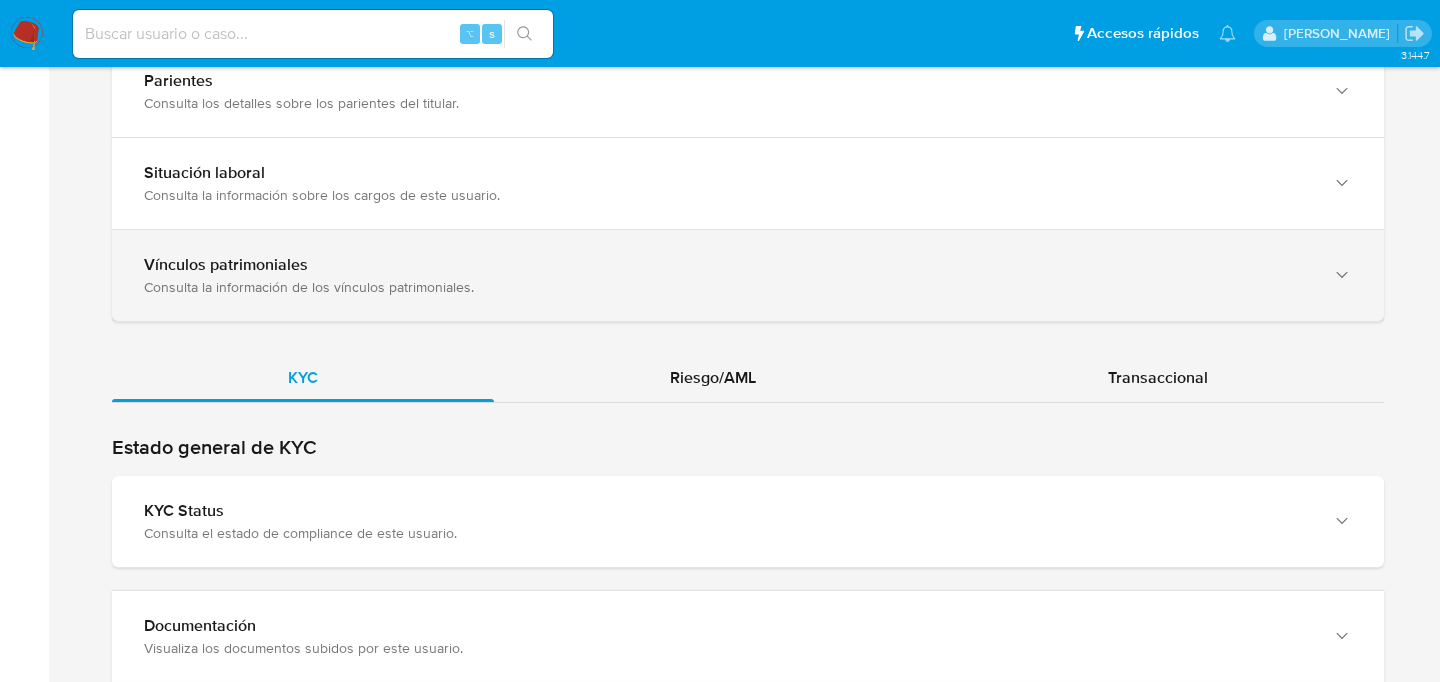 click on "Vínculos patrimoniales Consulta la información de los vínculos patrimoniales." at bounding box center (748, 275) 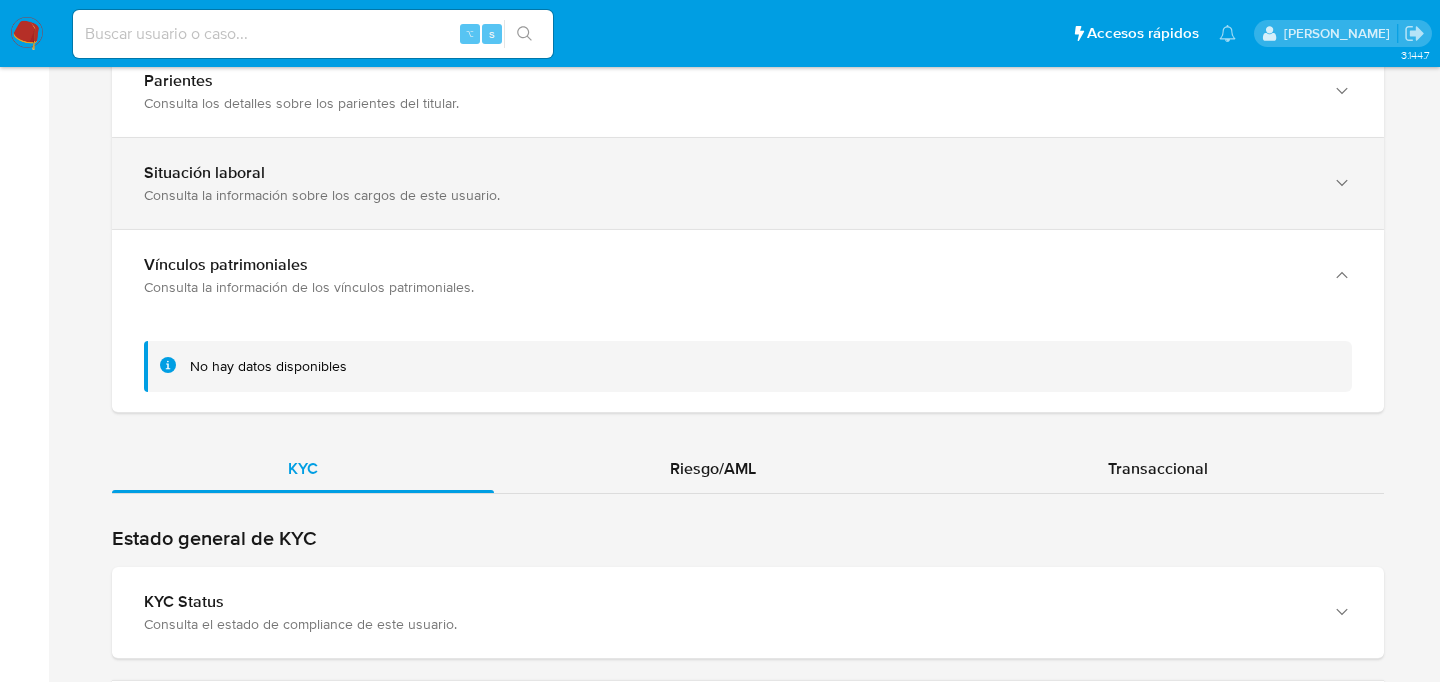 click on "Consulta la información sobre los cargos de este usuario." at bounding box center [728, 195] 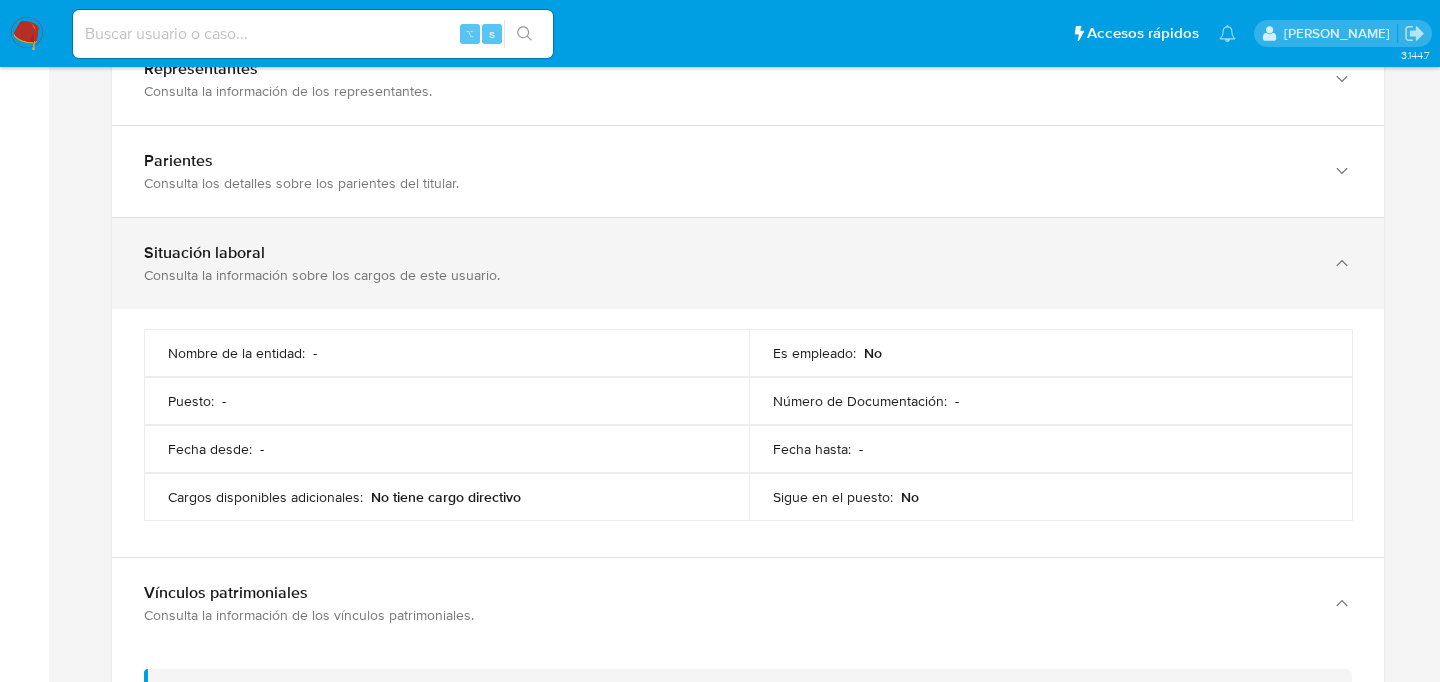scroll, scrollTop: 2898, scrollLeft: 0, axis: vertical 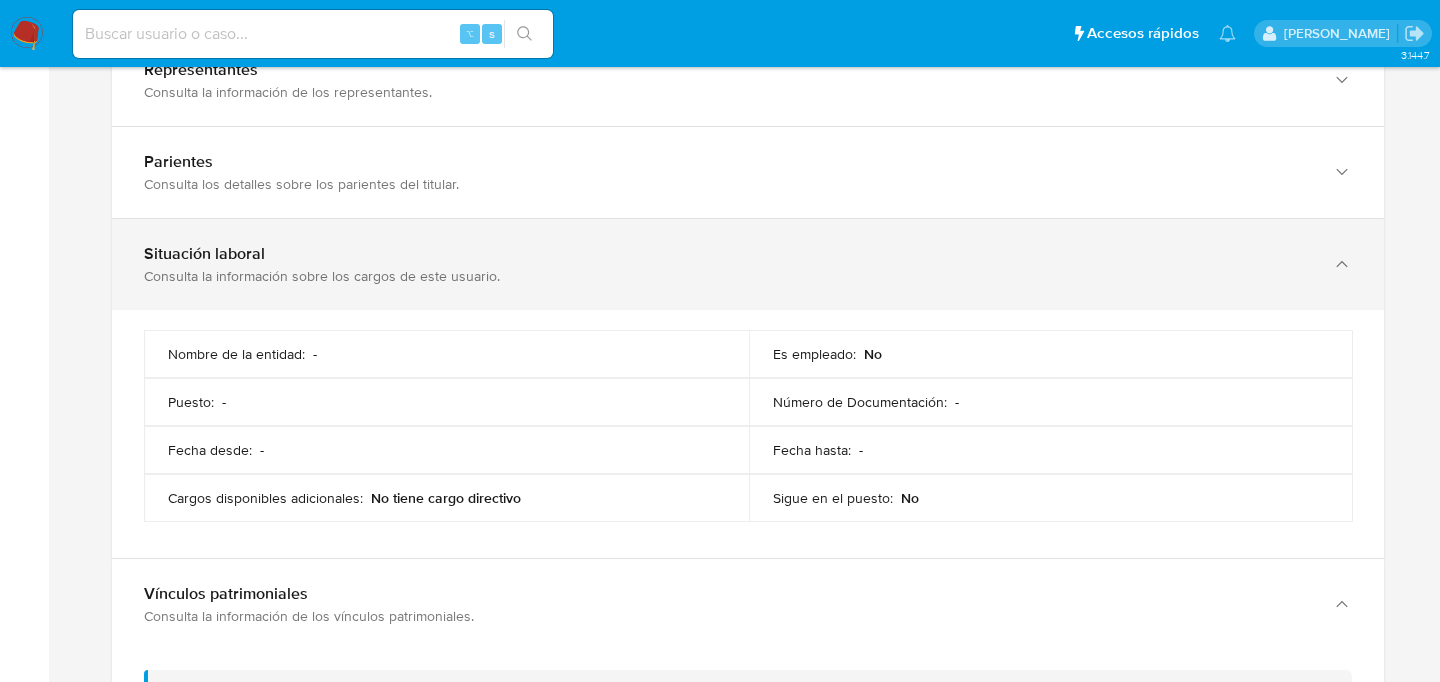 click on "Consulta los detalles sobre los parientes del titular." at bounding box center (728, 184) 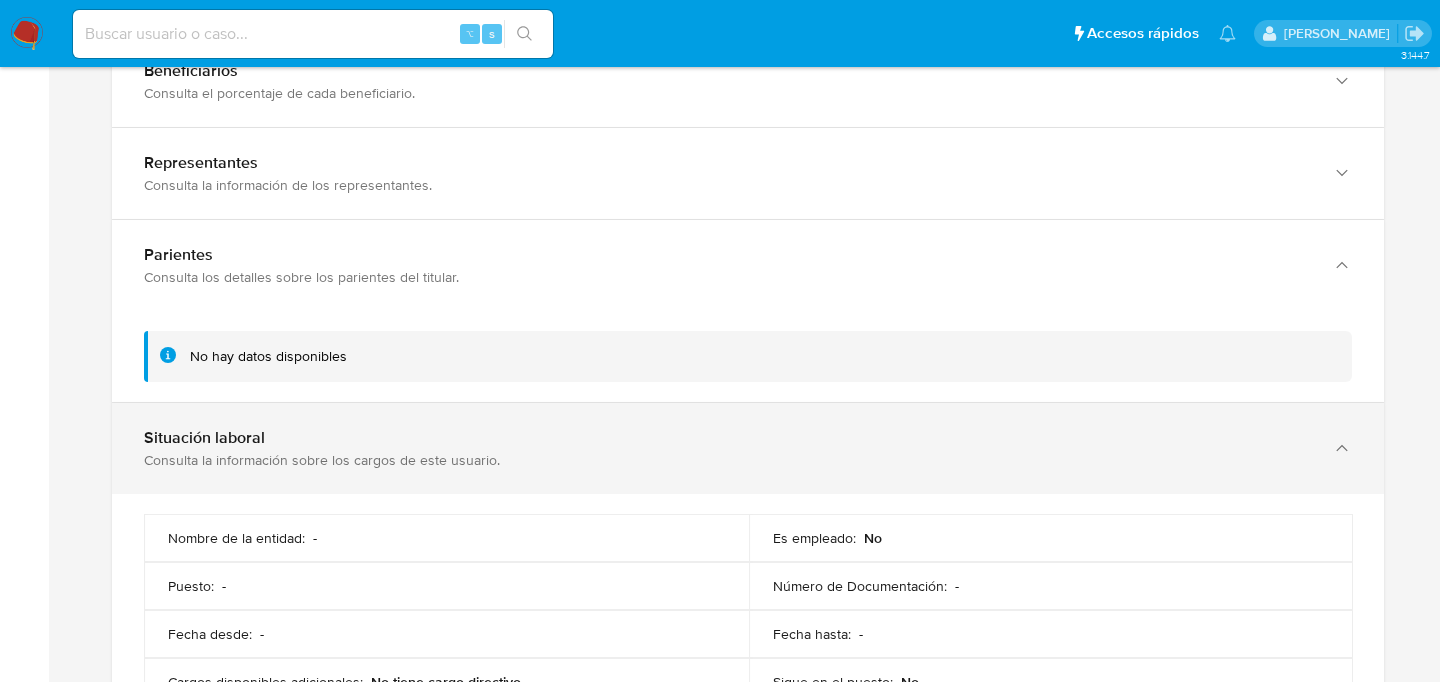 click on "Consulta la información de los representantes." at bounding box center (728, 185) 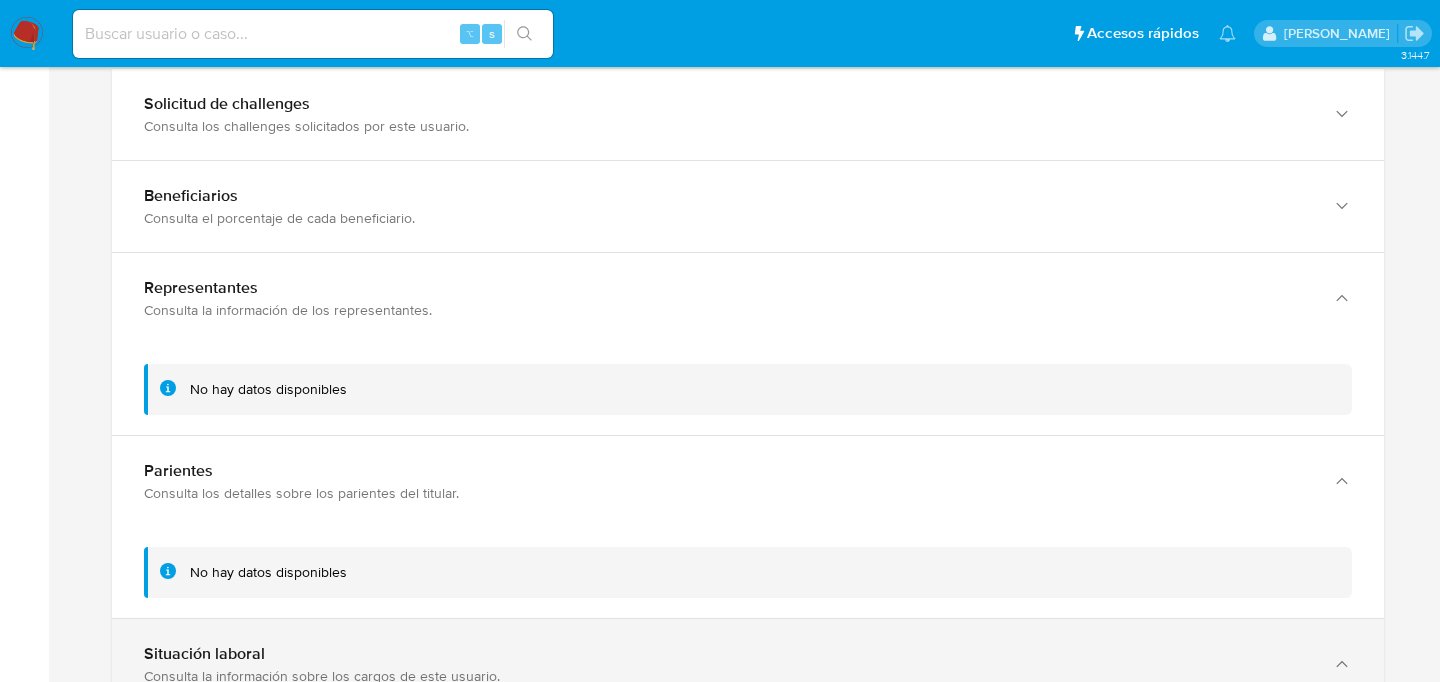 click on "Beneficiarios" at bounding box center [728, 196] 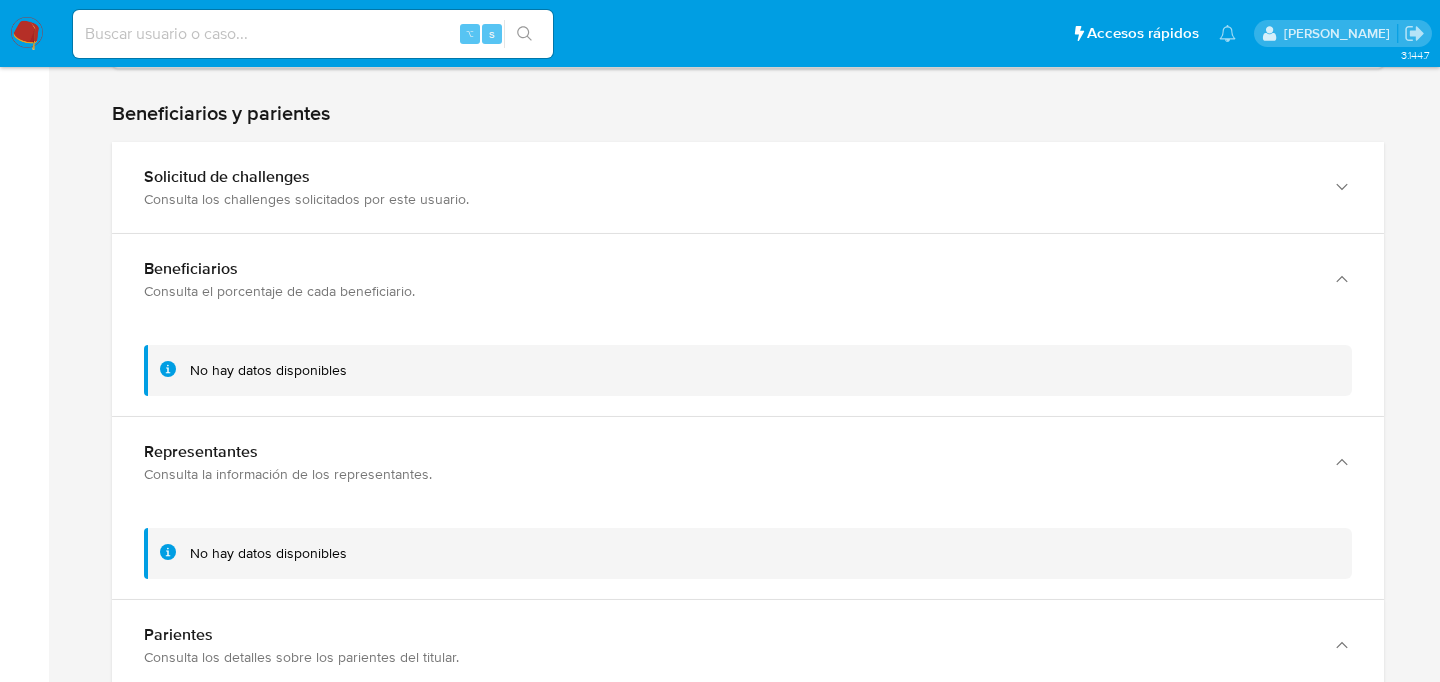 click on "Solicitud de challenges" at bounding box center (728, 177) 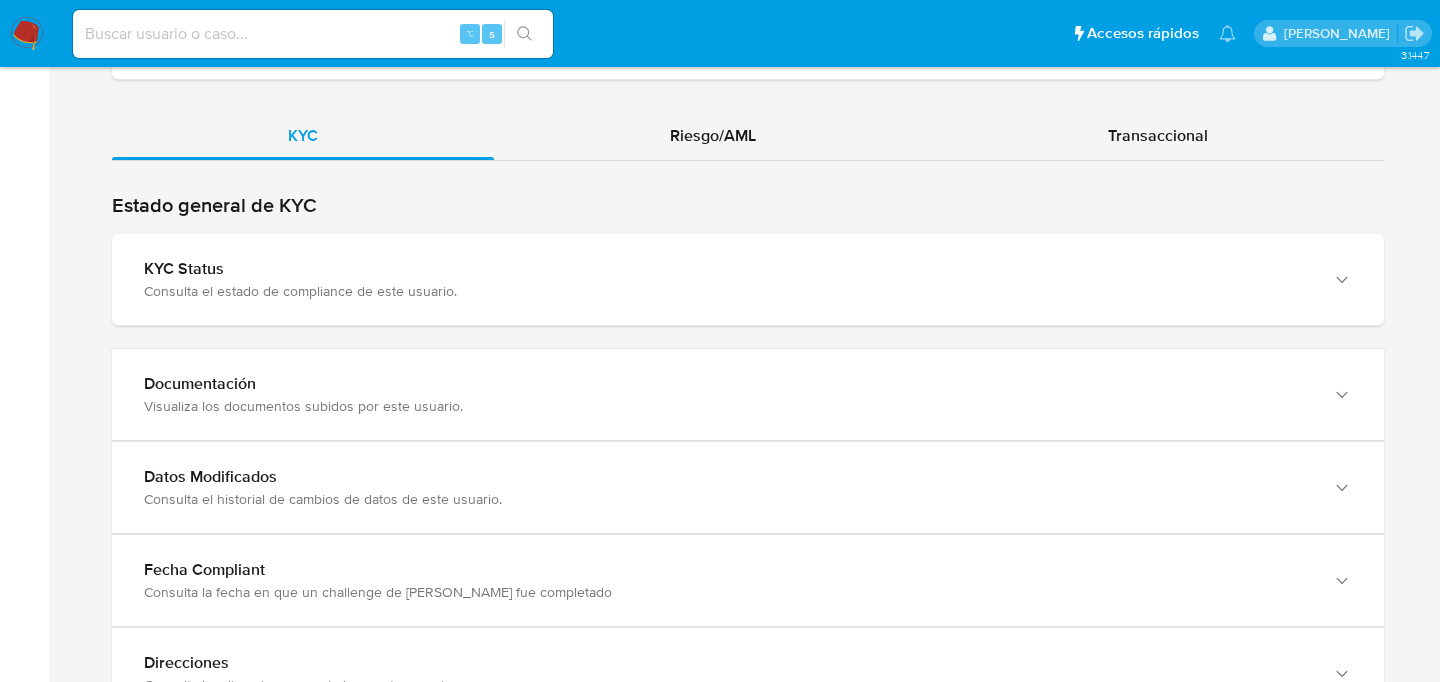 click on "KYC Riesgo/AML Transaccional Información financiera y fiscal Consulta cuentas bancarias, CVU y datos fiscales de este usuario." at bounding box center [748, 574] 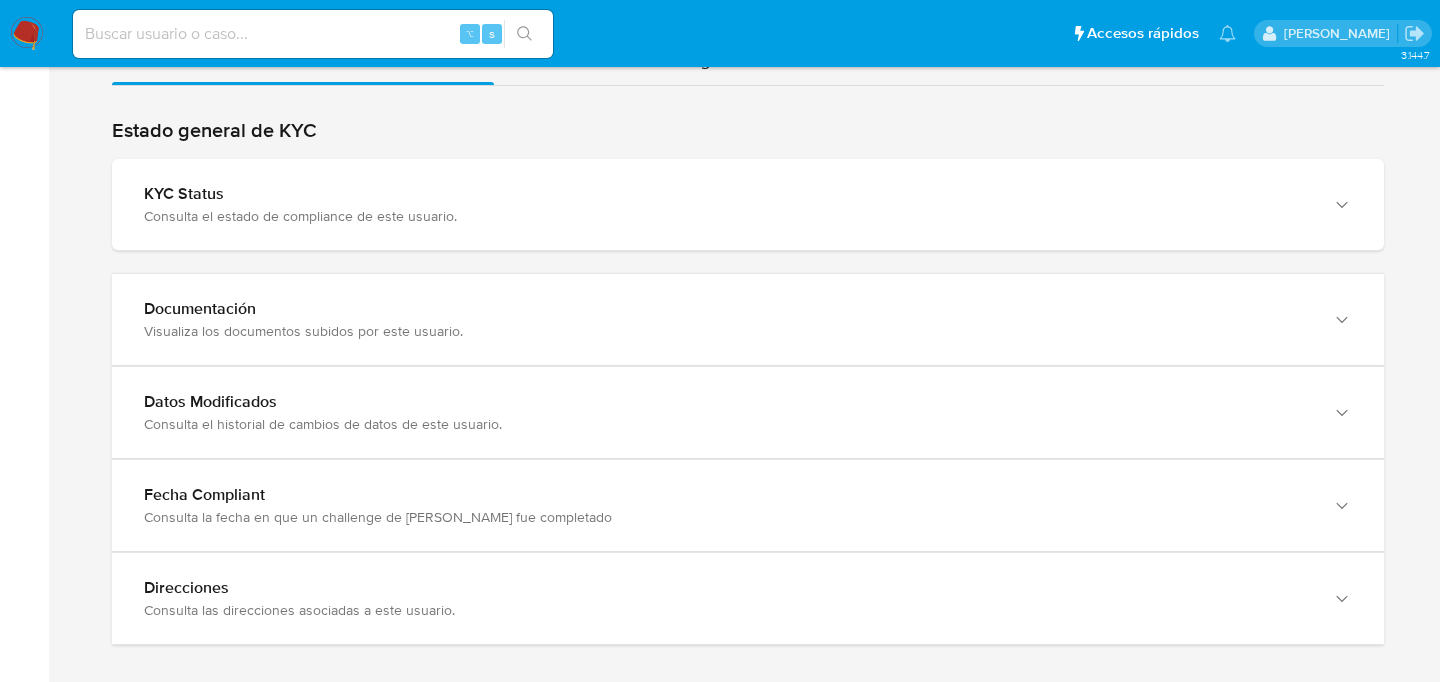 scroll, scrollTop: 4091, scrollLeft: 0, axis: vertical 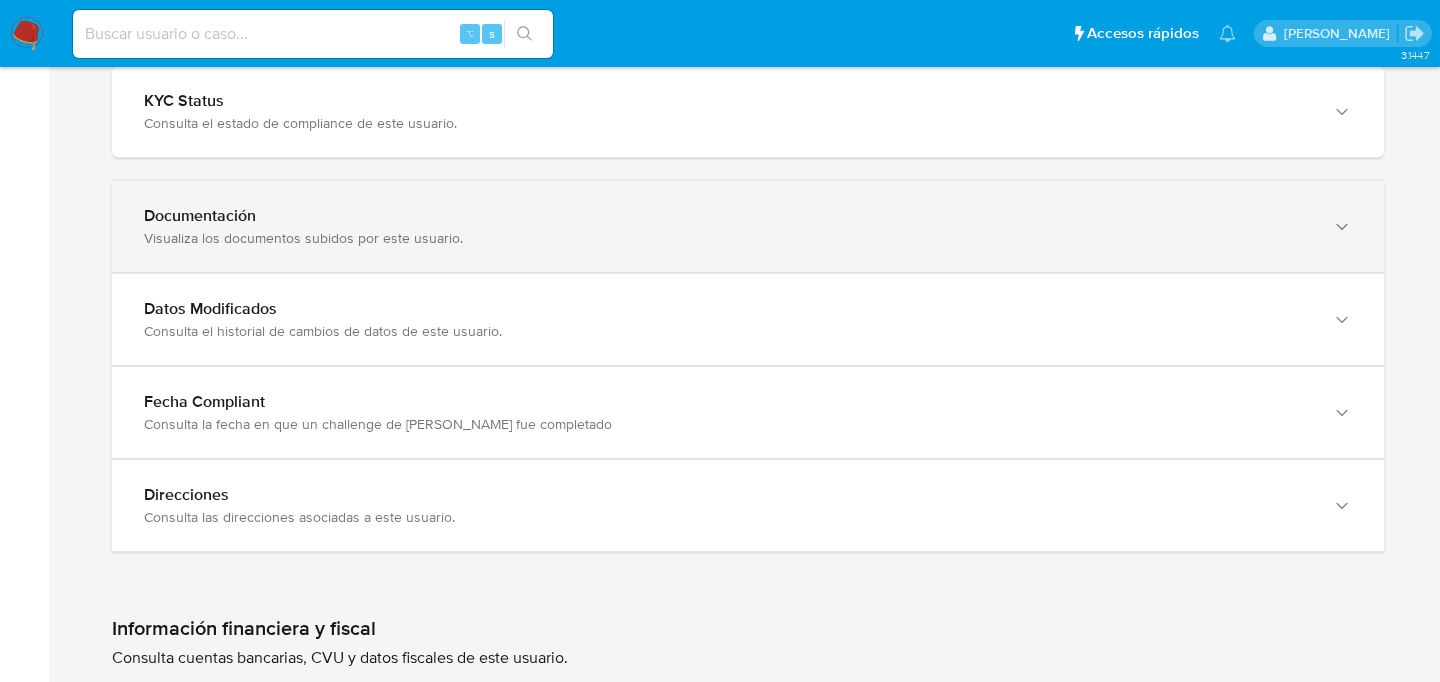 click on "Documentación" at bounding box center [728, 216] 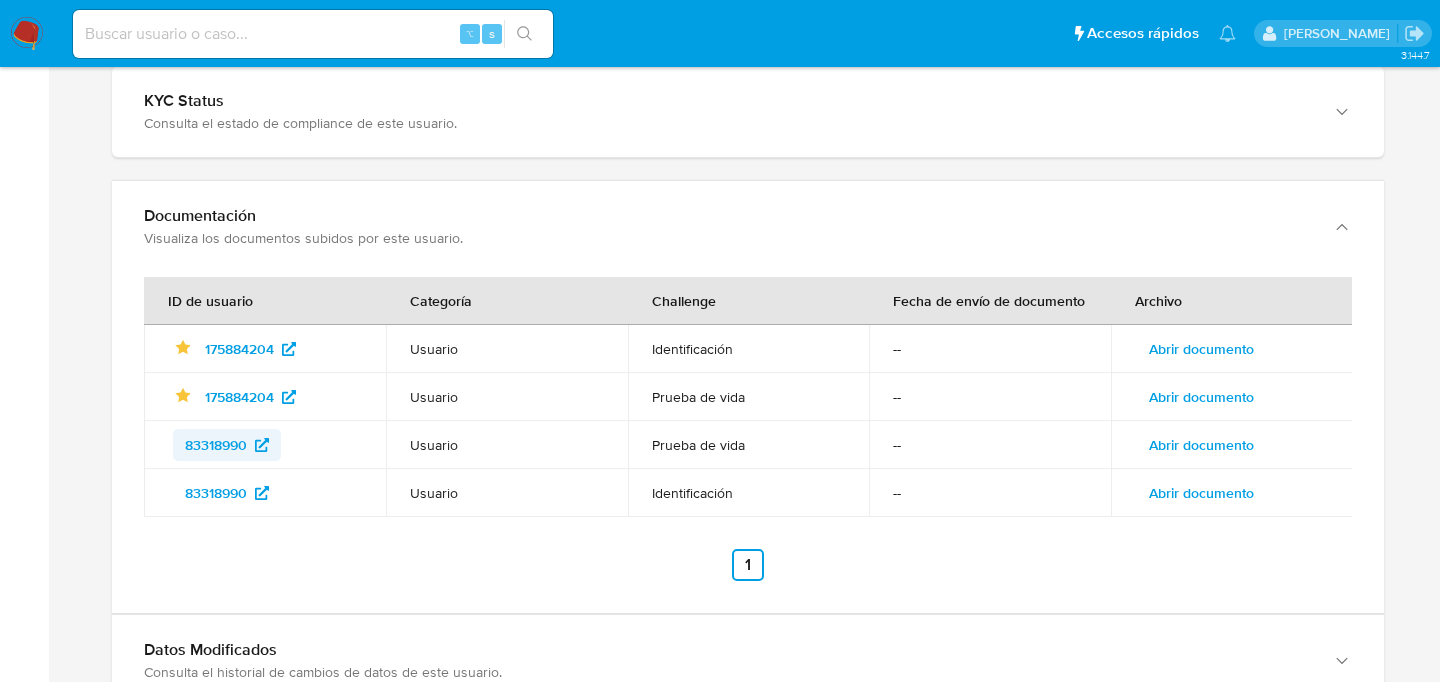 click on "83318990" at bounding box center [216, 445] 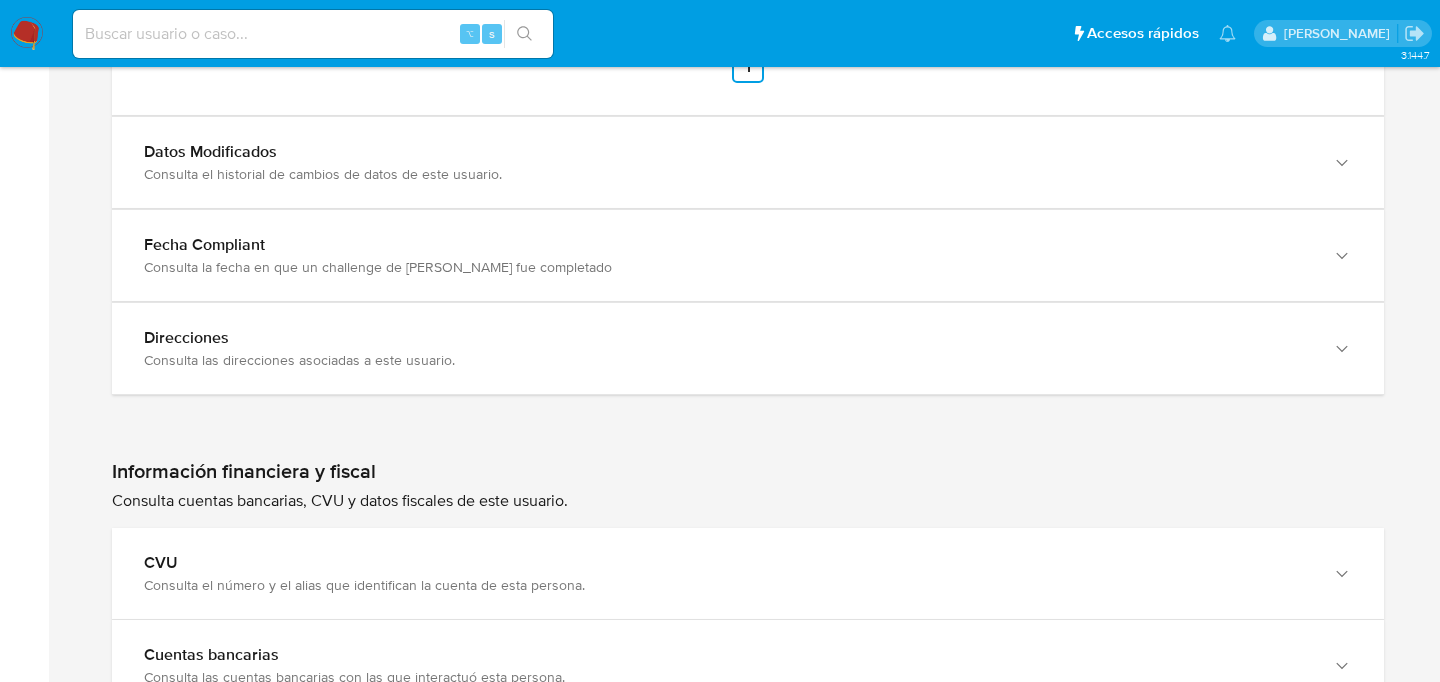 scroll, scrollTop: 4680, scrollLeft: 0, axis: vertical 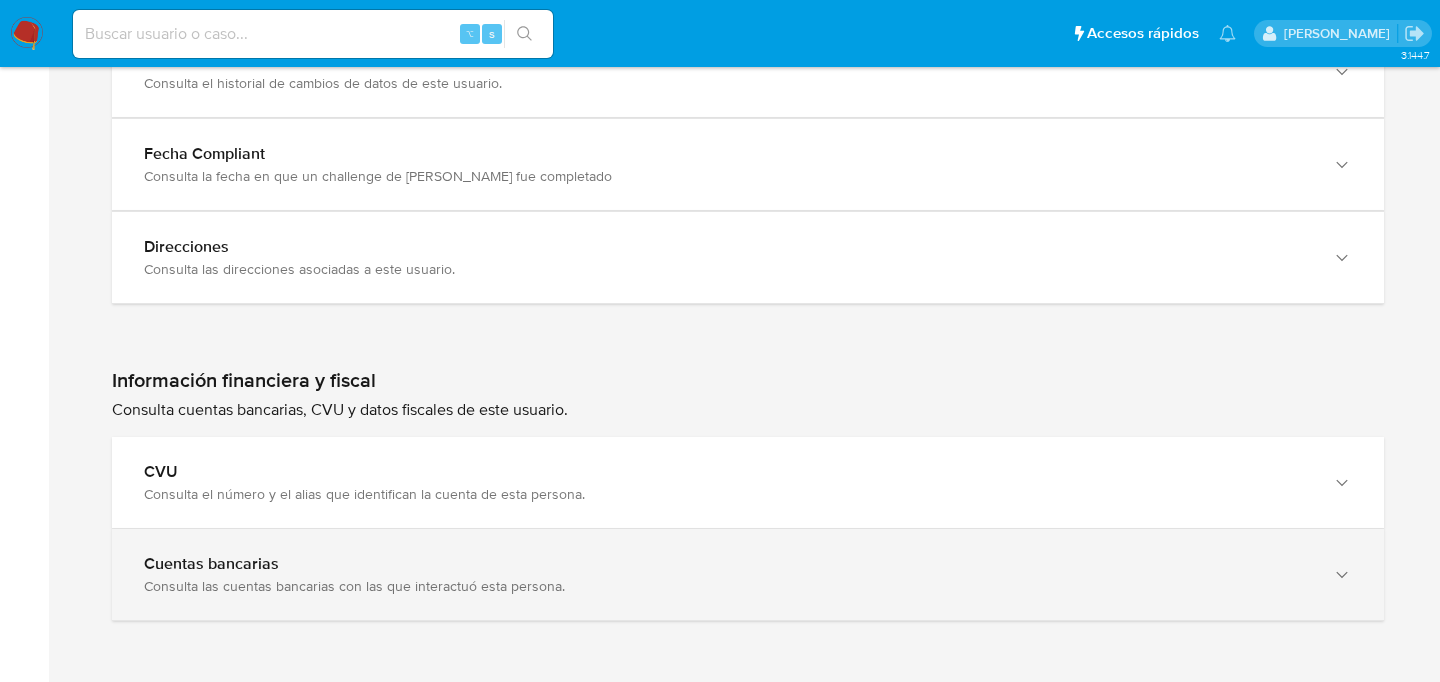 click on "Cuentas bancarias Consulta las cuentas bancarias con las que interactuó esta persona." at bounding box center [748, 574] 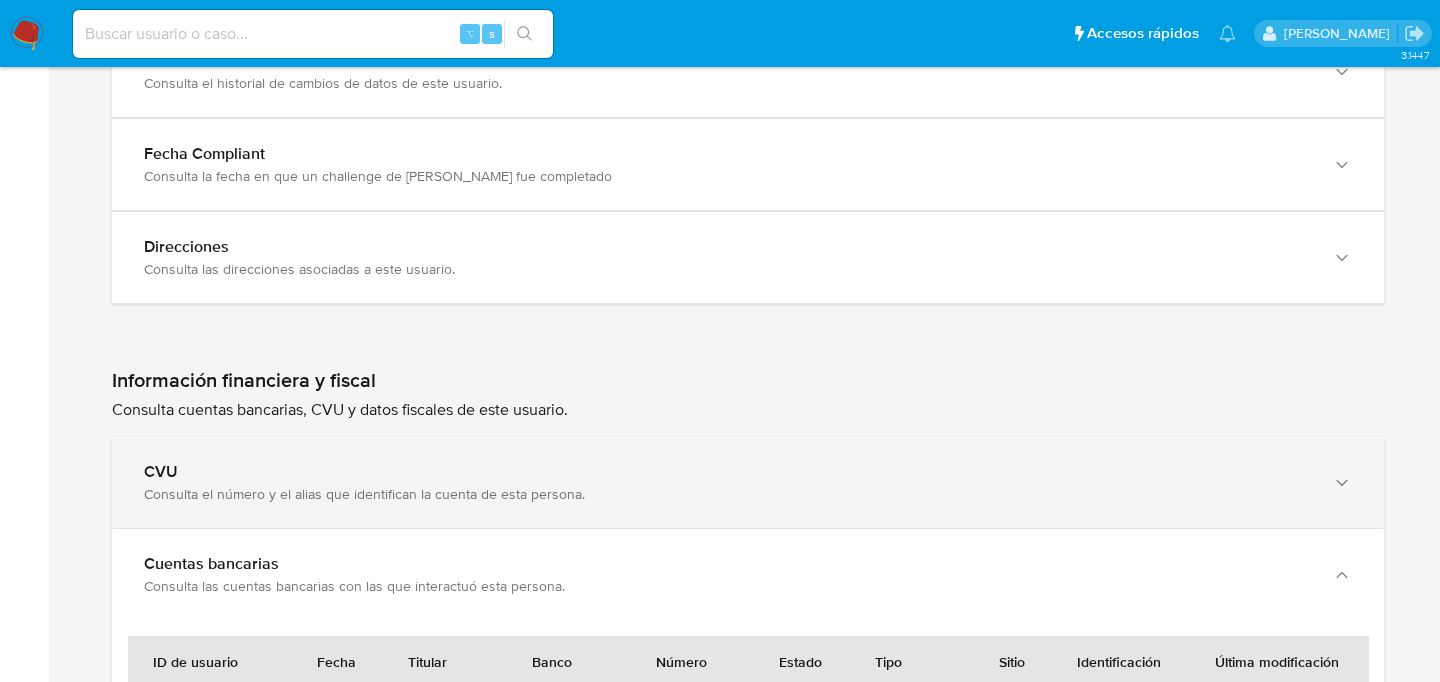click on "Consulta el número y el alias que identifican la cuenta de esta persona." at bounding box center [728, 494] 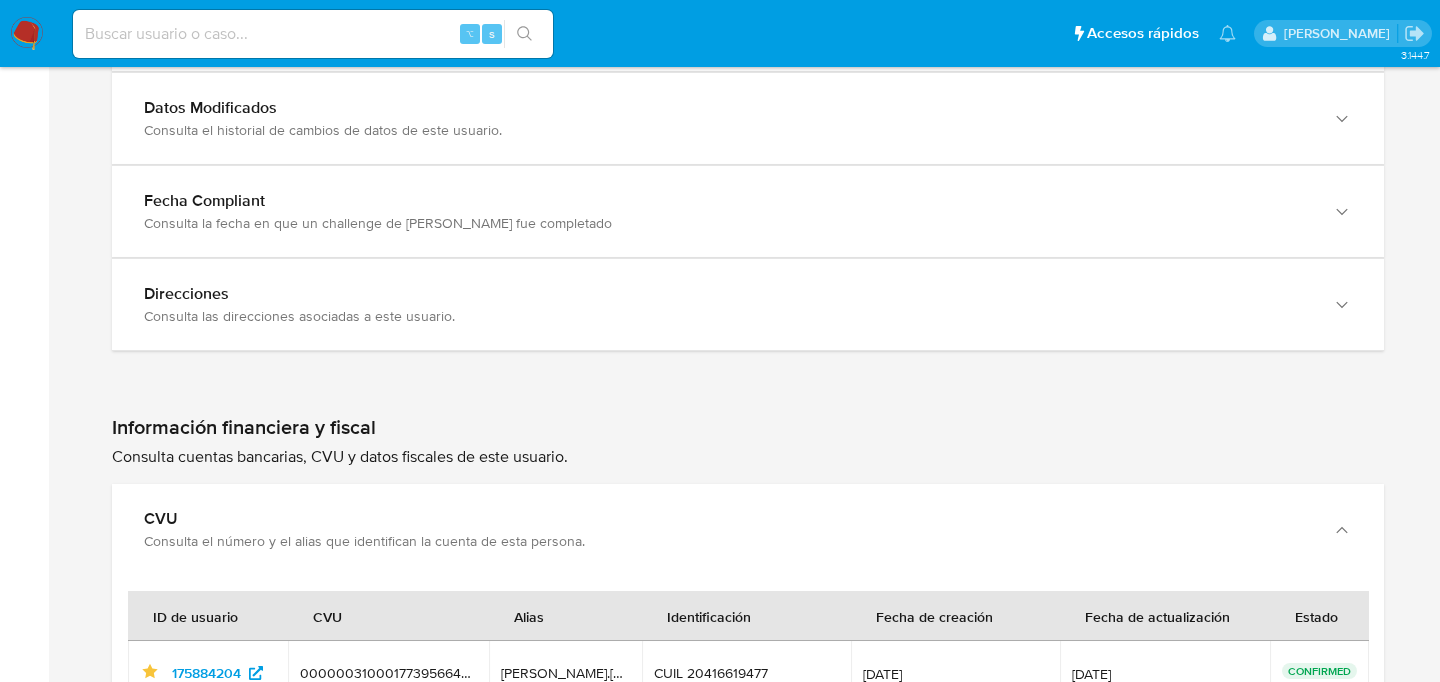 scroll, scrollTop: 4598, scrollLeft: 0, axis: vertical 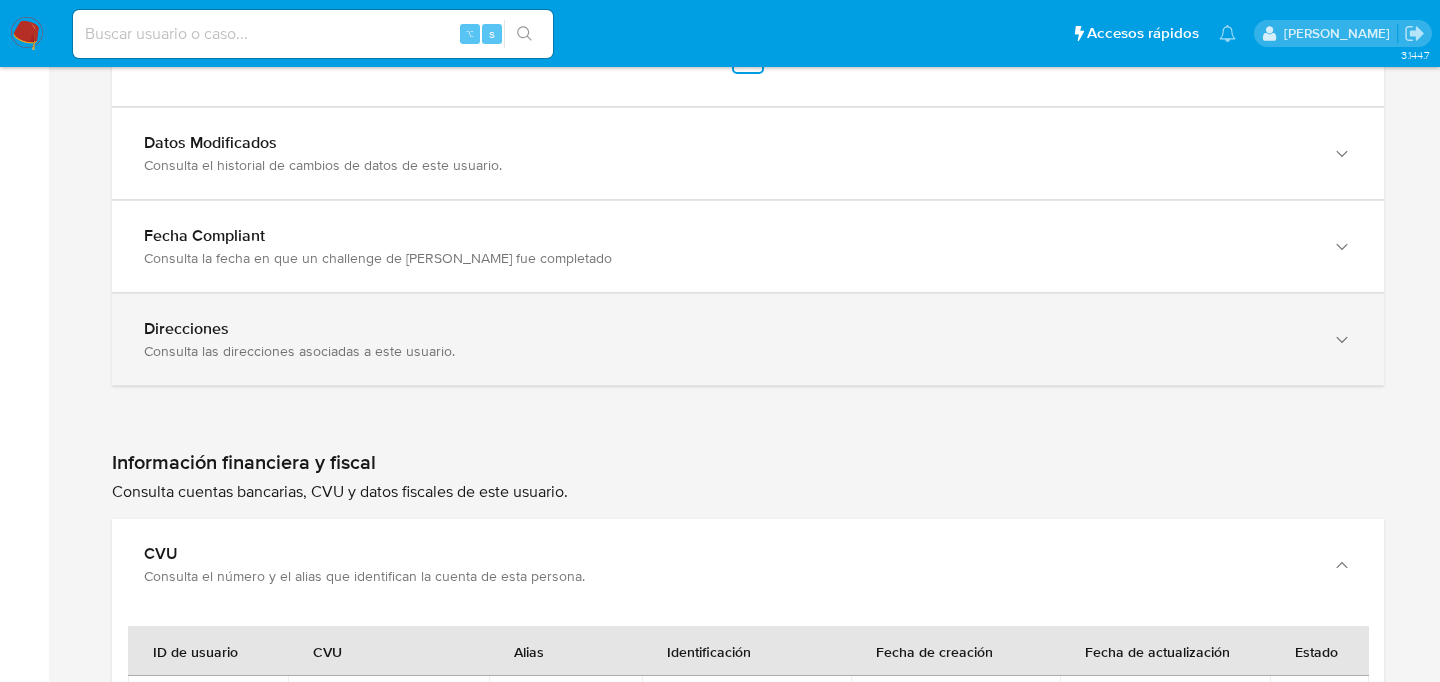 click on "Direcciones" at bounding box center (728, 329) 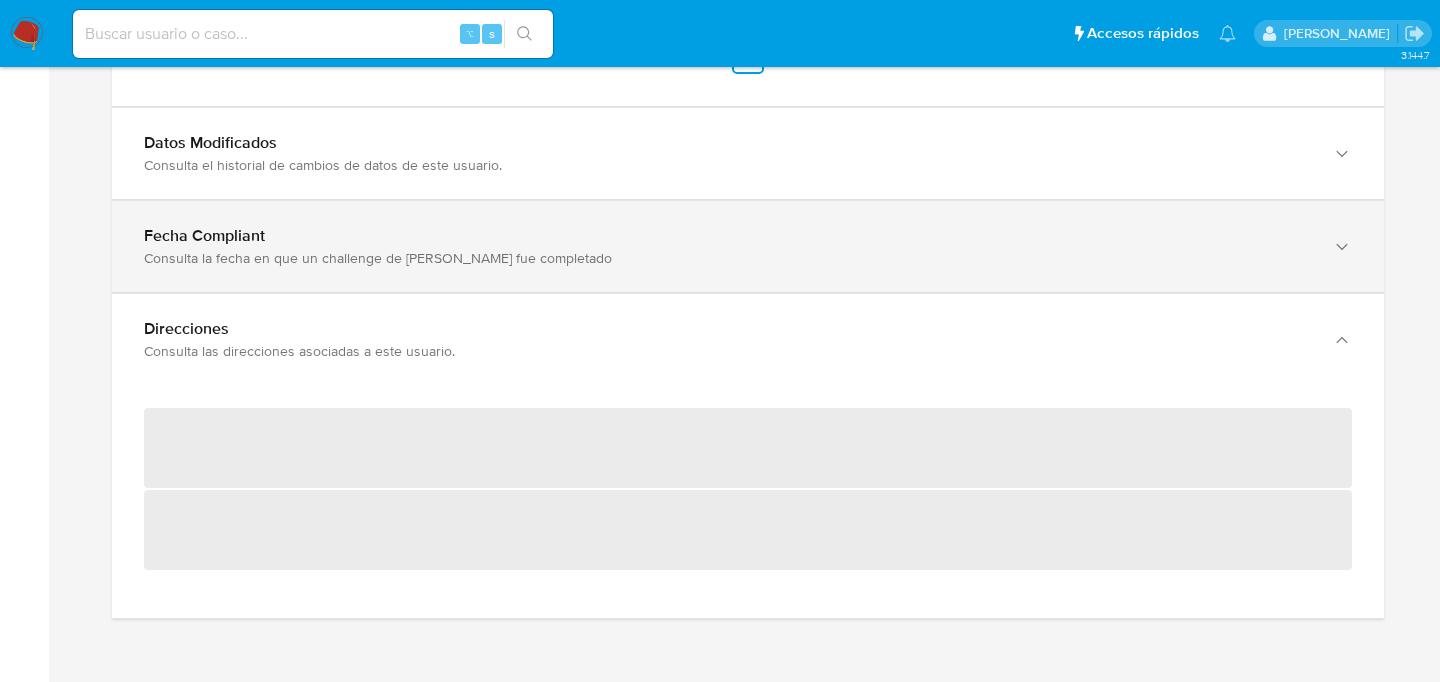click on "Consulta la fecha en que un challenge de kyc fue completado" at bounding box center (728, 165) 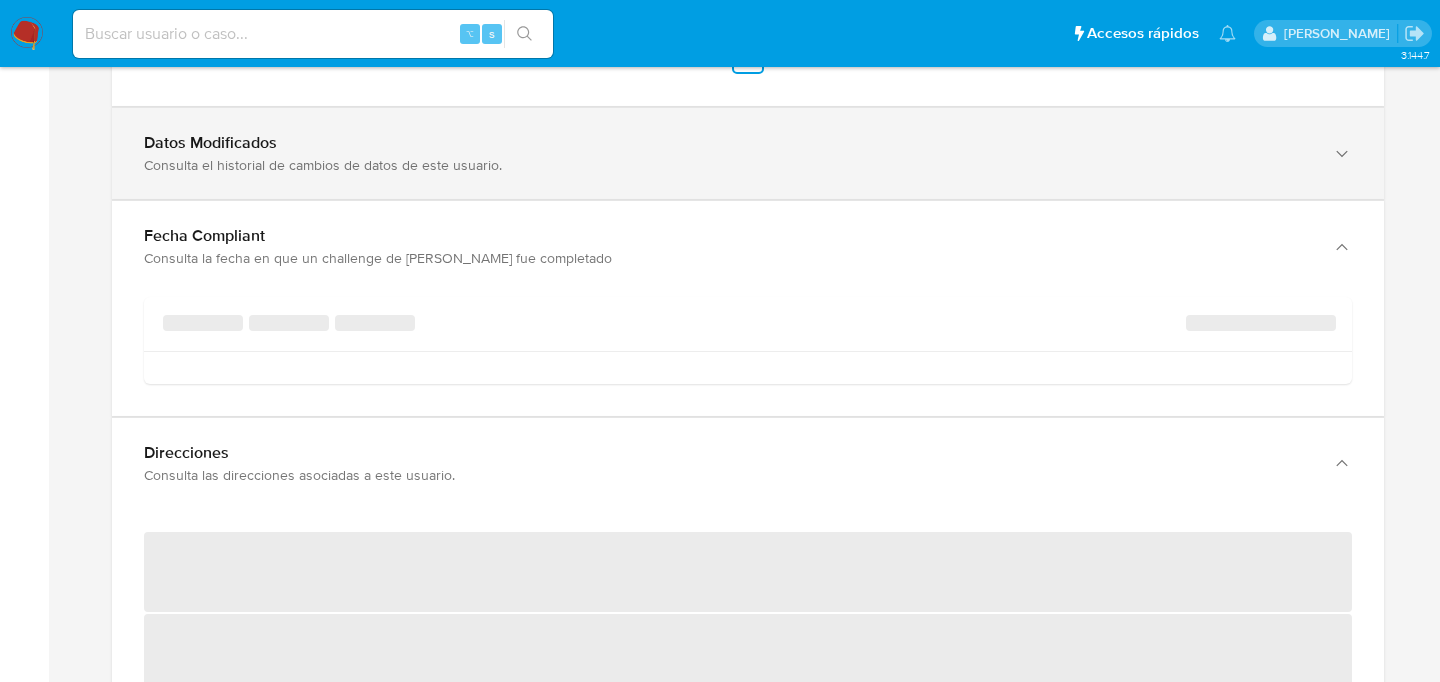 click on "Consulta el historial de cambios de datos de este usuario." at bounding box center (728, 165) 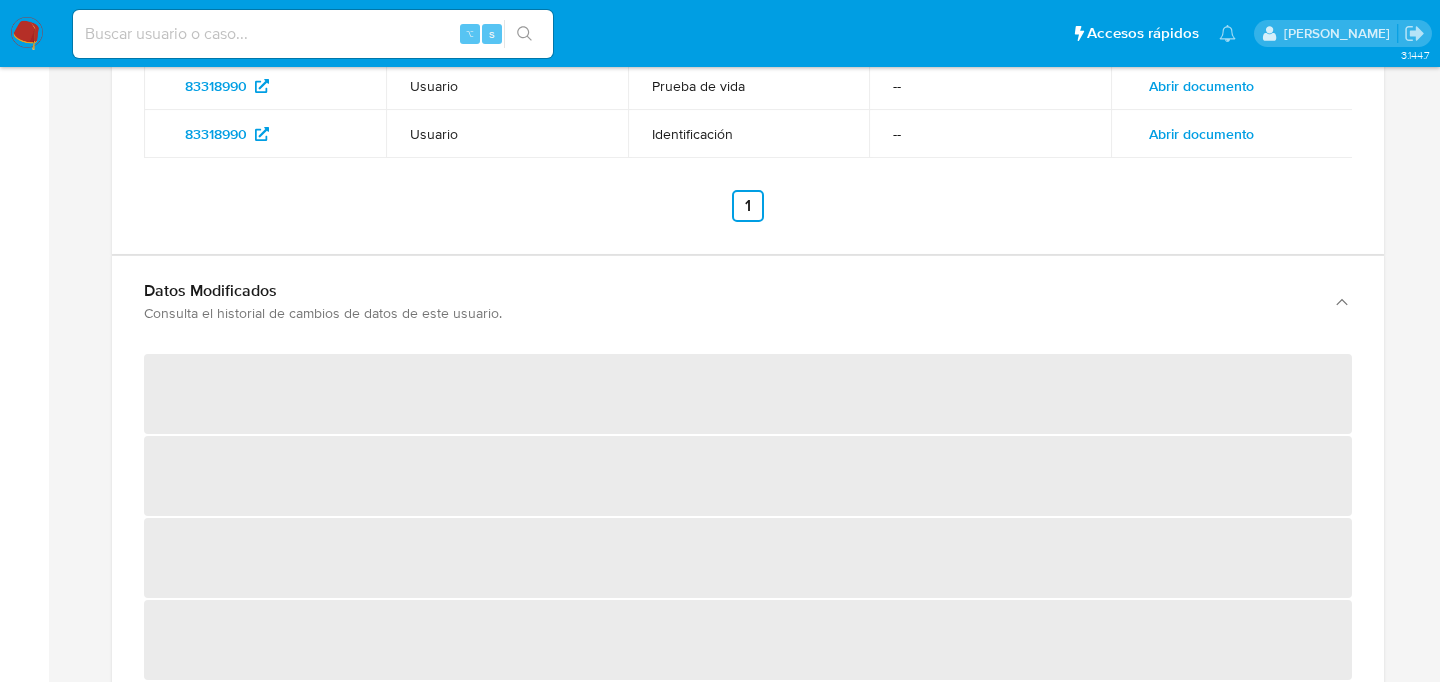 scroll, scrollTop: 4435, scrollLeft: 0, axis: vertical 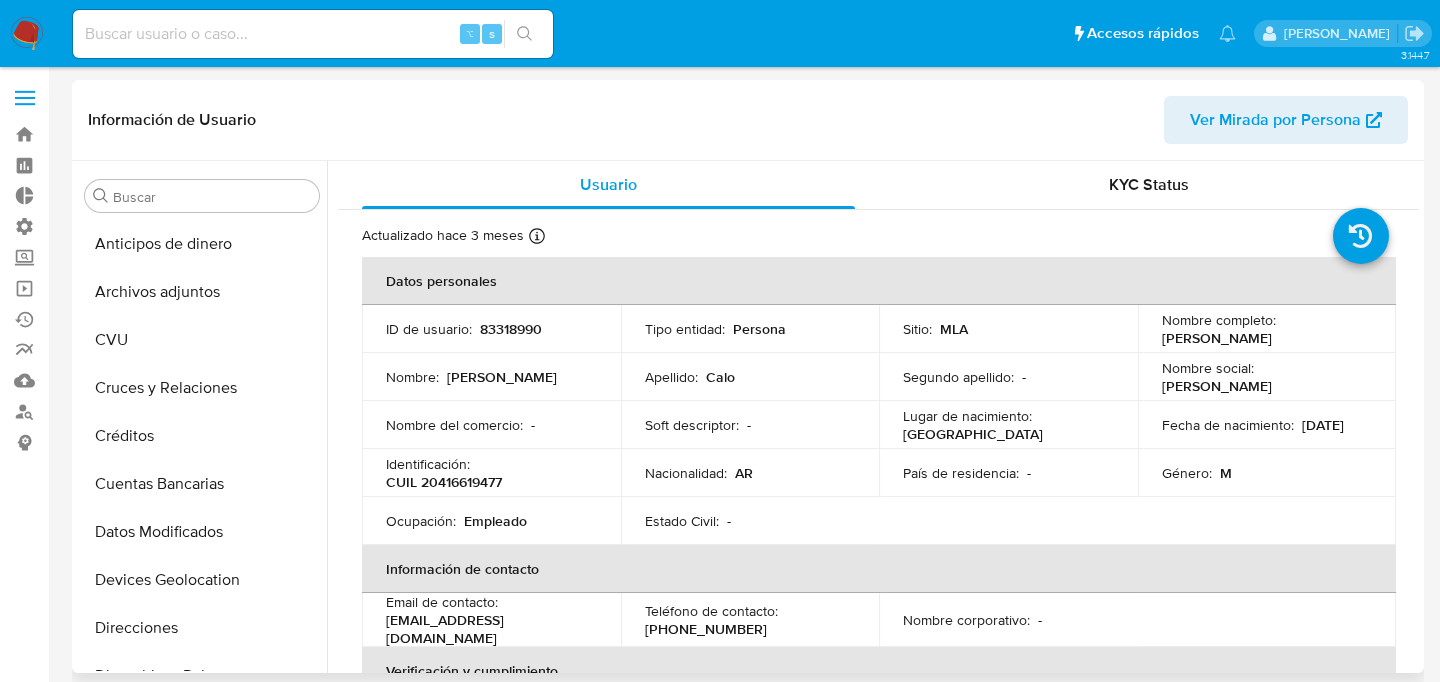 select on "10" 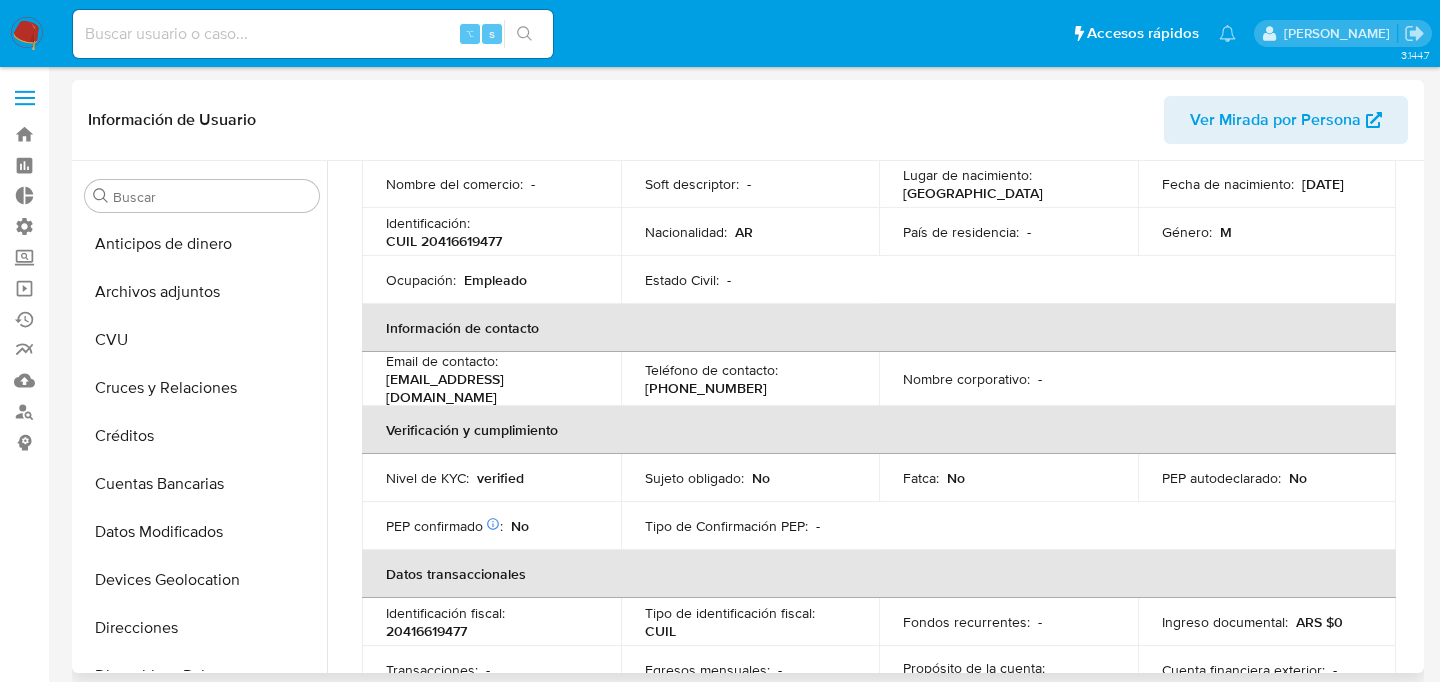 scroll, scrollTop: 139, scrollLeft: 0, axis: vertical 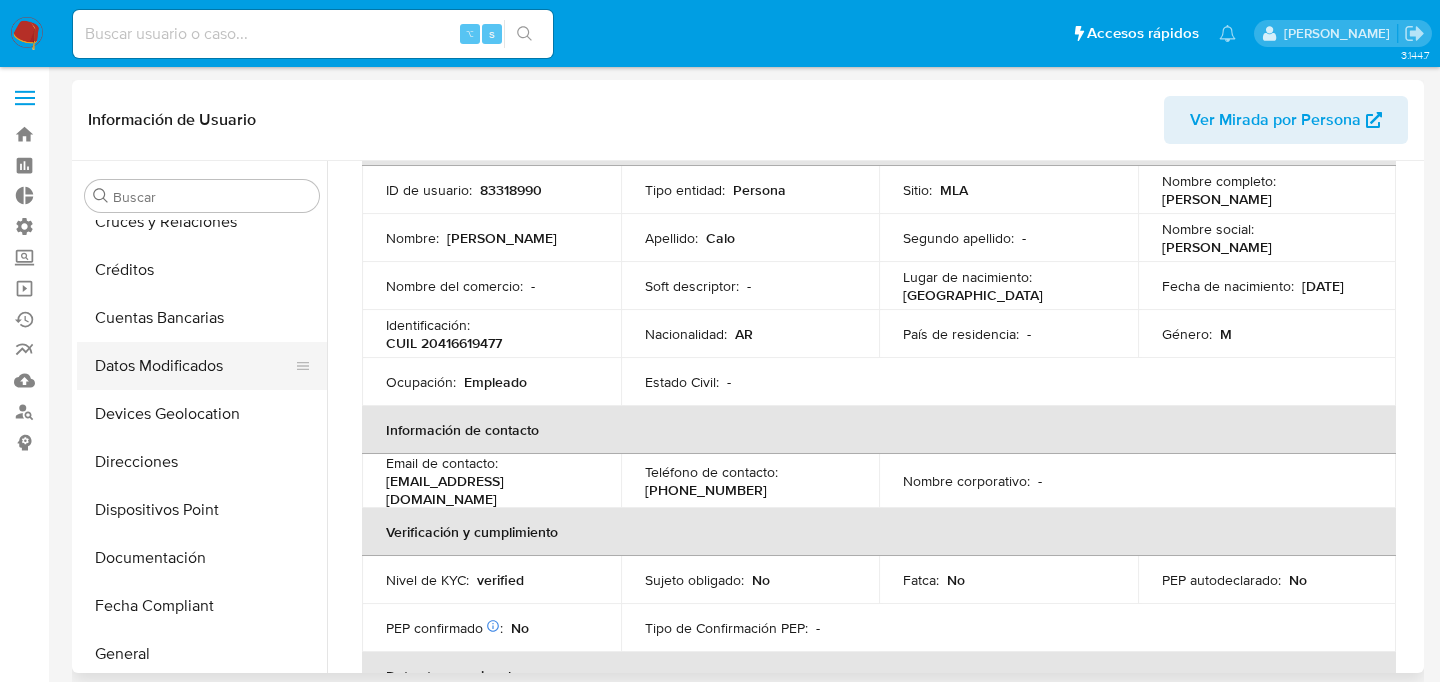 click on "Datos Modificados" at bounding box center (194, 366) 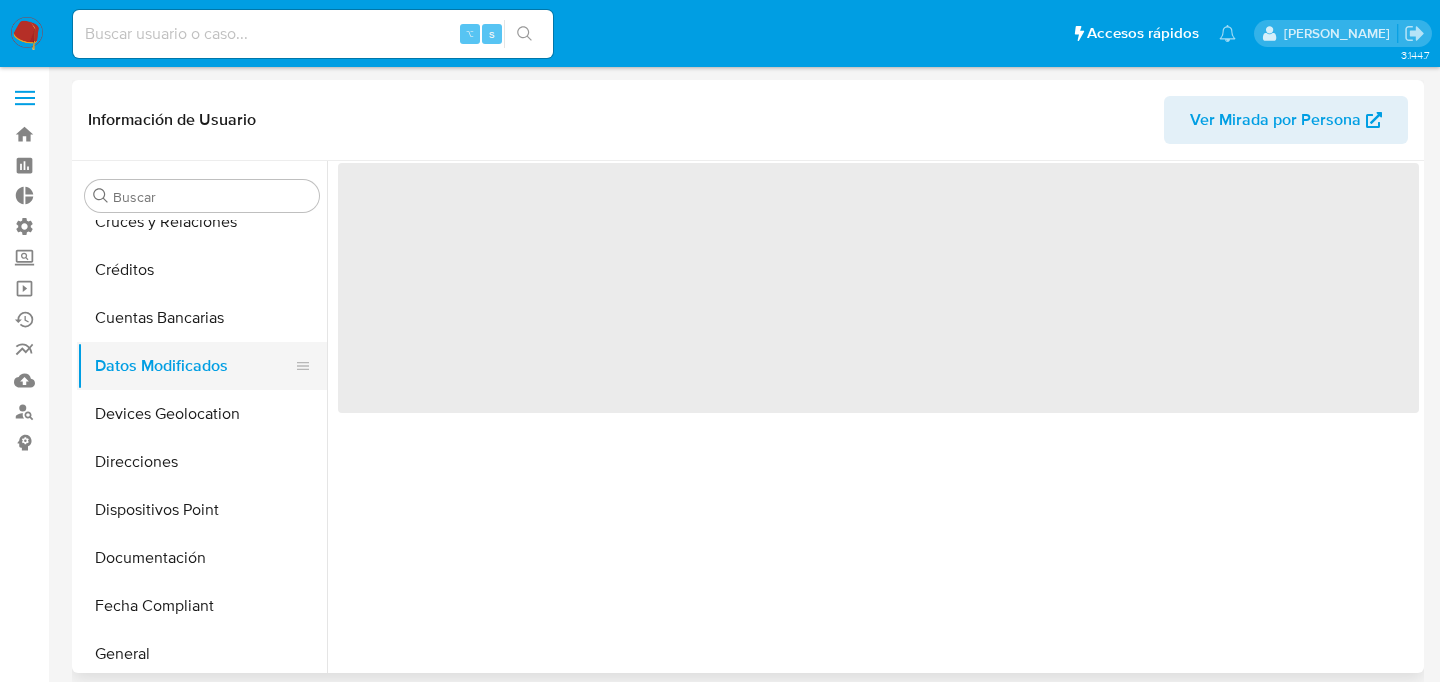 scroll, scrollTop: 0, scrollLeft: 0, axis: both 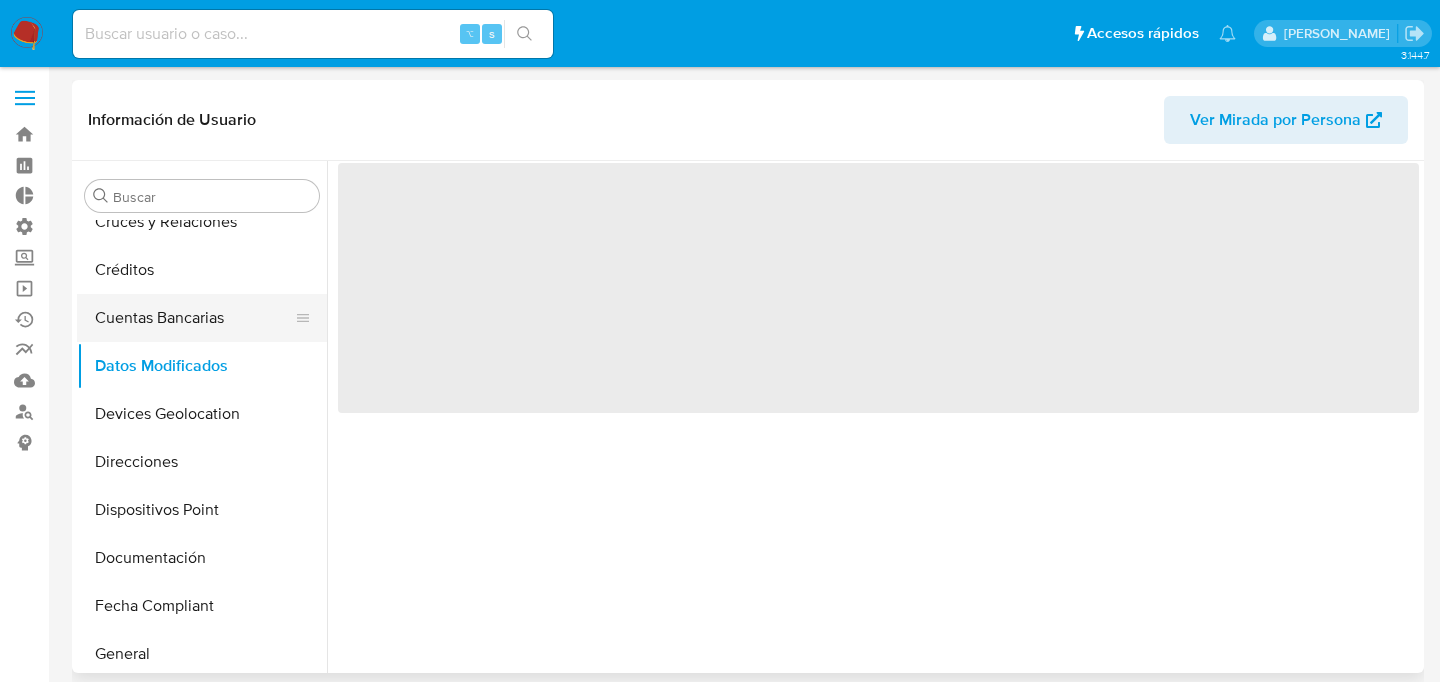 click on "Cuentas Bancarias" at bounding box center (194, 318) 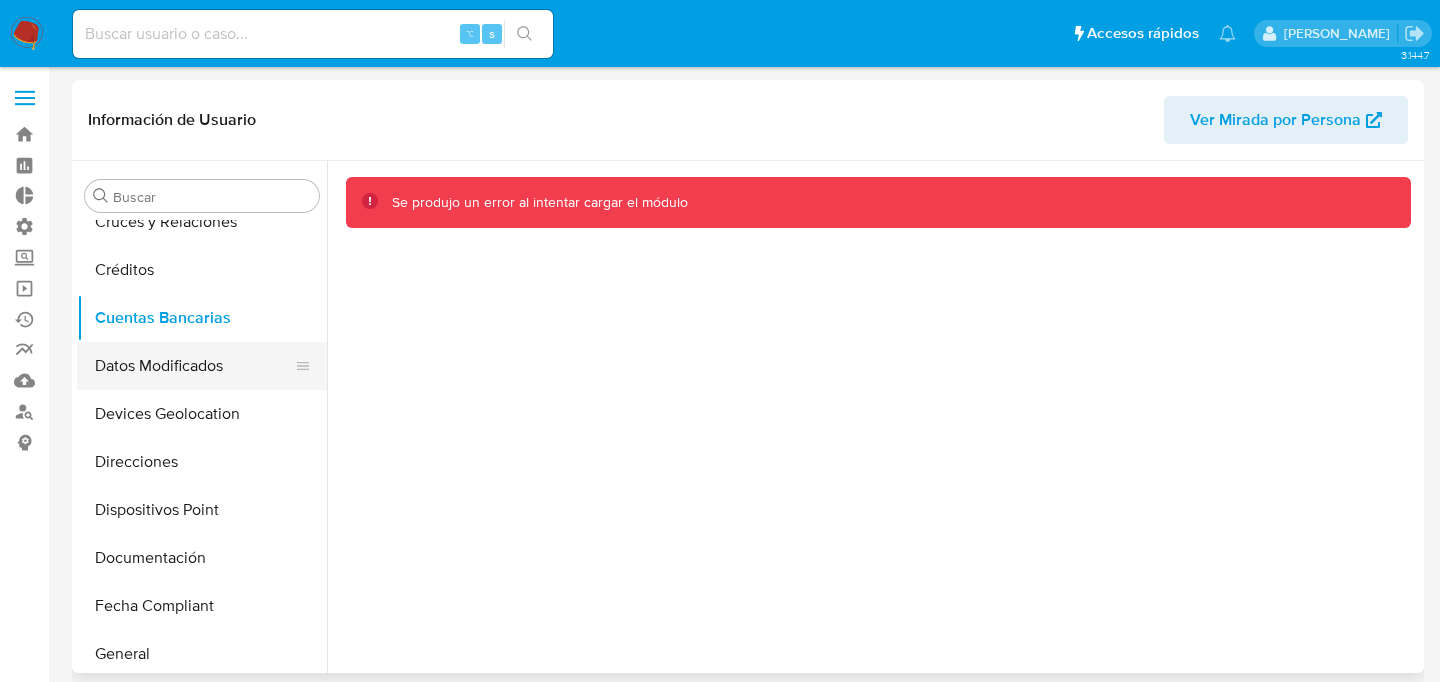 click on "Datos Modificados" at bounding box center [194, 366] 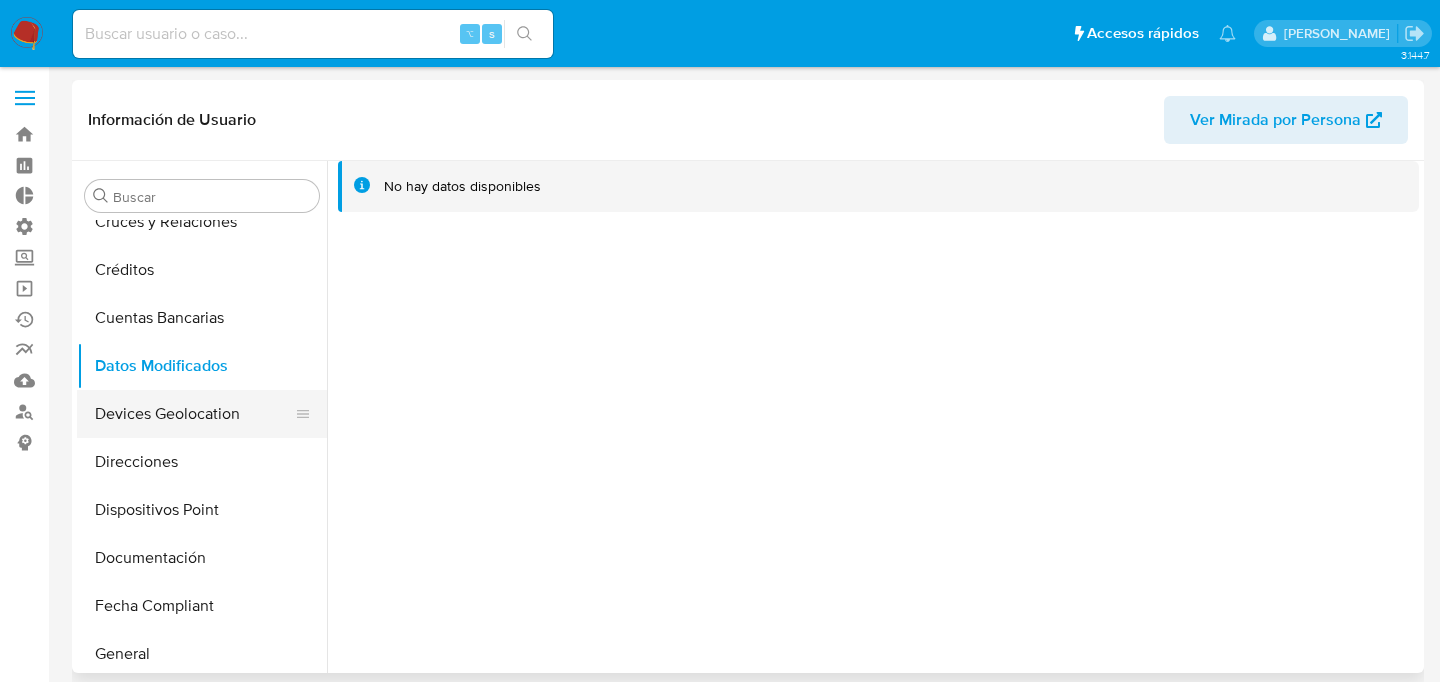 scroll, scrollTop: 272, scrollLeft: 0, axis: vertical 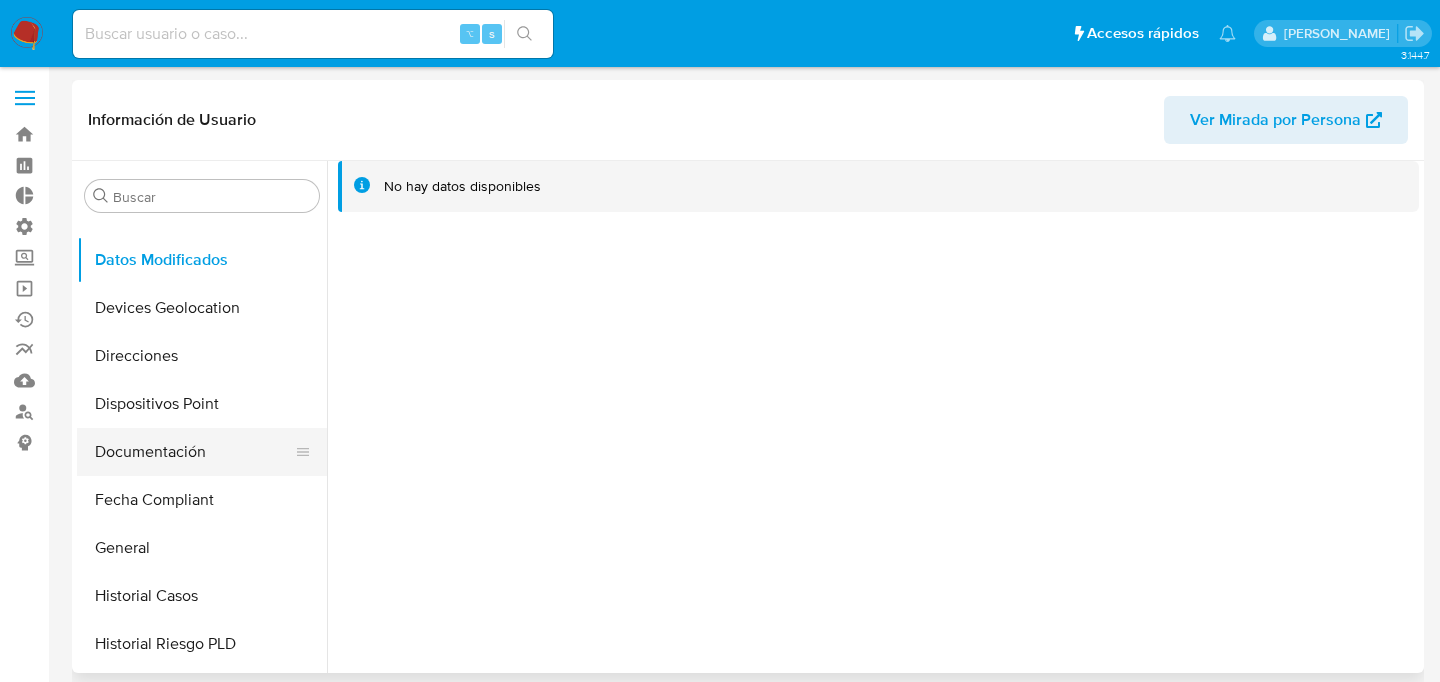click on "Documentación" at bounding box center [194, 452] 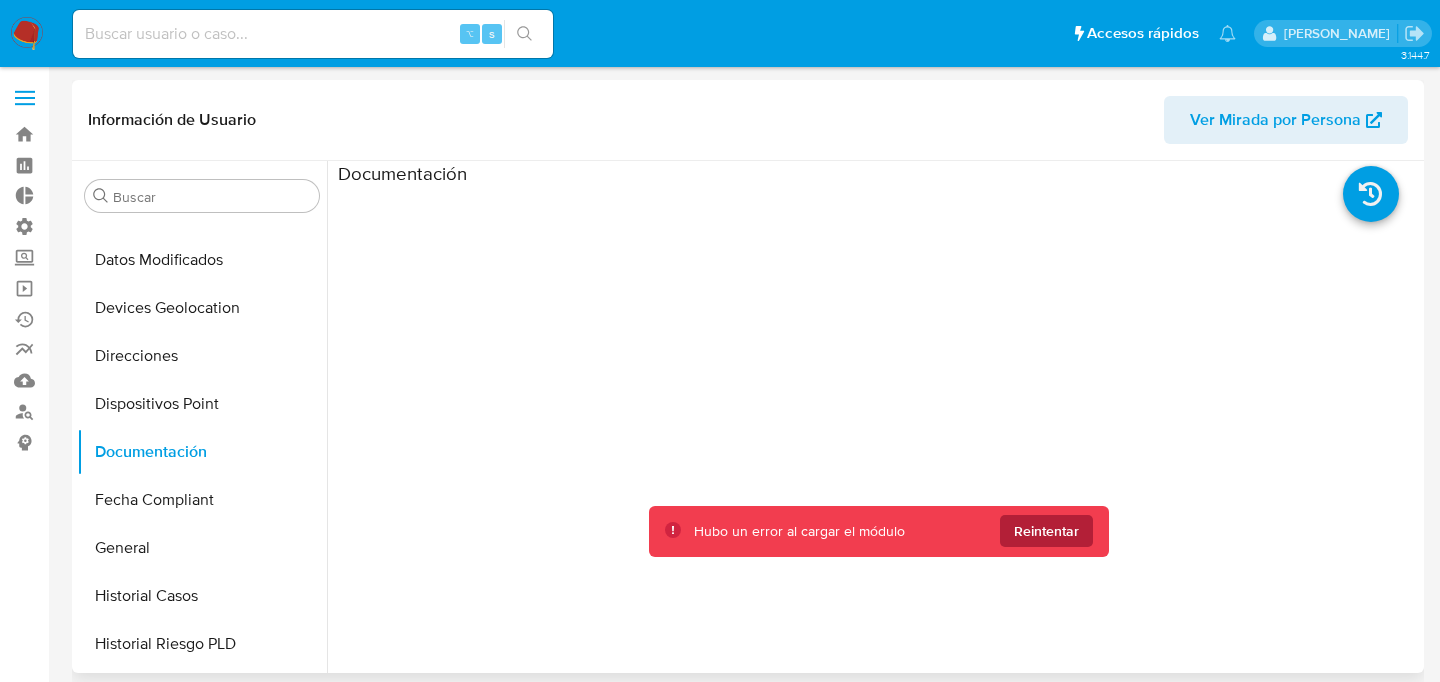 click on "Reintentar" at bounding box center [1046, 531] 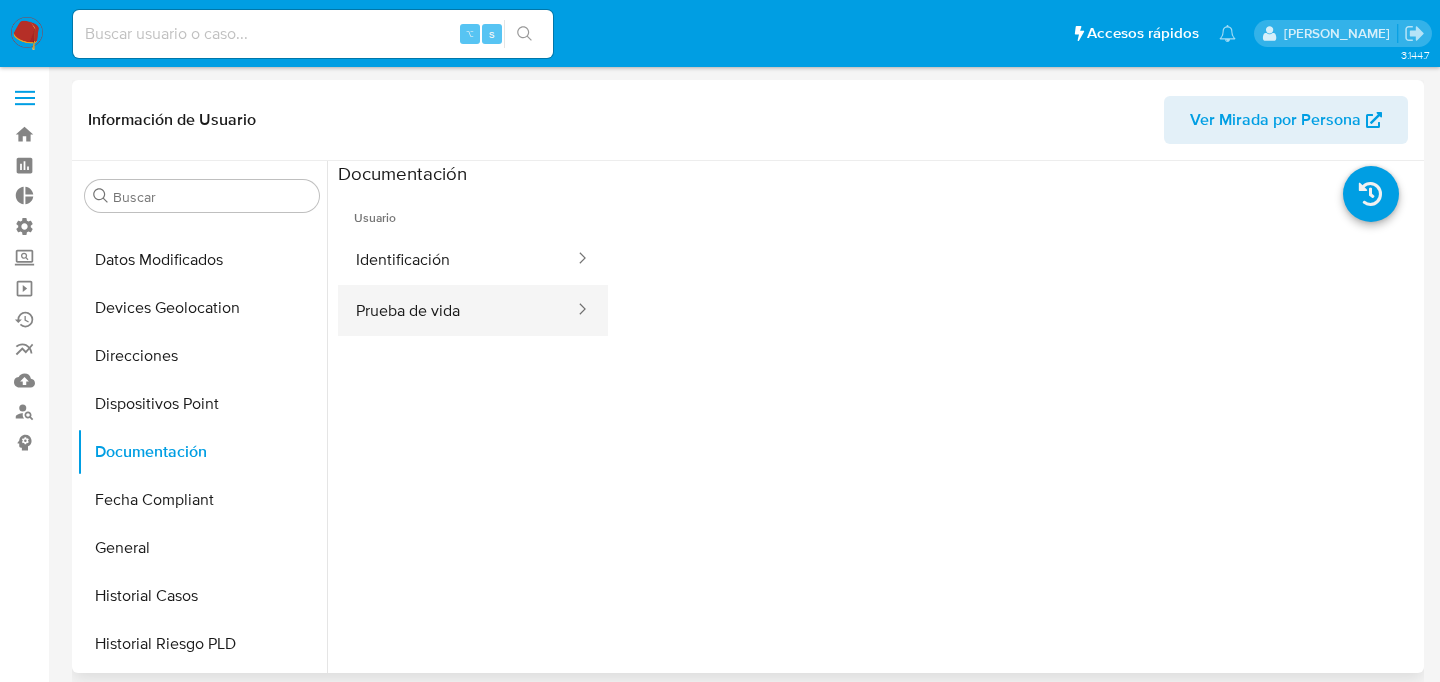 click on "Prueba de vida" at bounding box center (457, 310) 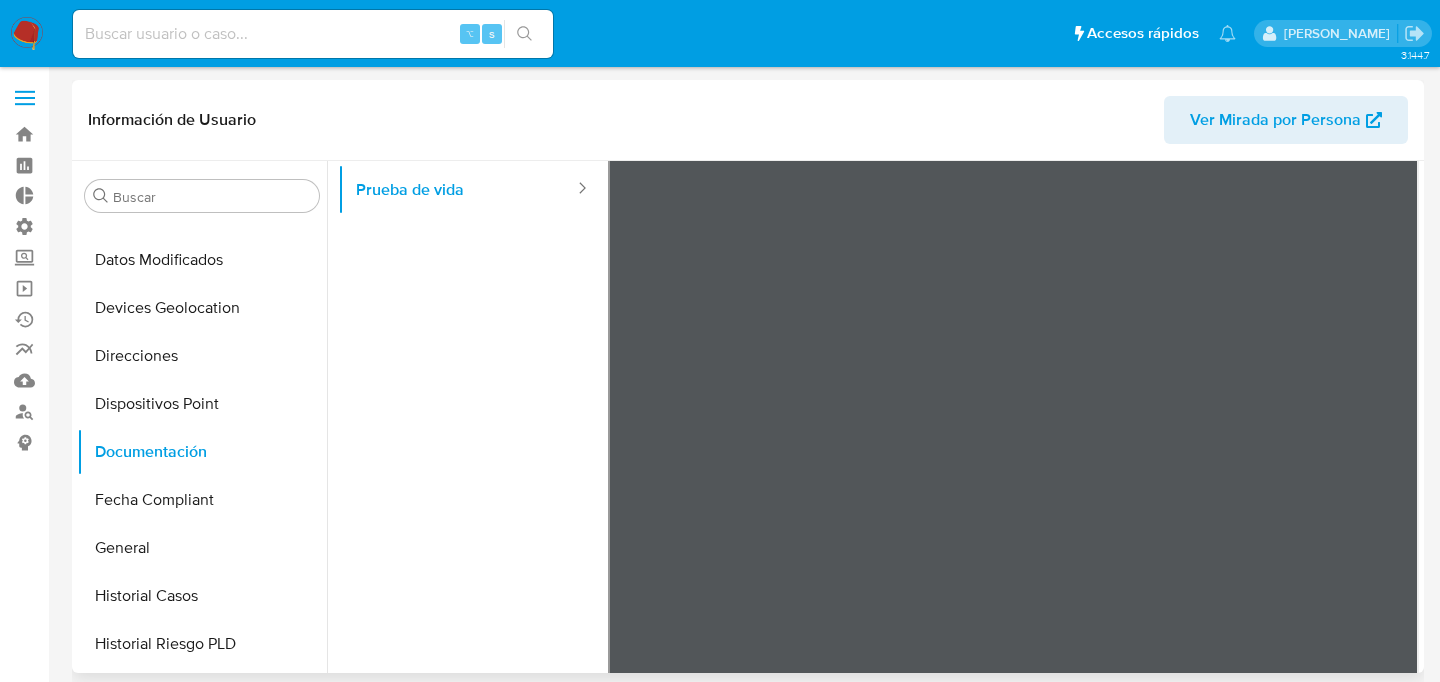 scroll, scrollTop: 169, scrollLeft: 0, axis: vertical 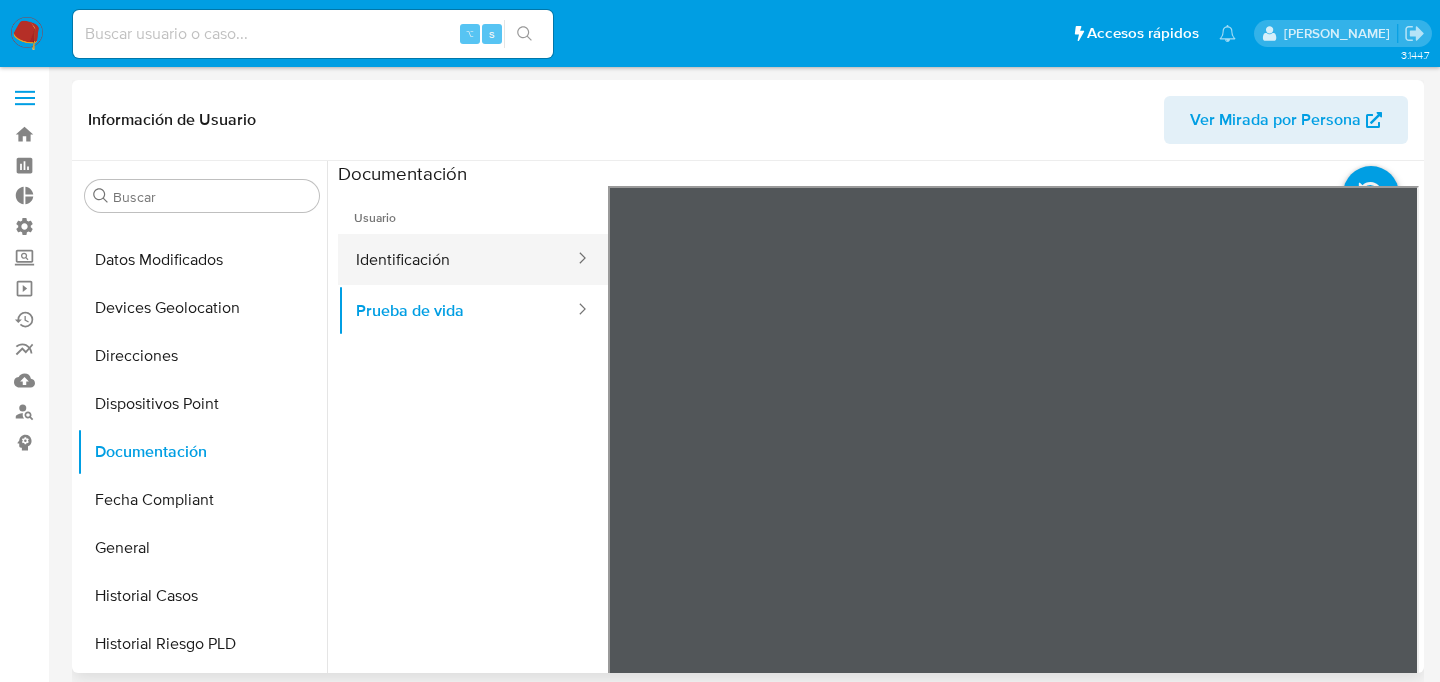click on "Identificación" at bounding box center (457, 259) 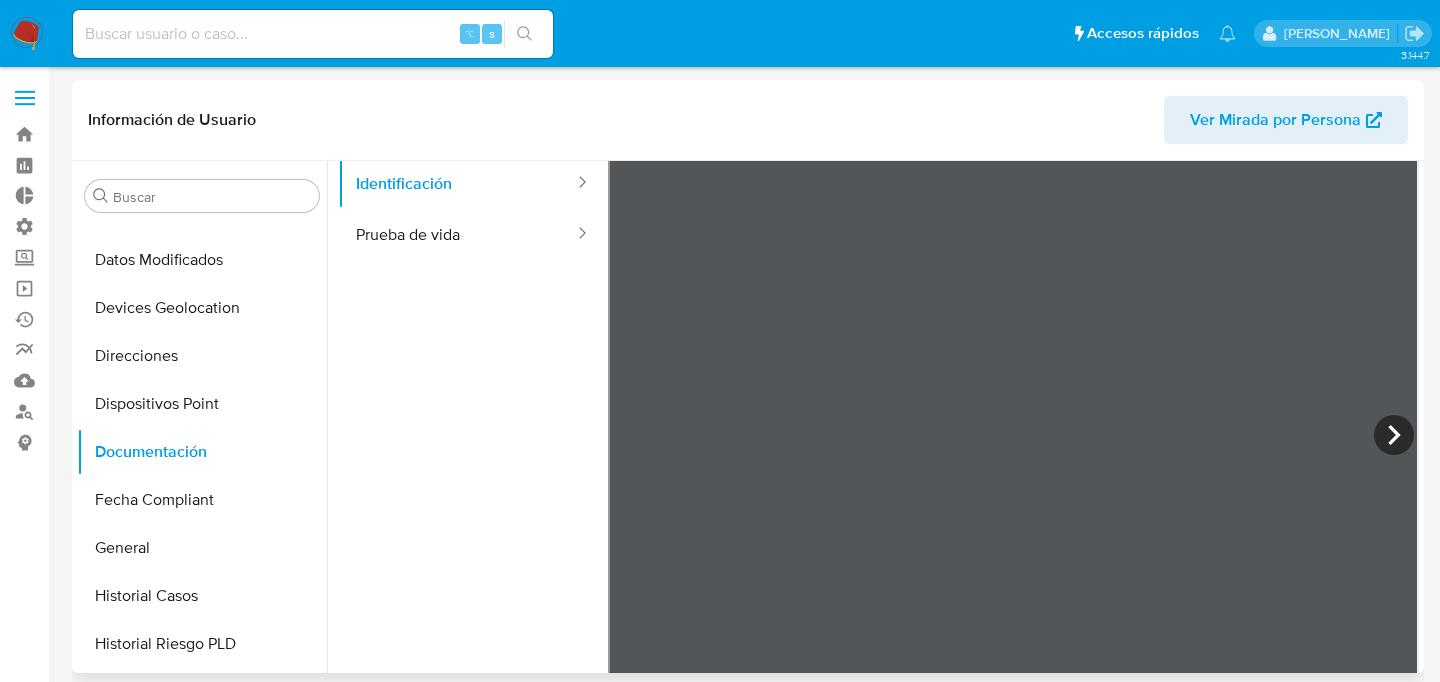 scroll, scrollTop: 77, scrollLeft: 0, axis: vertical 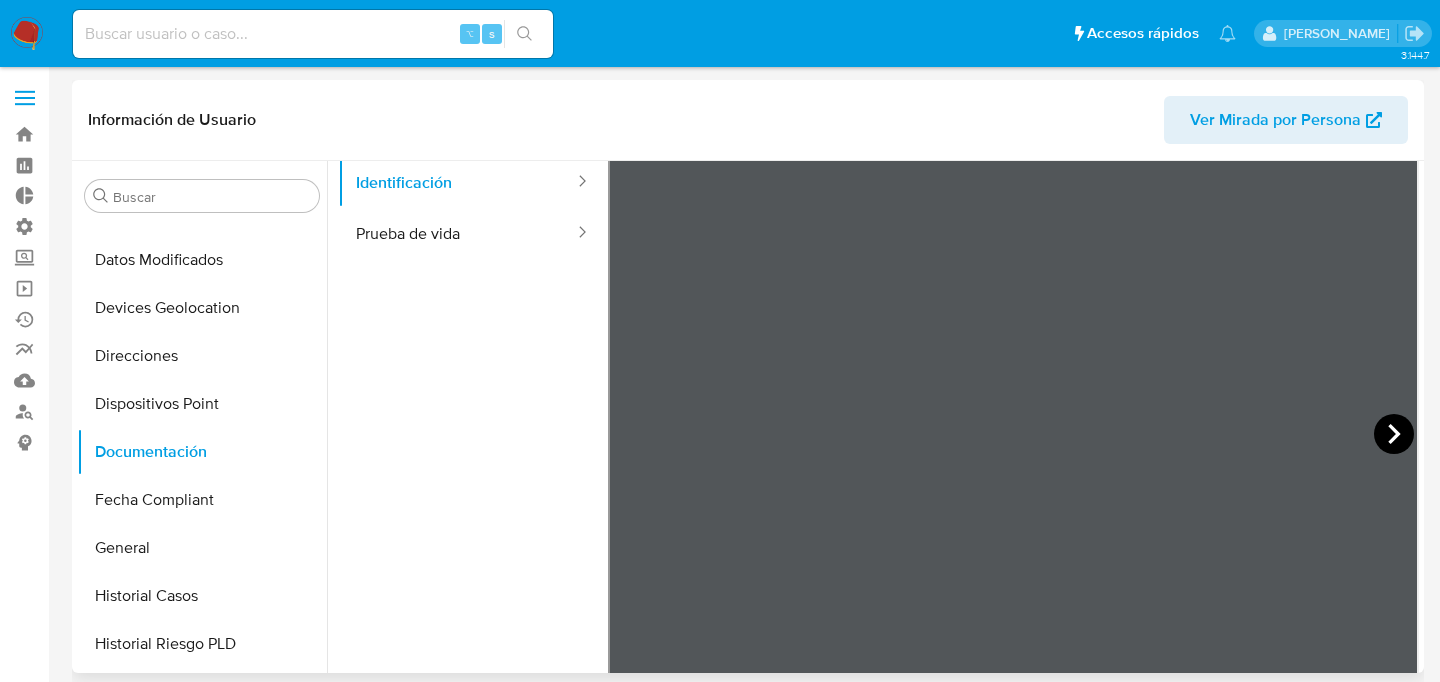 click 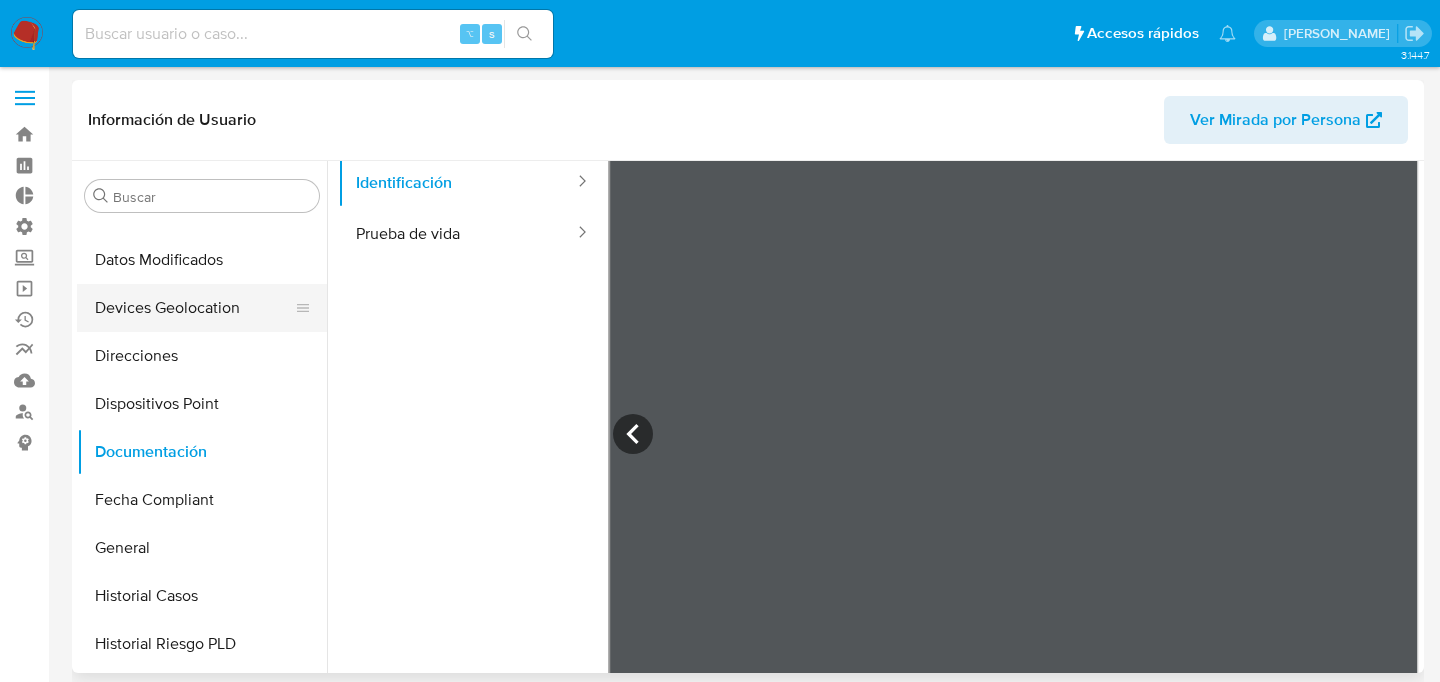 click on "Devices Geolocation" at bounding box center [194, 308] 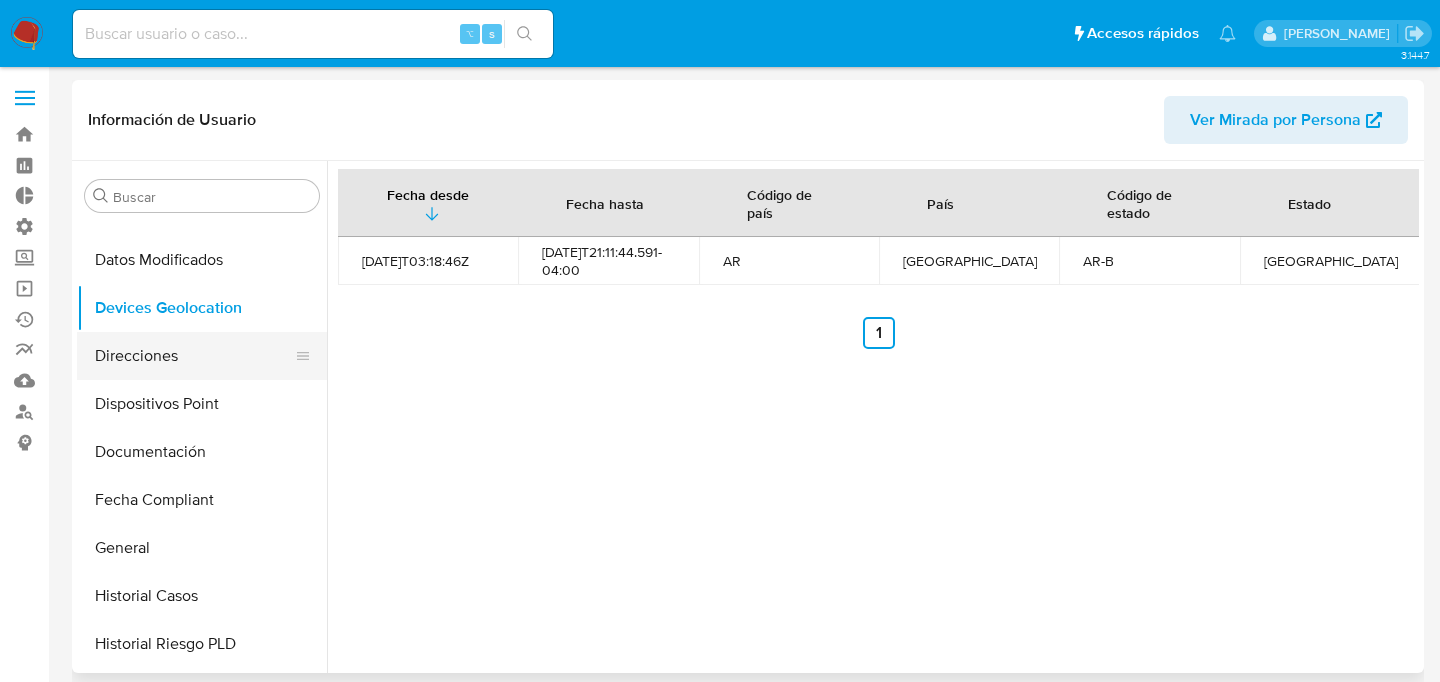 click on "Direcciones" at bounding box center (194, 356) 